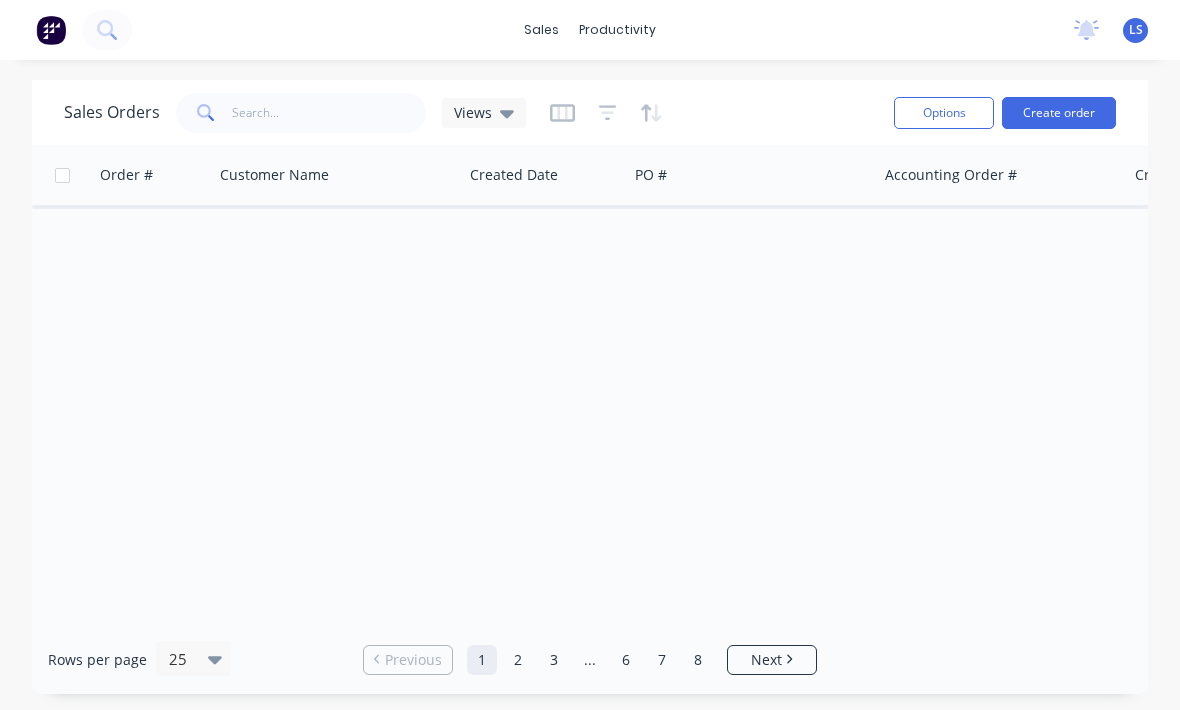 scroll, scrollTop: 0, scrollLeft: 0, axis: both 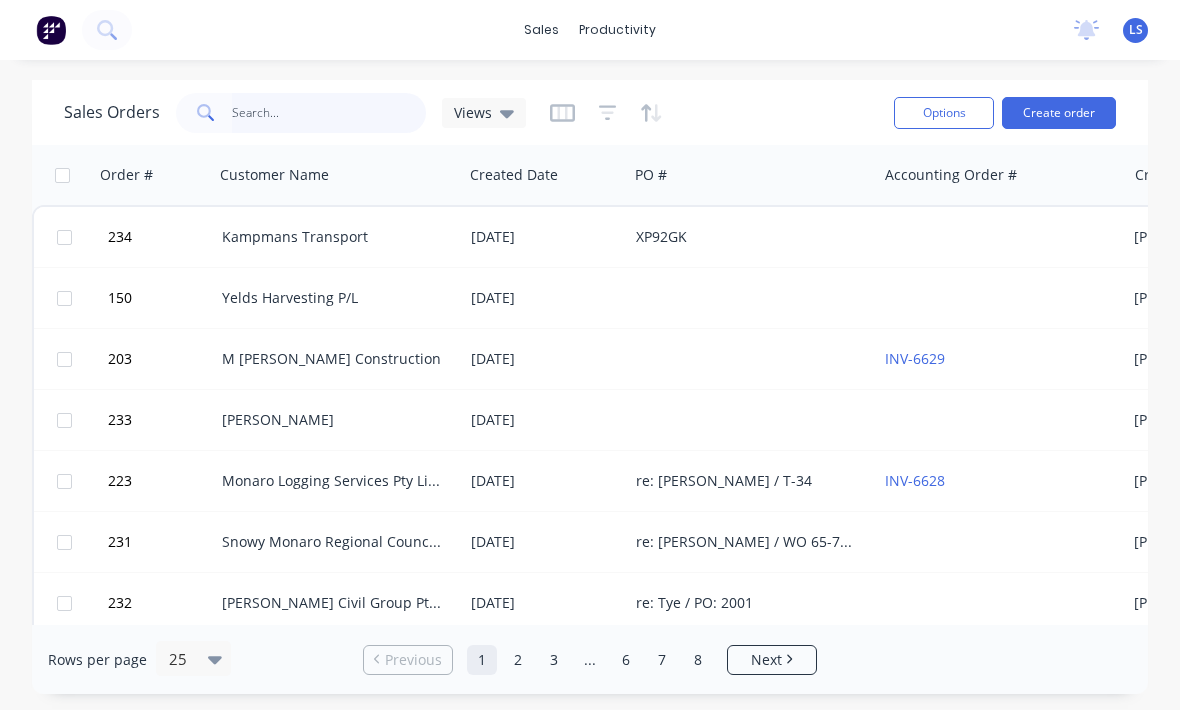 click at bounding box center [329, 113] 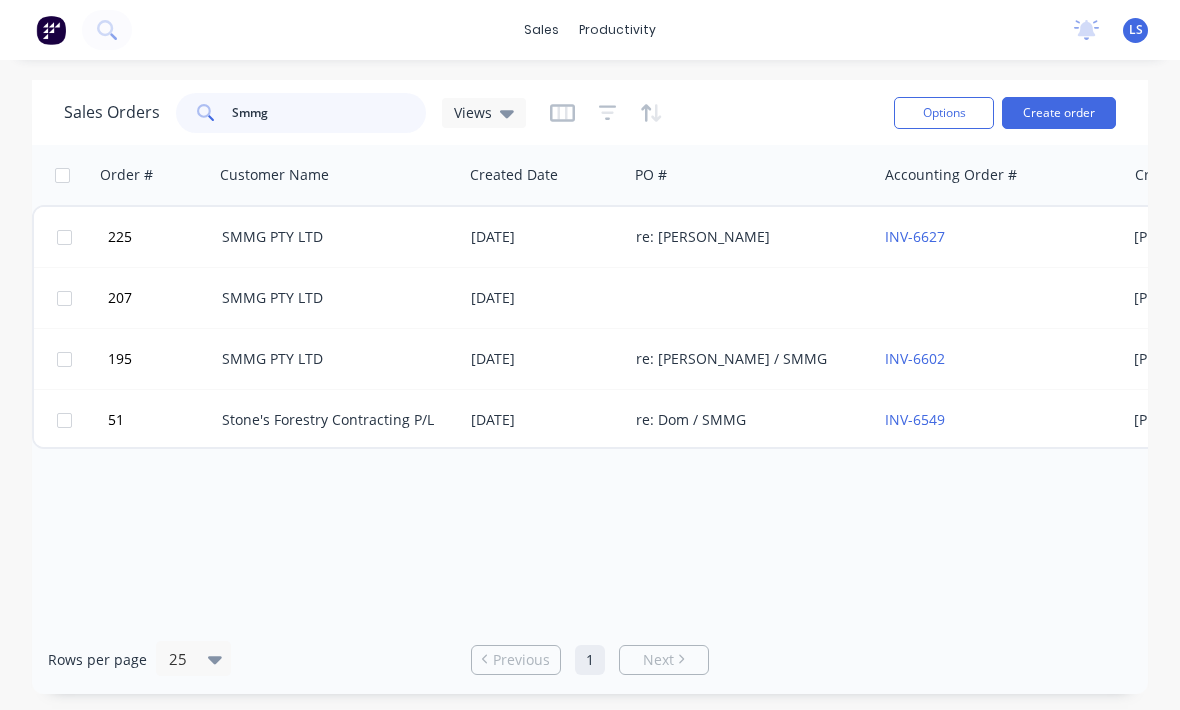 type on "Smmg" 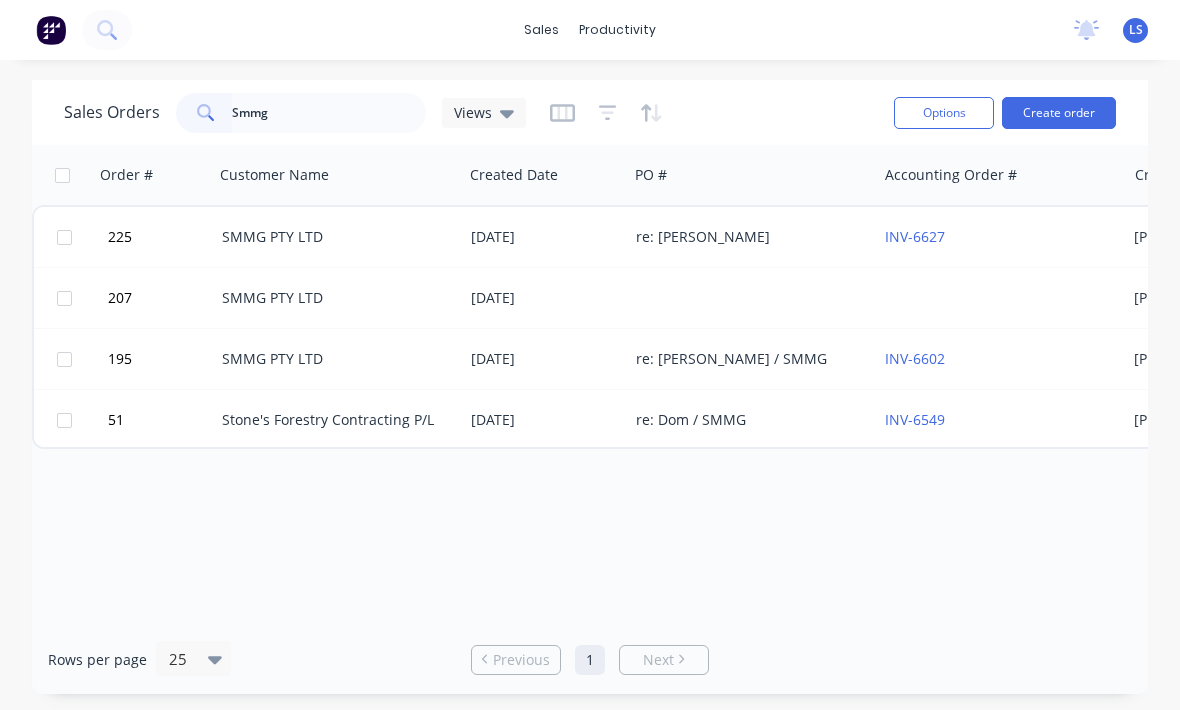 click 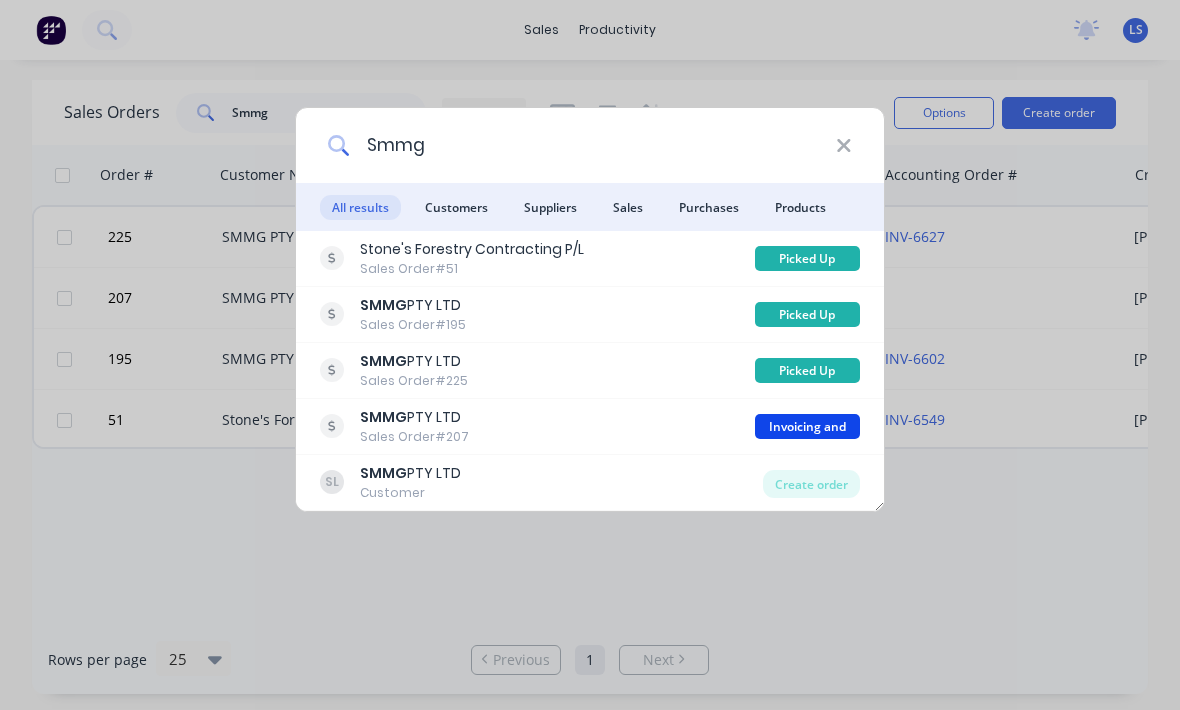type on "Smmg" 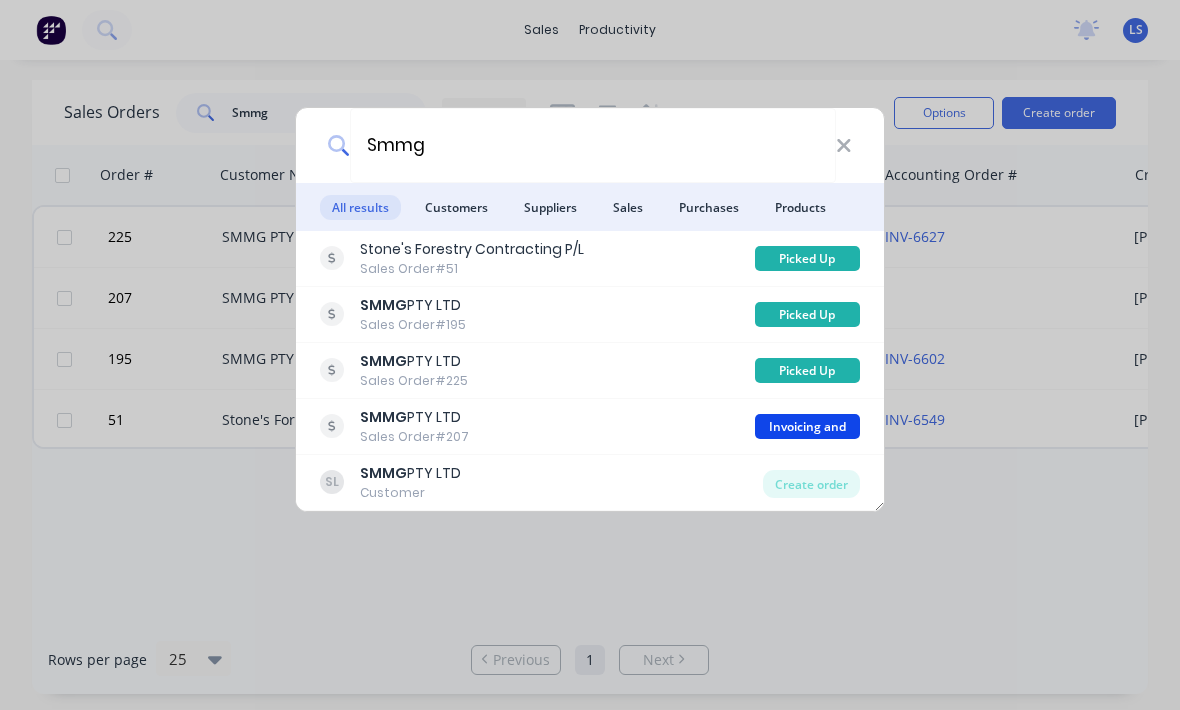 click on "Create order" at bounding box center (811, 484) 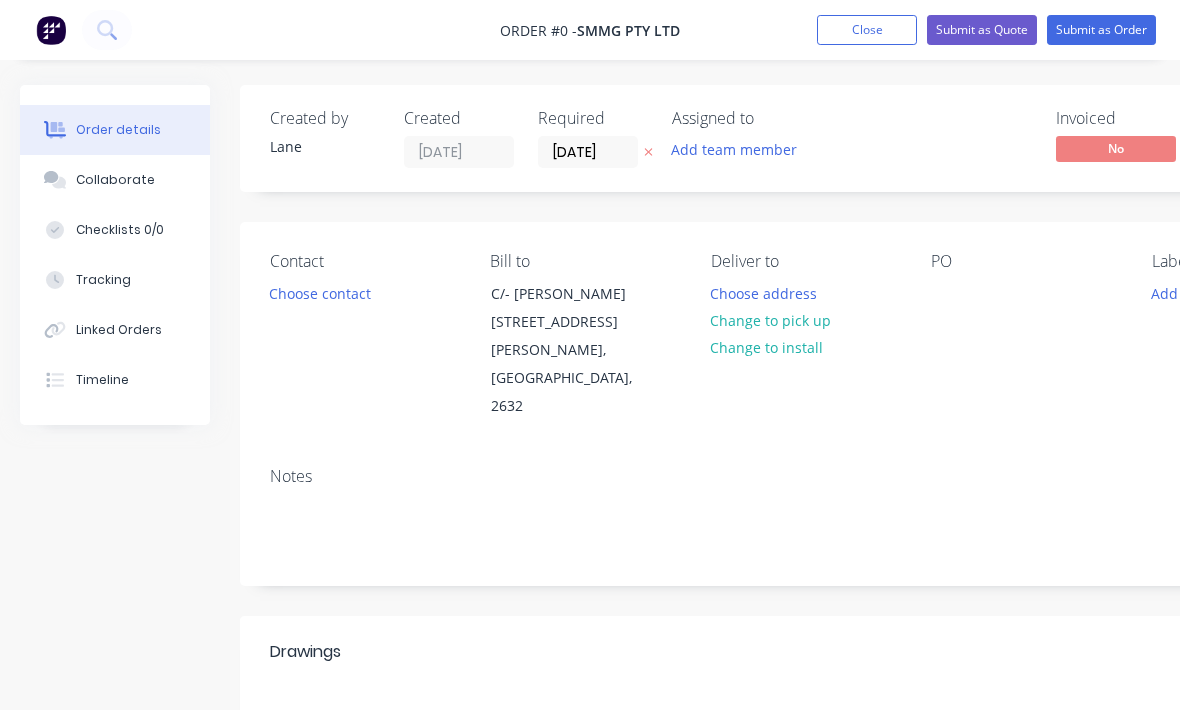 click on "Choose contact" at bounding box center [320, 292] 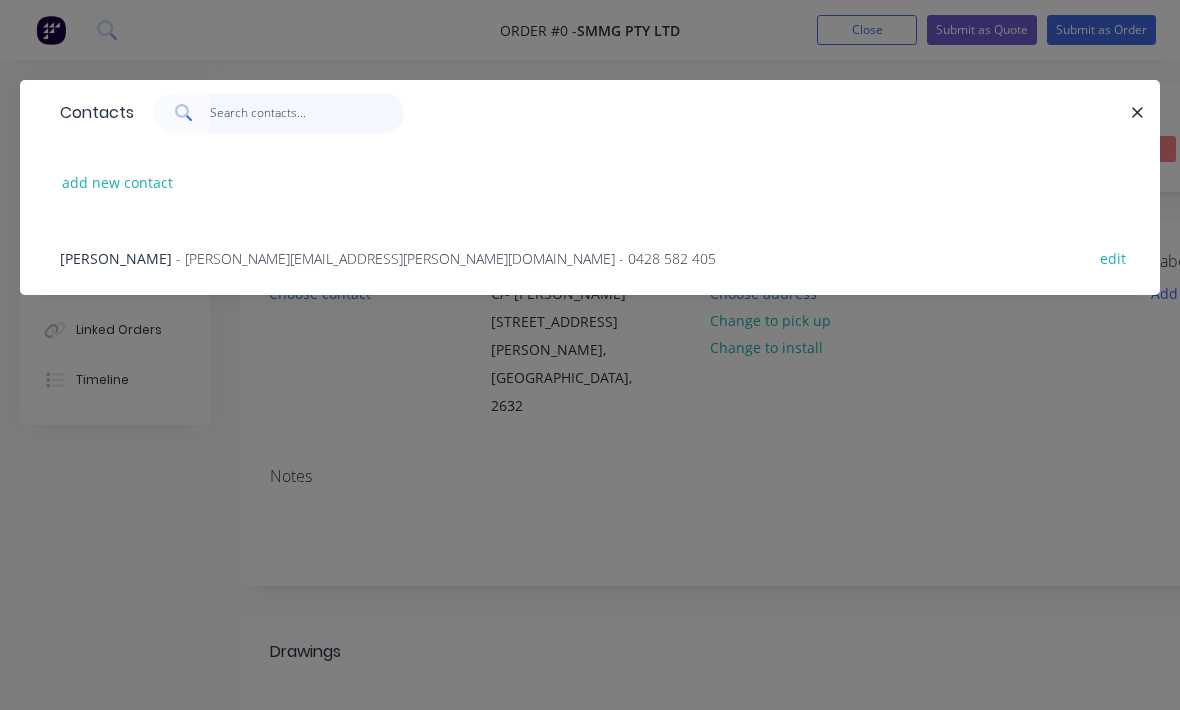 click at bounding box center (307, 113) 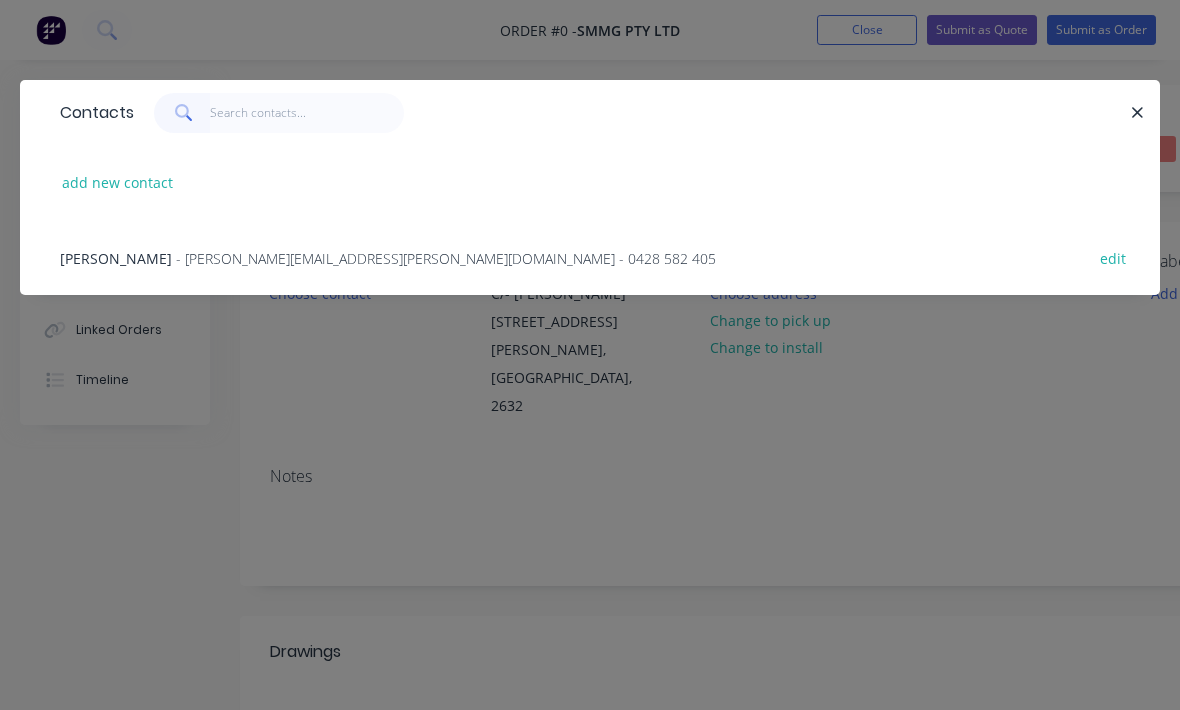 click on "add new contact" at bounding box center (118, 182) 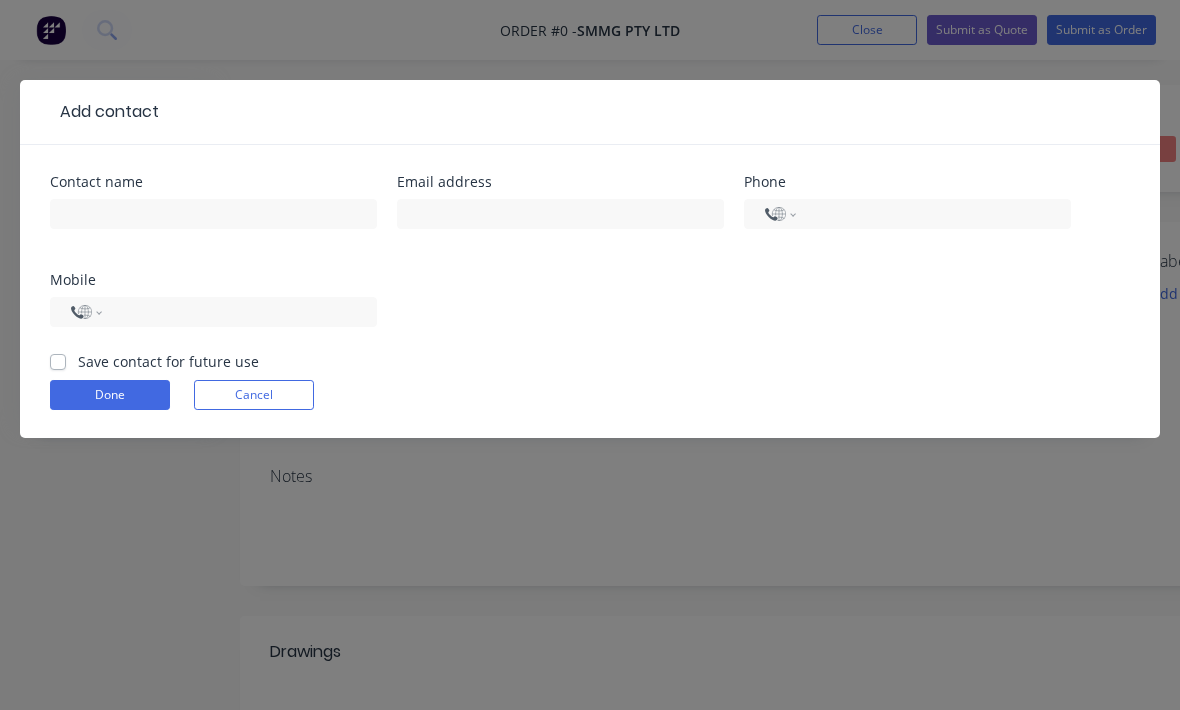 select on "AU" 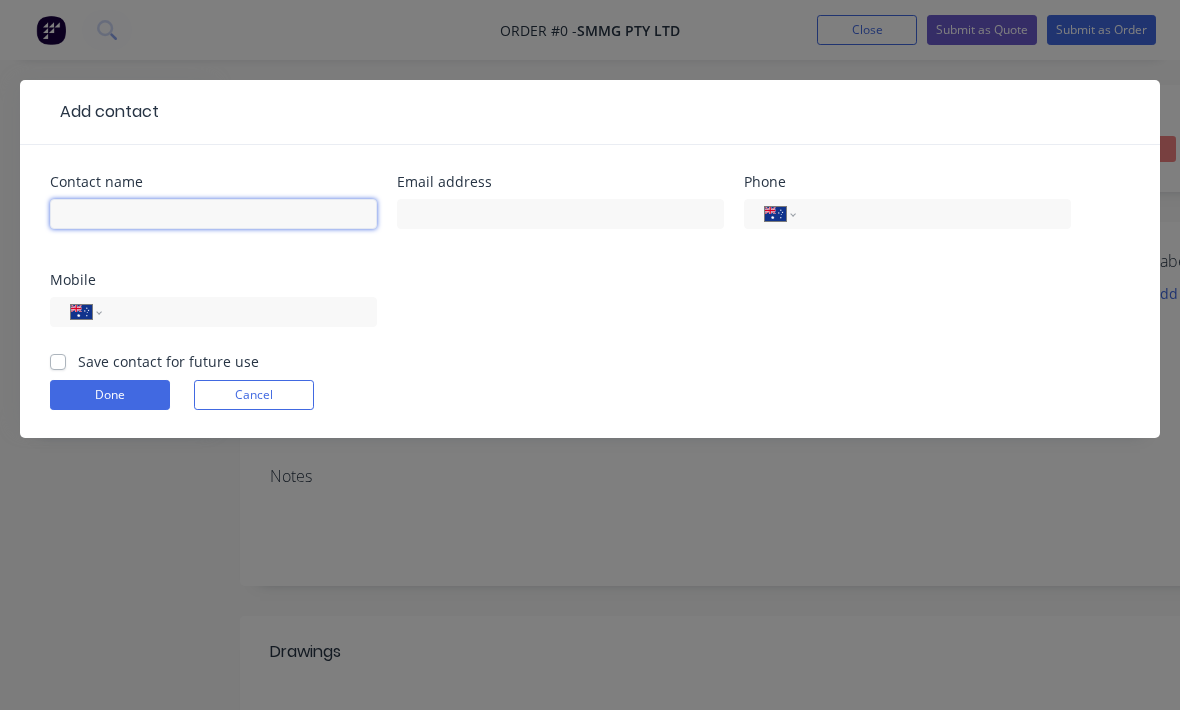 click at bounding box center (213, 214) 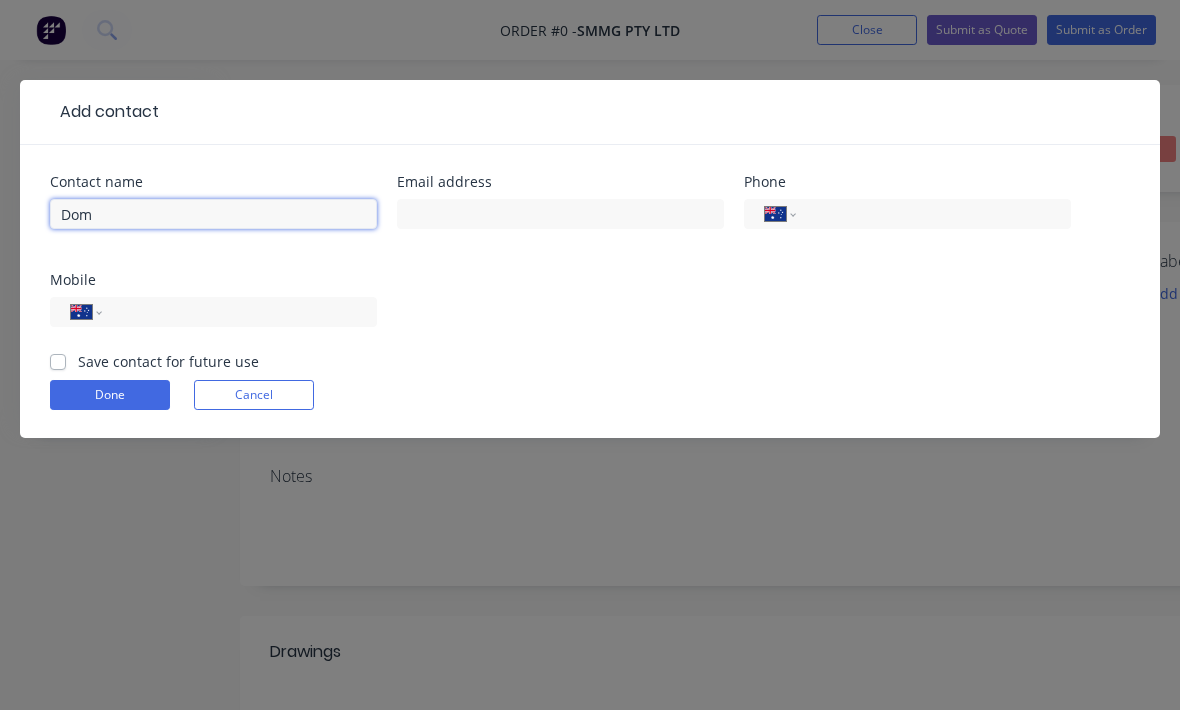 type on "Dom" 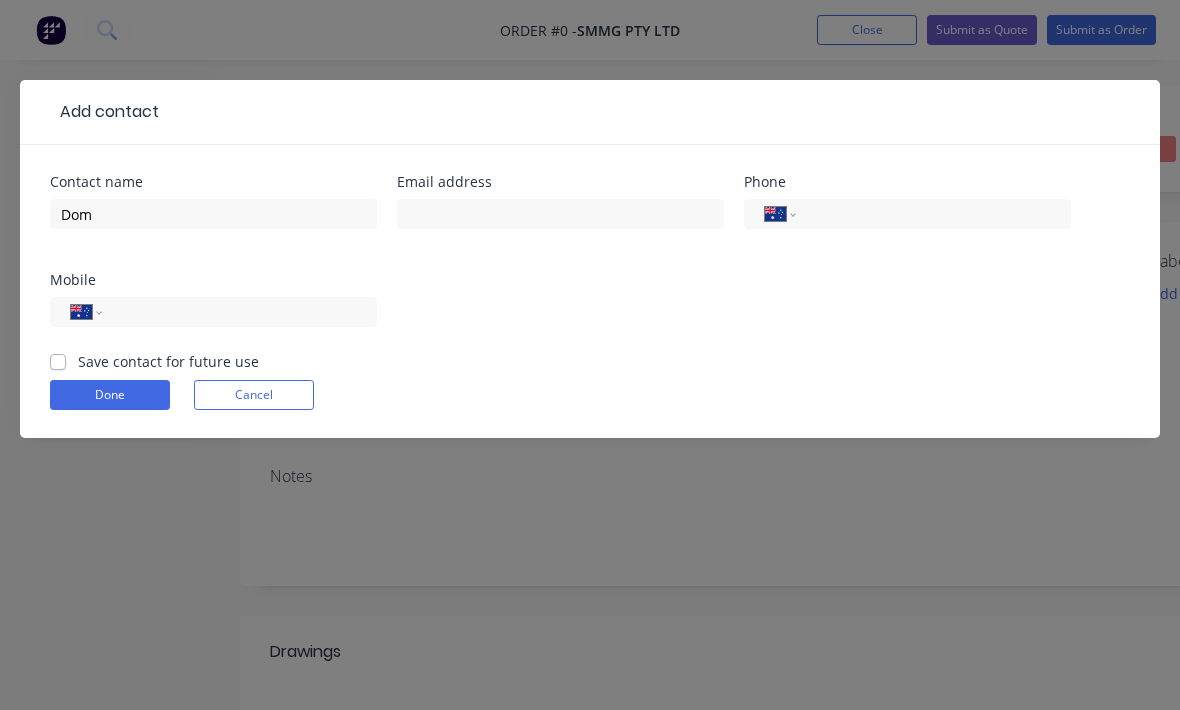 click on "Contact name Dom Email address Phone International [GEOGRAPHIC_DATA] [GEOGRAPHIC_DATA] [GEOGRAPHIC_DATA] [GEOGRAPHIC_DATA] [US_STATE] [GEOGRAPHIC_DATA] [GEOGRAPHIC_DATA] [GEOGRAPHIC_DATA] [GEOGRAPHIC_DATA] [GEOGRAPHIC_DATA] [GEOGRAPHIC_DATA] [GEOGRAPHIC_DATA] [DATE][GEOGRAPHIC_DATA] [GEOGRAPHIC_DATA] [GEOGRAPHIC_DATA] [GEOGRAPHIC_DATA] [GEOGRAPHIC_DATA] [GEOGRAPHIC_DATA] [GEOGRAPHIC_DATA] [GEOGRAPHIC_DATA] [GEOGRAPHIC_DATA] [GEOGRAPHIC_DATA] [GEOGRAPHIC_DATA] [GEOGRAPHIC_DATA] [GEOGRAPHIC_DATA] [GEOGRAPHIC_DATA] [GEOGRAPHIC_DATA] [GEOGRAPHIC_DATA] [GEOGRAPHIC_DATA] [GEOGRAPHIC_DATA] [GEOGRAPHIC_DATA] [GEOGRAPHIC_DATA] [GEOGRAPHIC_DATA] [GEOGRAPHIC_DATA] [GEOGRAPHIC_DATA] [GEOGRAPHIC_DATA] [GEOGRAPHIC_DATA] [GEOGRAPHIC_DATA] [GEOGRAPHIC_DATA] [GEOGRAPHIC_DATA] [GEOGRAPHIC_DATA] [GEOGRAPHIC_DATA] [GEOGRAPHIC_DATA] [GEOGRAPHIC_DATA] [GEOGRAPHIC_DATA] [GEOGRAPHIC_DATA] [GEOGRAPHIC_DATA] [GEOGRAPHIC_DATA] [GEOGRAPHIC_DATA] [GEOGRAPHIC_DATA] [GEOGRAPHIC_DATA], [GEOGRAPHIC_DATA] [GEOGRAPHIC_DATA] [GEOGRAPHIC_DATA] [GEOGRAPHIC_DATA] [GEOGRAPHIC_DATA] [GEOGRAPHIC_DATA] [GEOGRAPHIC_DATA] [GEOGRAPHIC_DATA] [GEOGRAPHIC_DATA] [GEOGRAPHIC_DATA] [GEOGRAPHIC_DATA] [GEOGRAPHIC_DATA] [GEOGRAPHIC_DATA] [GEOGRAPHIC_DATA] [GEOGRAPHIC_DATA] [GEOGRAPHIC_DATA] [GEOGRAPHIC_DATA] [GEOGRAPHIC_DATA] [GEOGRAPHIC_DATA] [GEOGRAPHIC_DATA] [GEOGRAPHIC_DATA] [US_STATE] [GEOGRAPHIC_DATA] [GEOGRAPHIC_DATA] [GEOGRAPHIC_DATA] [GEOGRAPHIC_DATA] [GEOGRAPHIC_DATA] [GEOGRAPHIC_DATA] [GEOGRAPHIC_DATA] [US_STATE] [GEOGRAPHIC_DATA] [GEOGRAPHIC_DATA] [GEOGRAPHIC_DATA] [GEOGRAPHIC_DATA] [GEOGRAPHIC_DATA]" at bounding box center [590, 291] 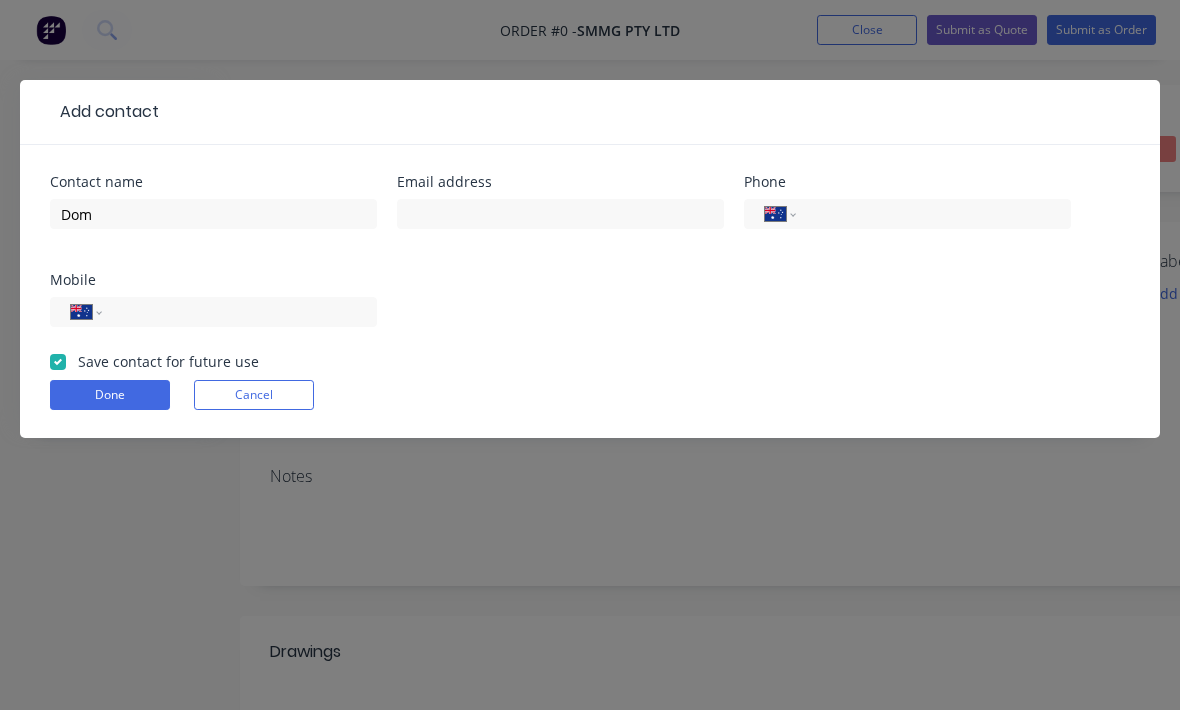 checkbox on "true" 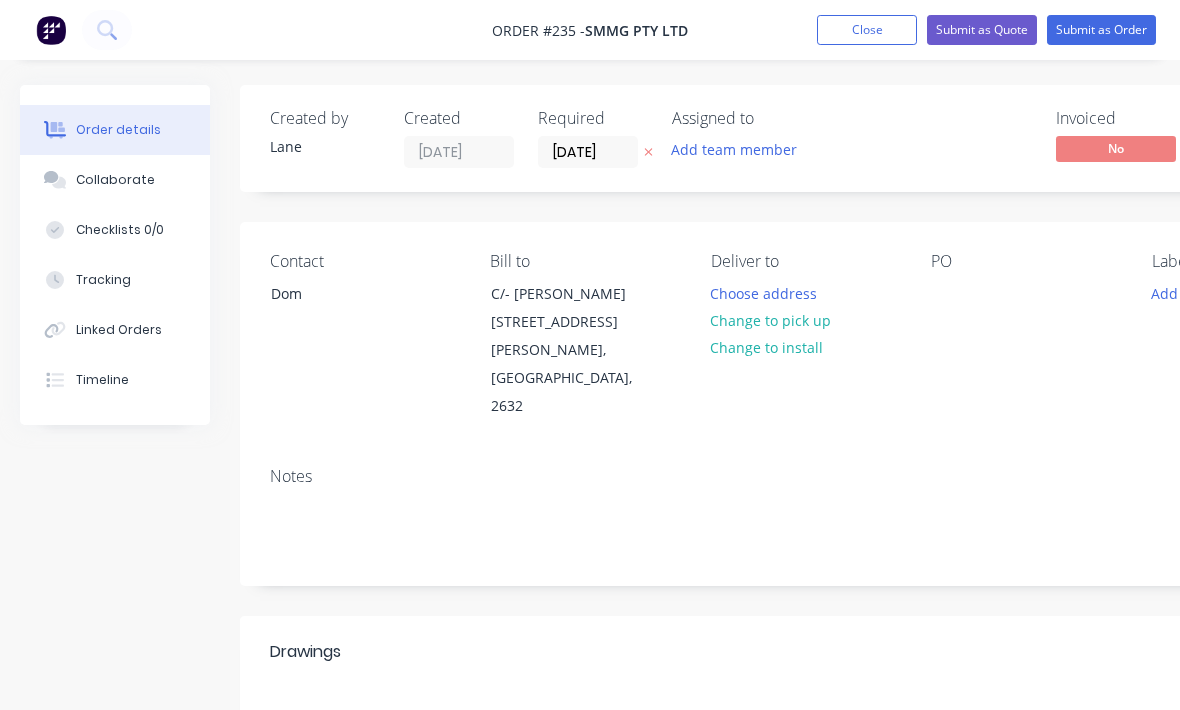 click on "Change to pick up" at bounding box center (771, 320) 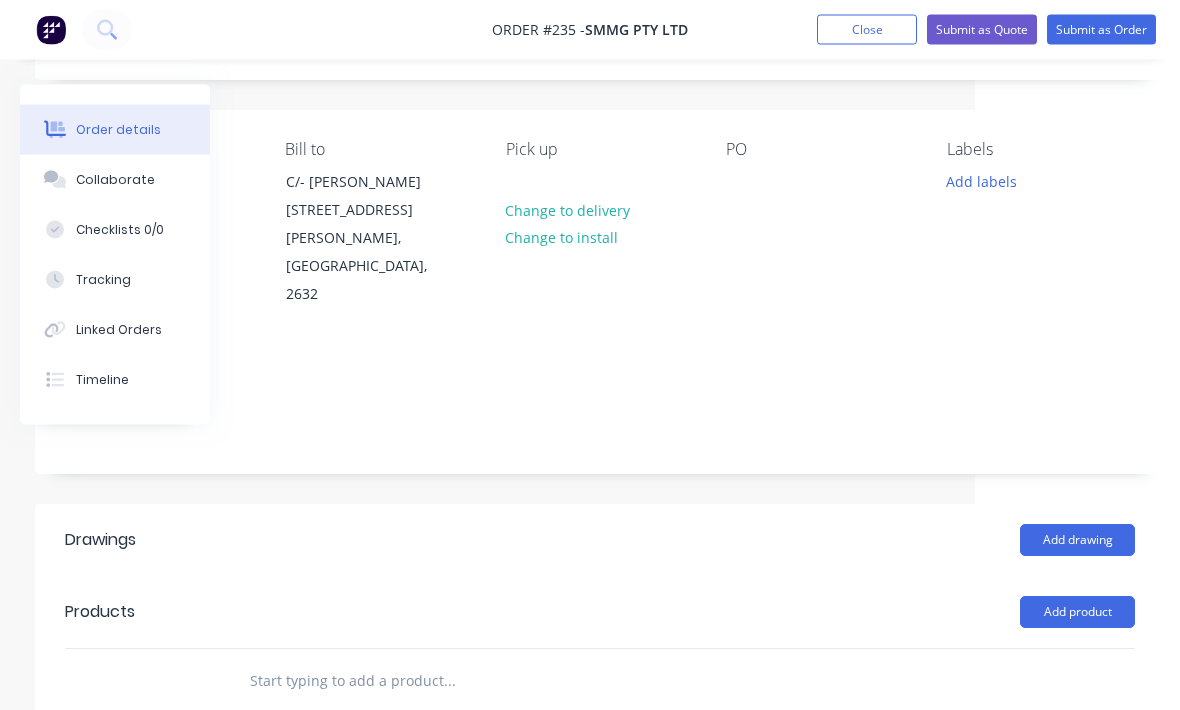 scroll, scrollTop: 112, scrollLeft: 207, axis: both 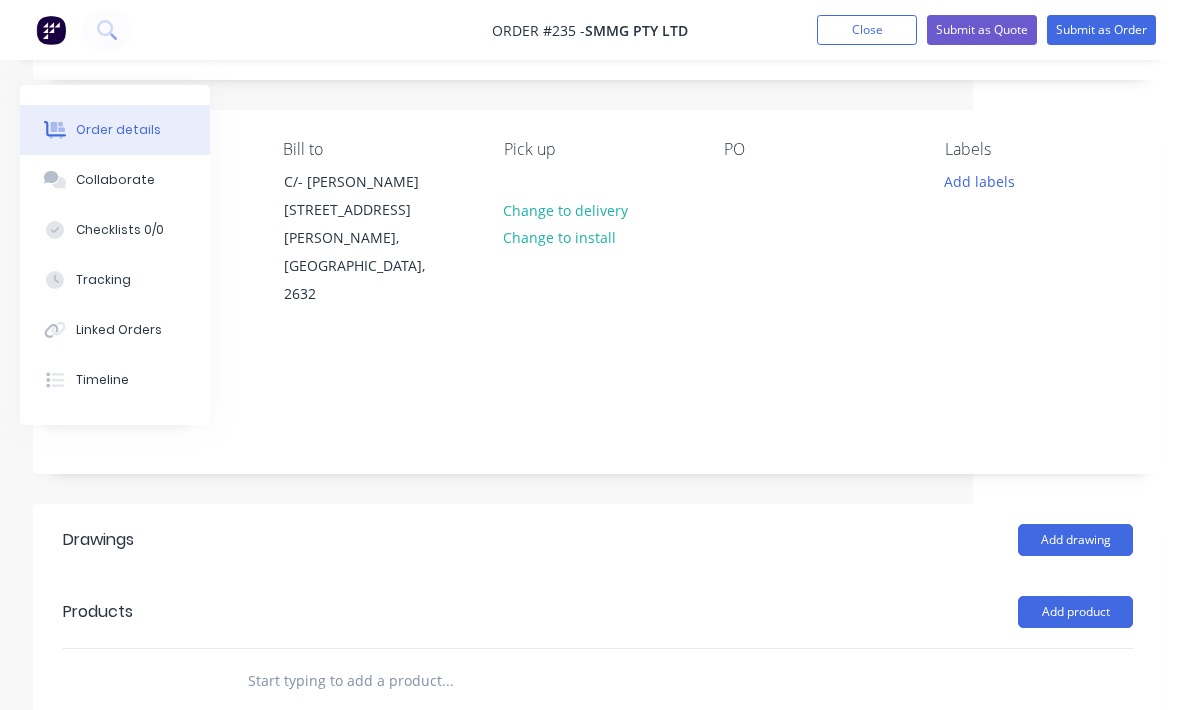 click on "Add product" at bounding box center (1075, 612) 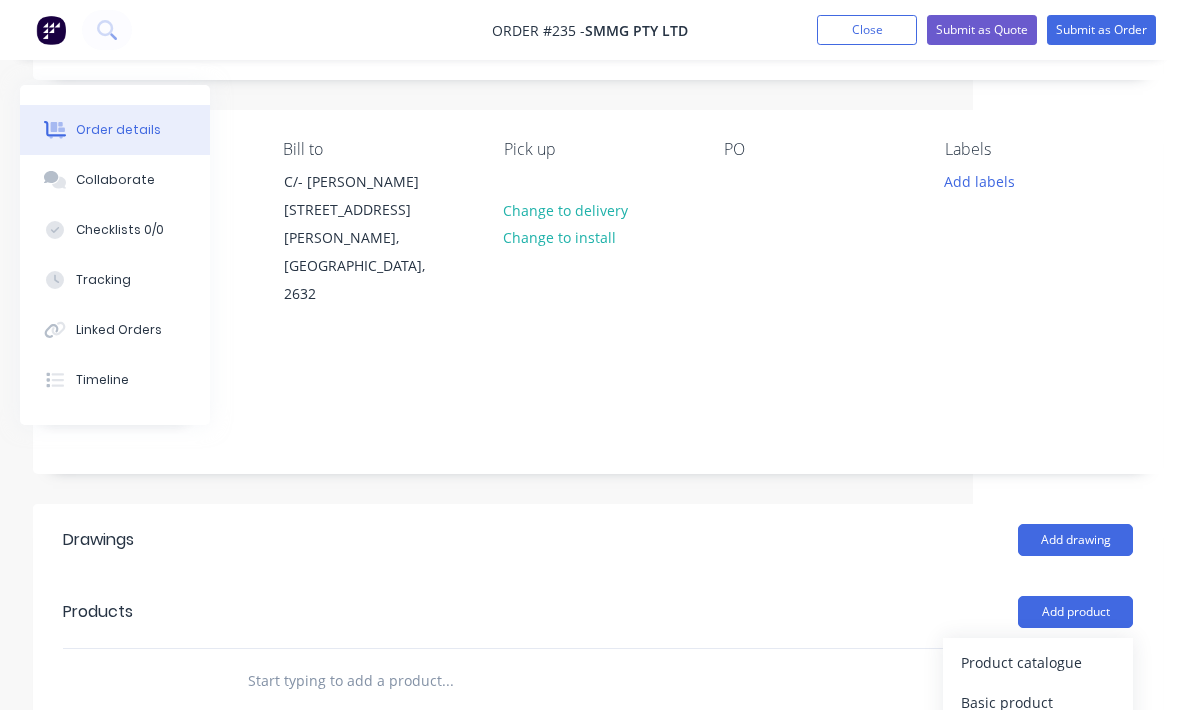 click on "Product catalogue" at bounding box center [1038, 662] 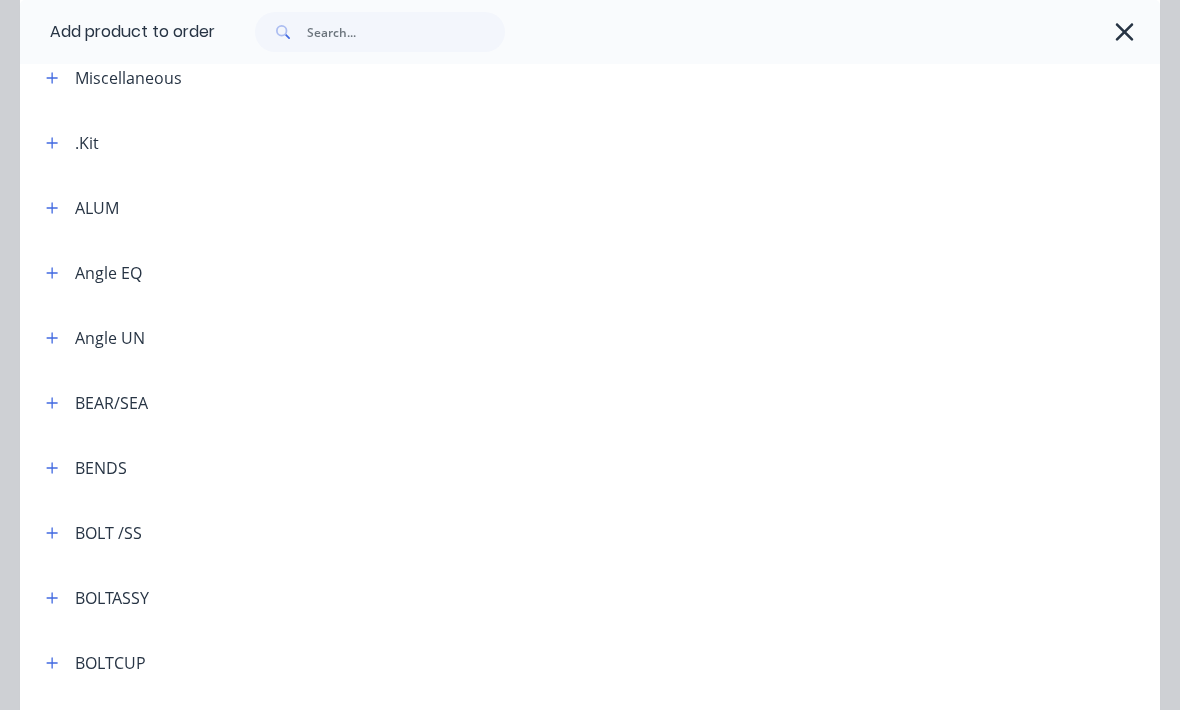scroll, scrollTop: 112, scrollLeft: 0, axis: vertical 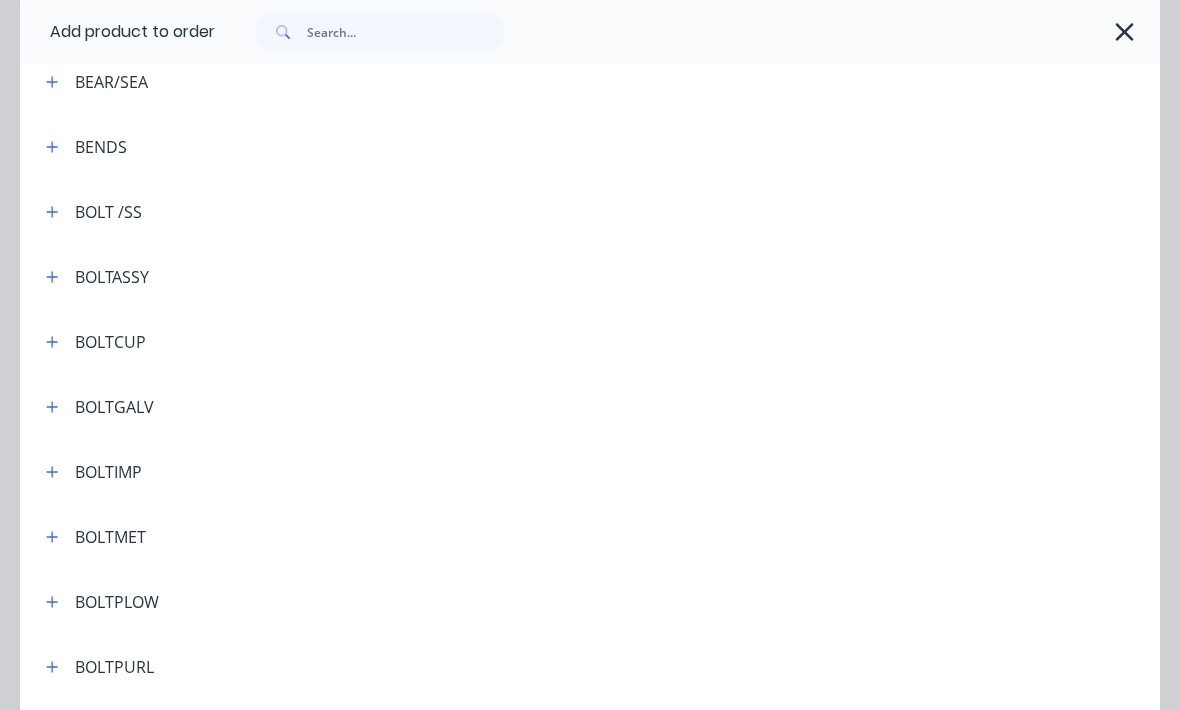 click at bounding box center [52, 536] 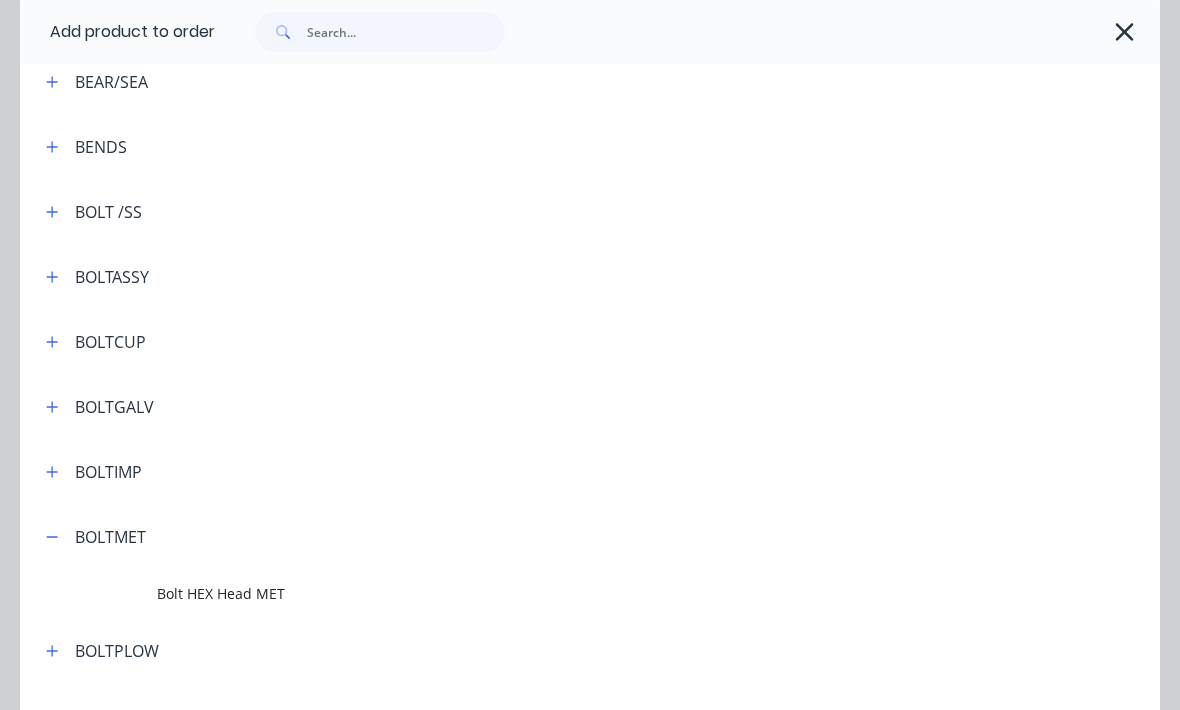 click on "Bolt HEX Head MET" at bounding box center [558, 593] 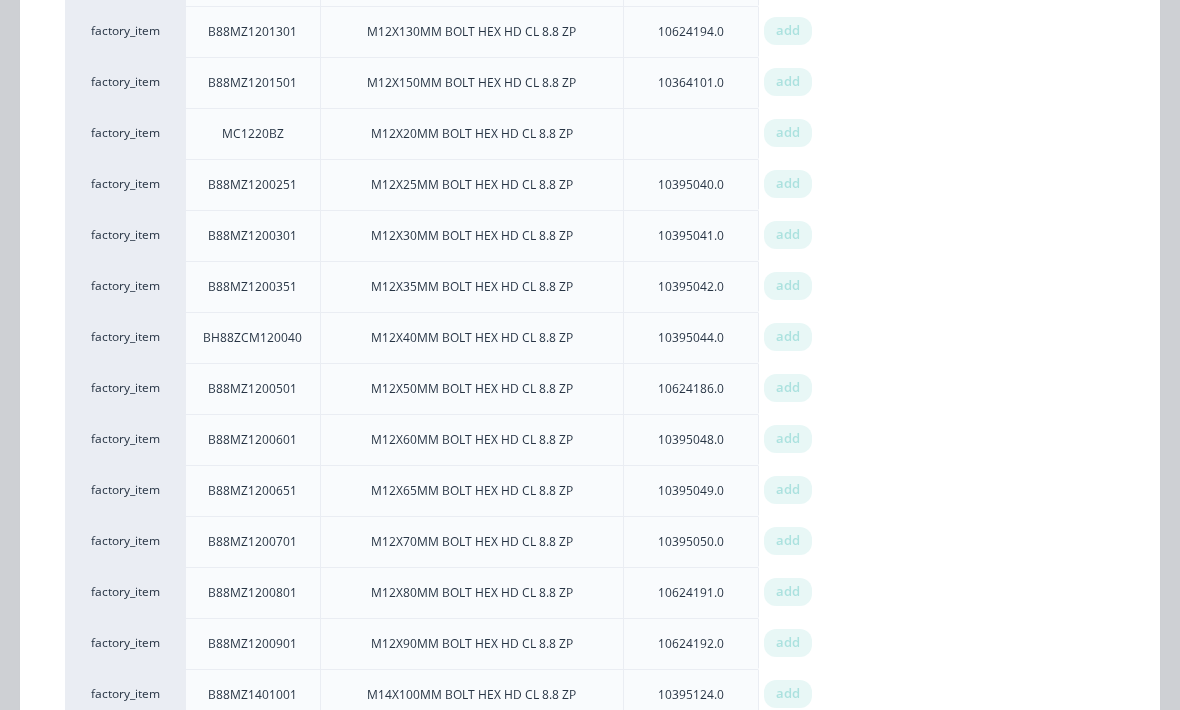 scroll, scrollTop: 1219, scrollLeft: 0, axis: vertical 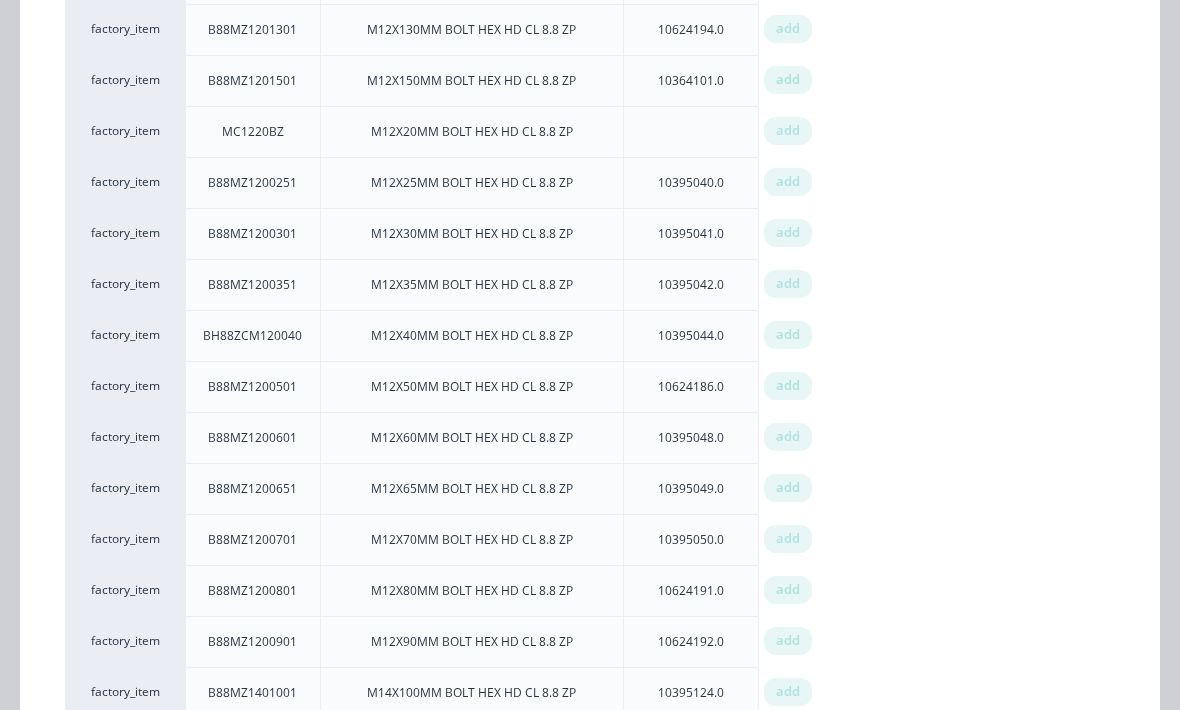 click on "add" at bounding box center [788, 437] 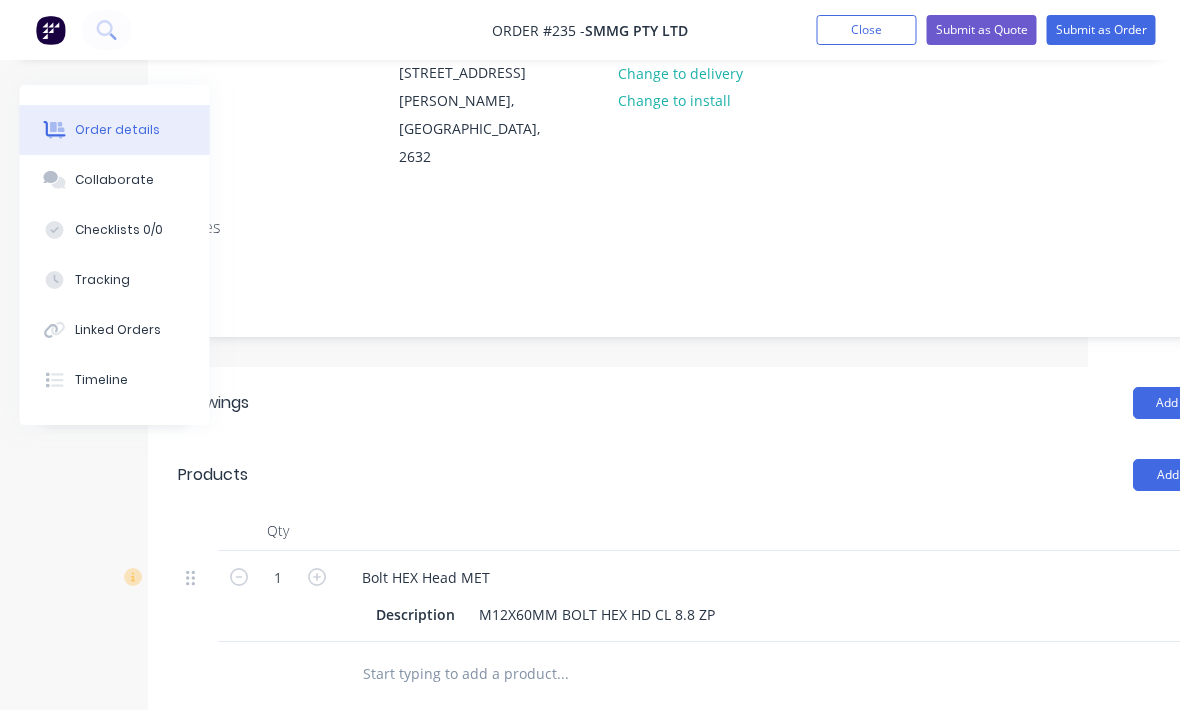 click at bounding box center [318, 575] 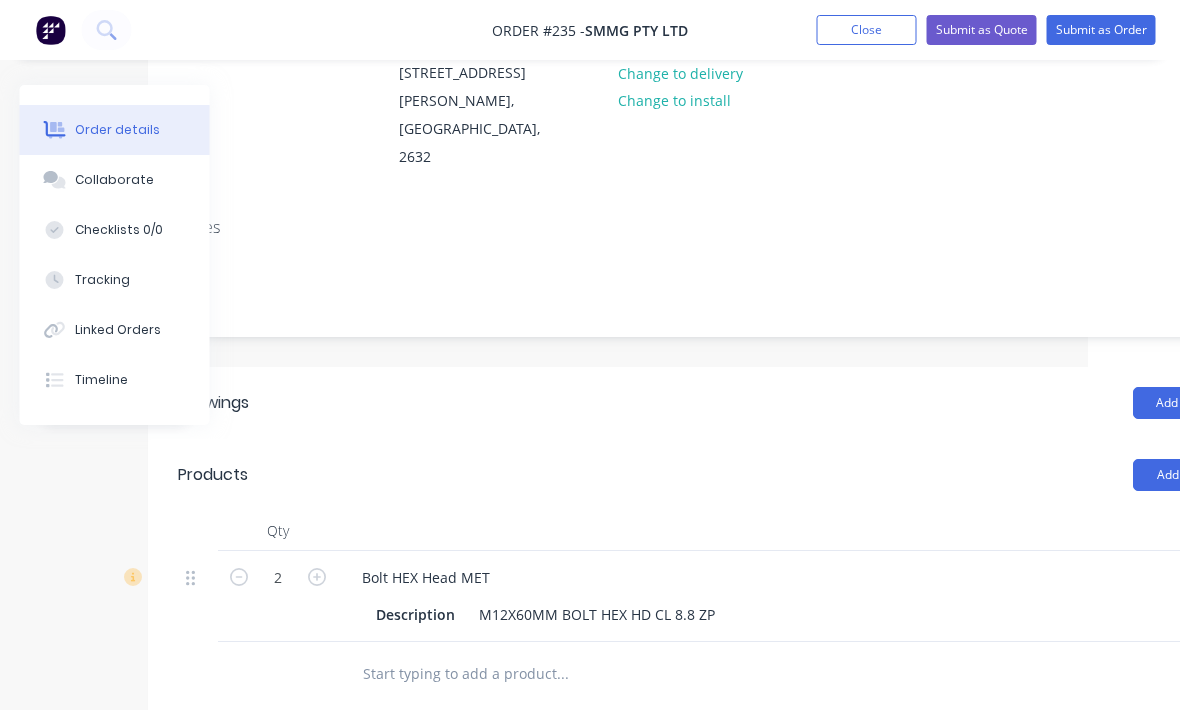 scroll, scrollTop: 249, scrollLeft: 92, axis: both 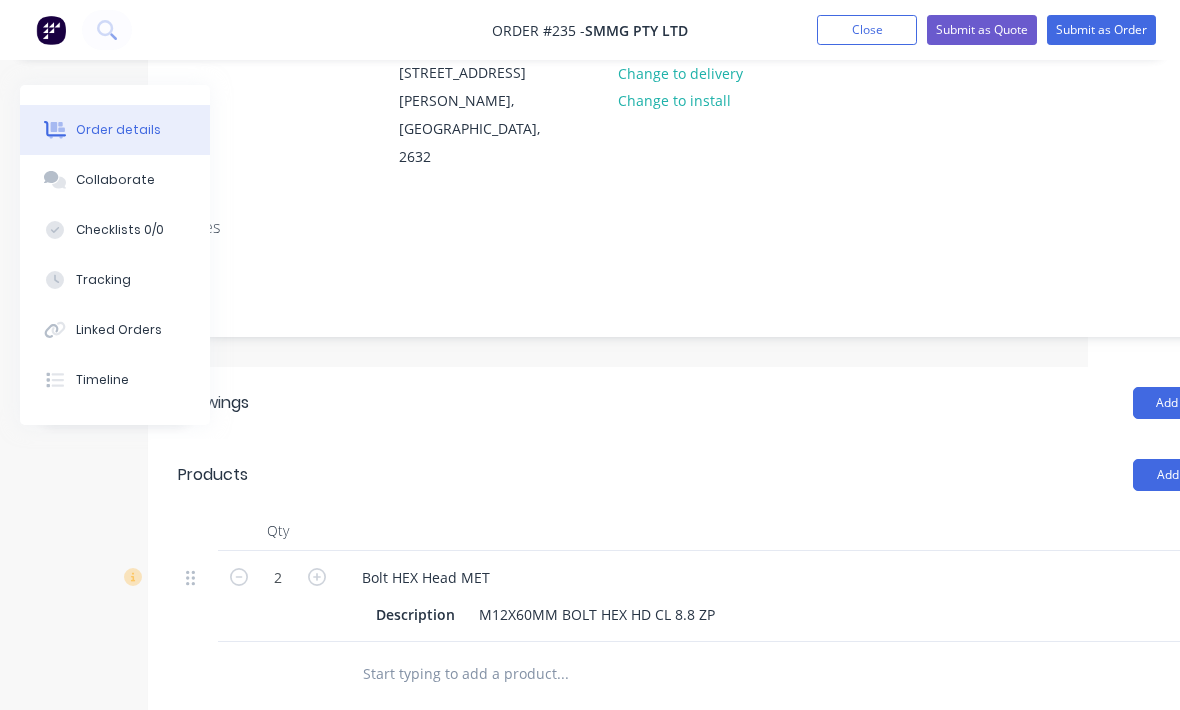click on "2" at bounding box center [278, 576] 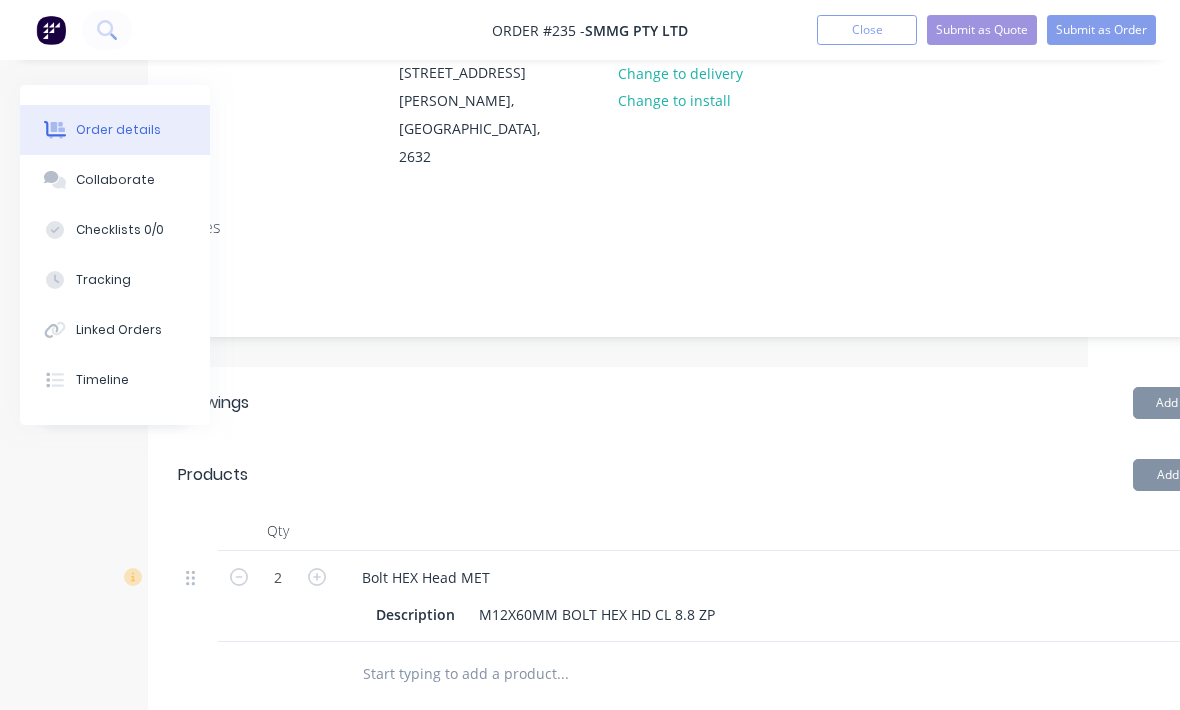 click at bounding box center [317, 575] 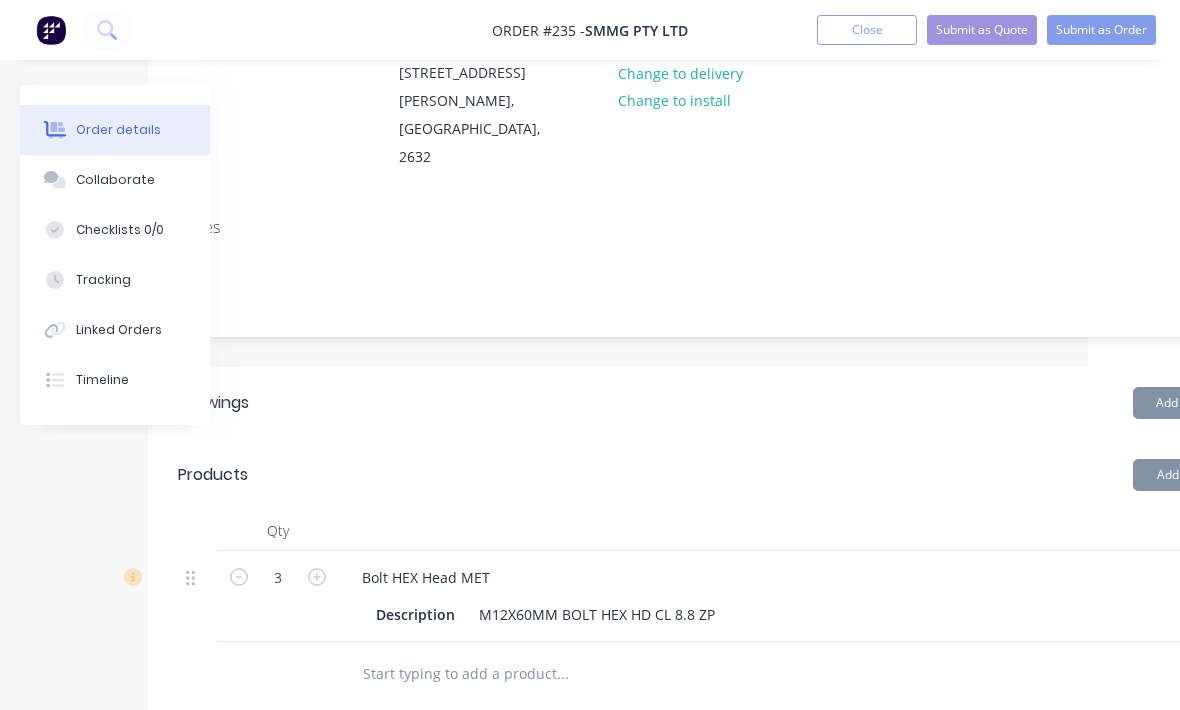 click at bounding box center (317, 575) 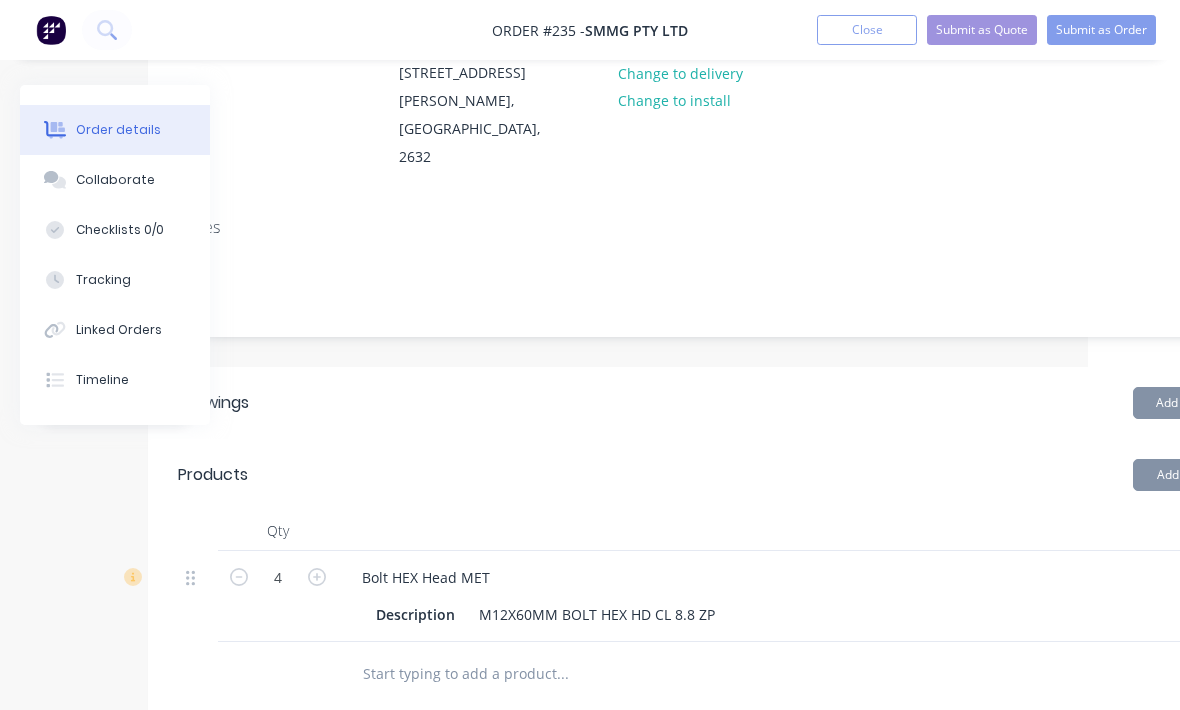 click at bounding box center (317, 575) 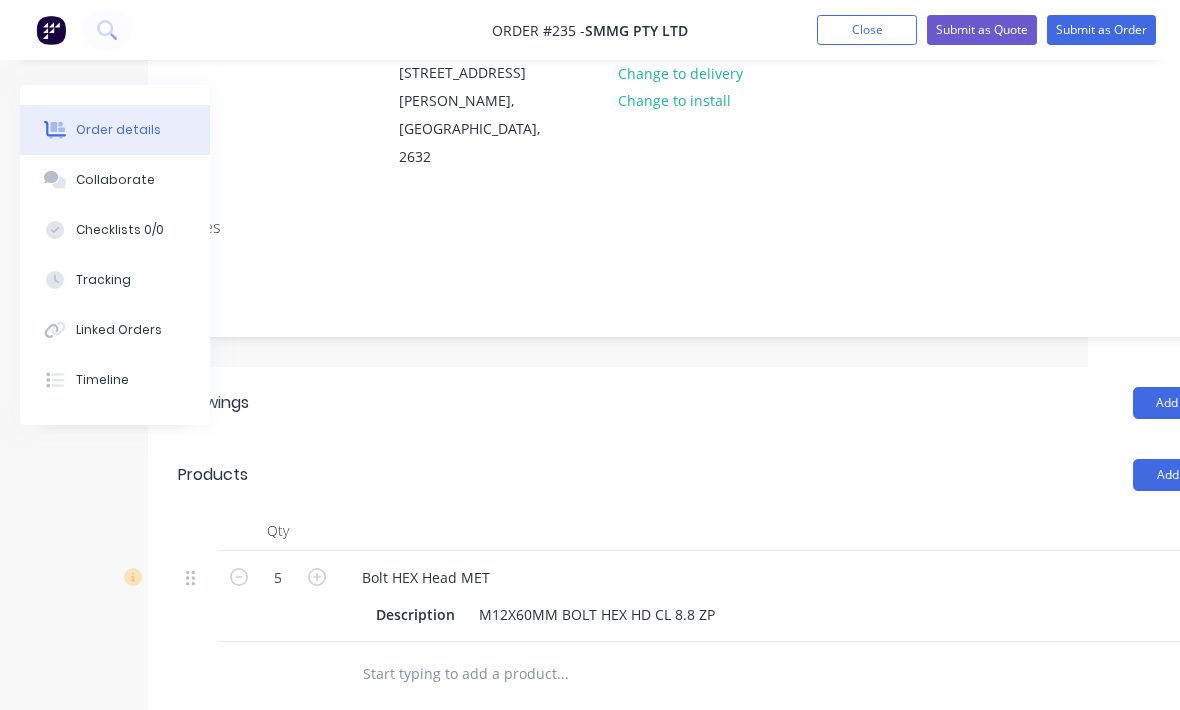 click at bounding box center [317, 575] 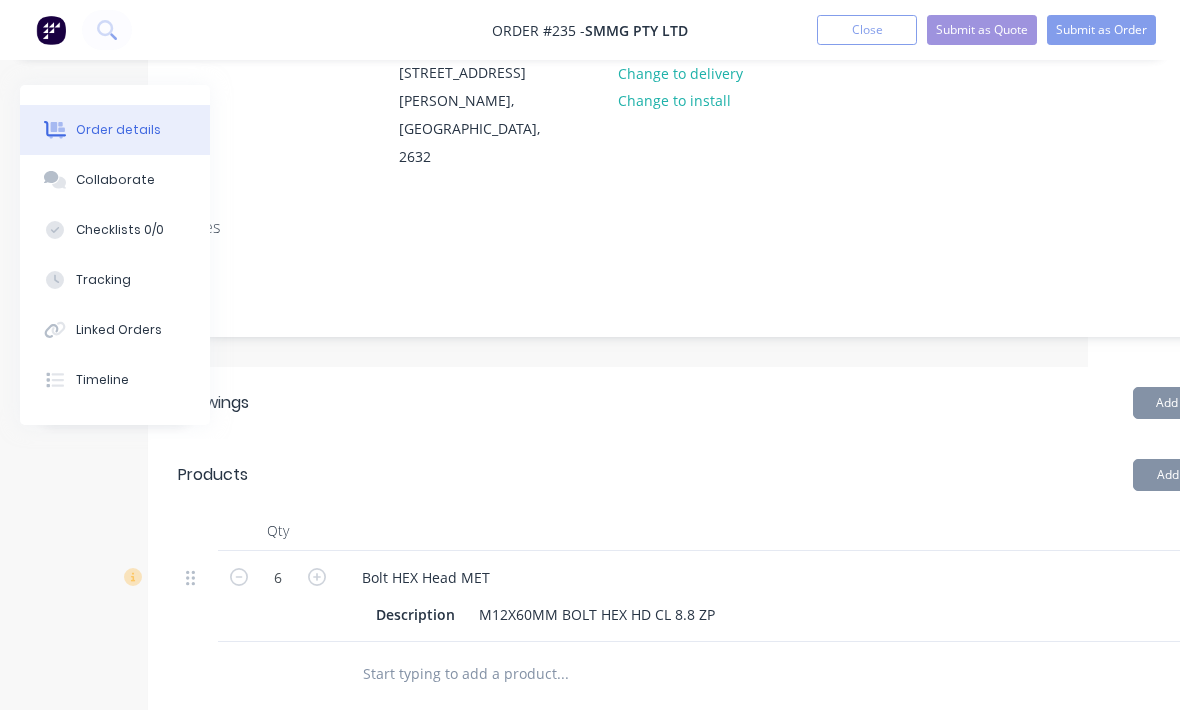 click at bounding box center (317, 575) 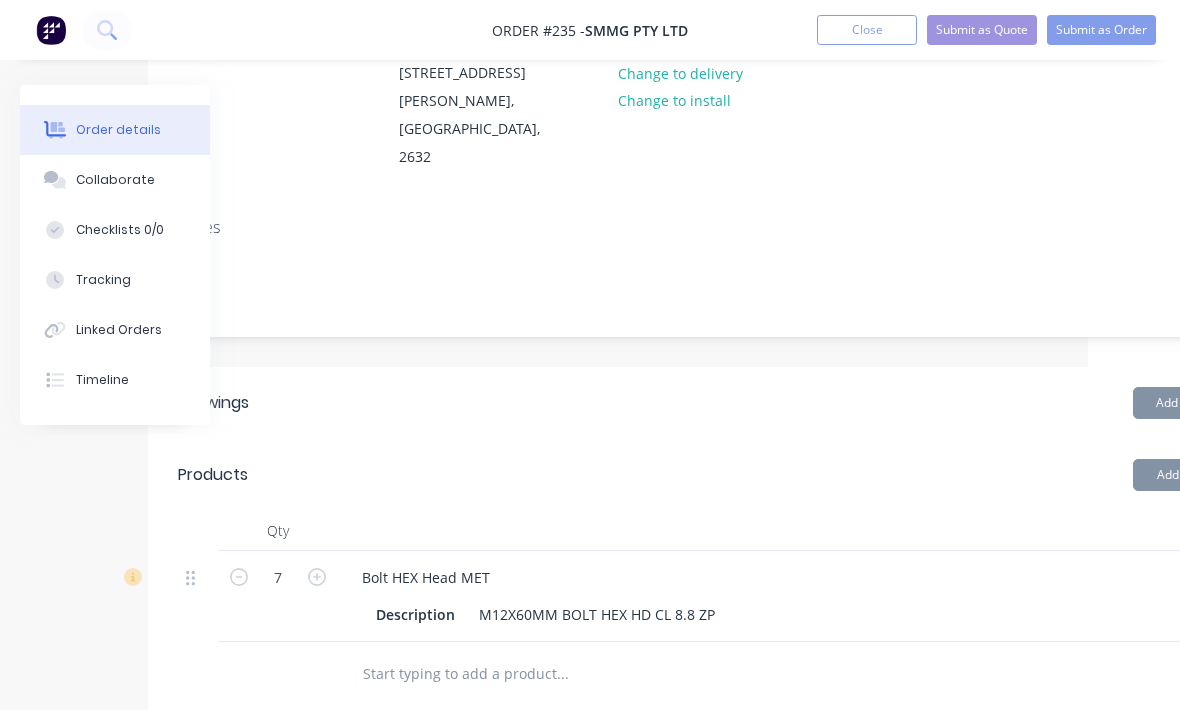 click on "7" at bounding box center (278, 596) 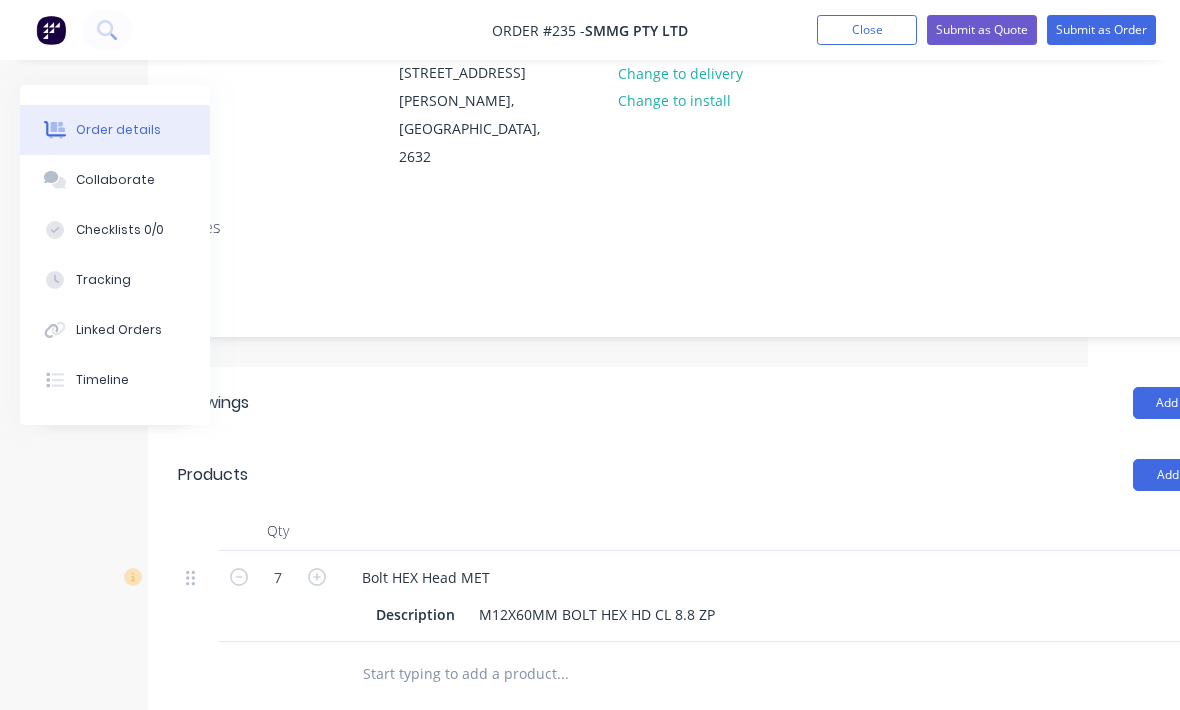 click on "7" at bounding box center (278, 596) 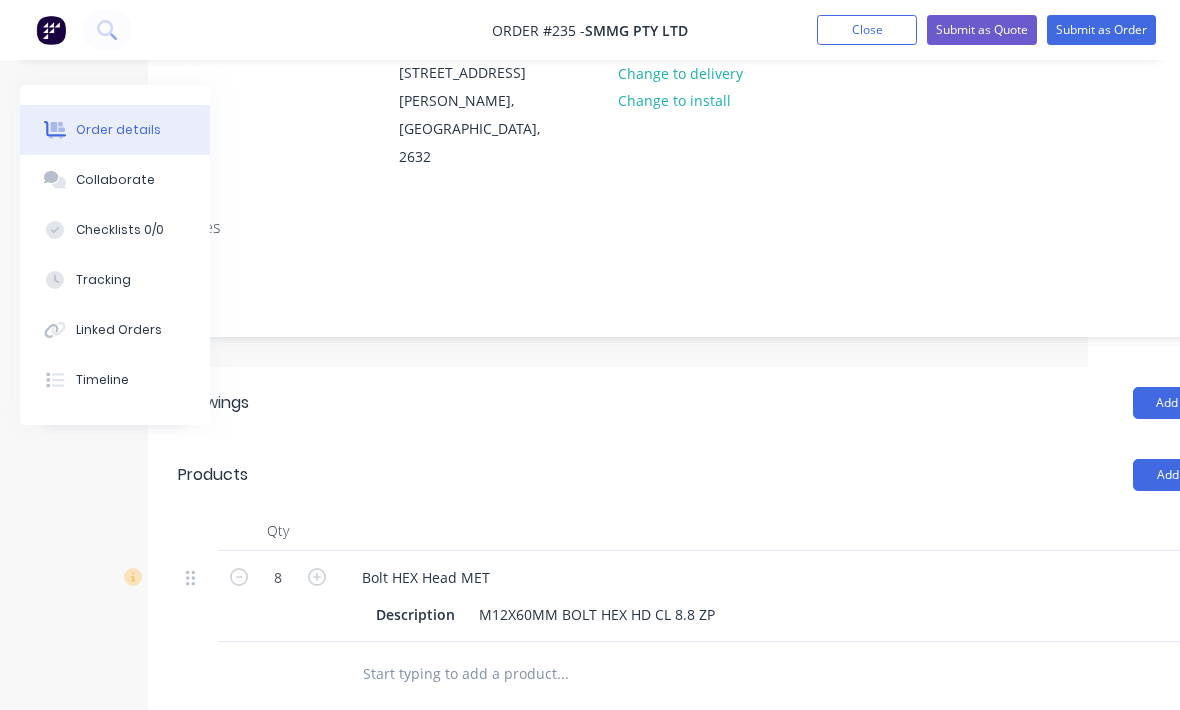 click at bounding box center [317, 575] 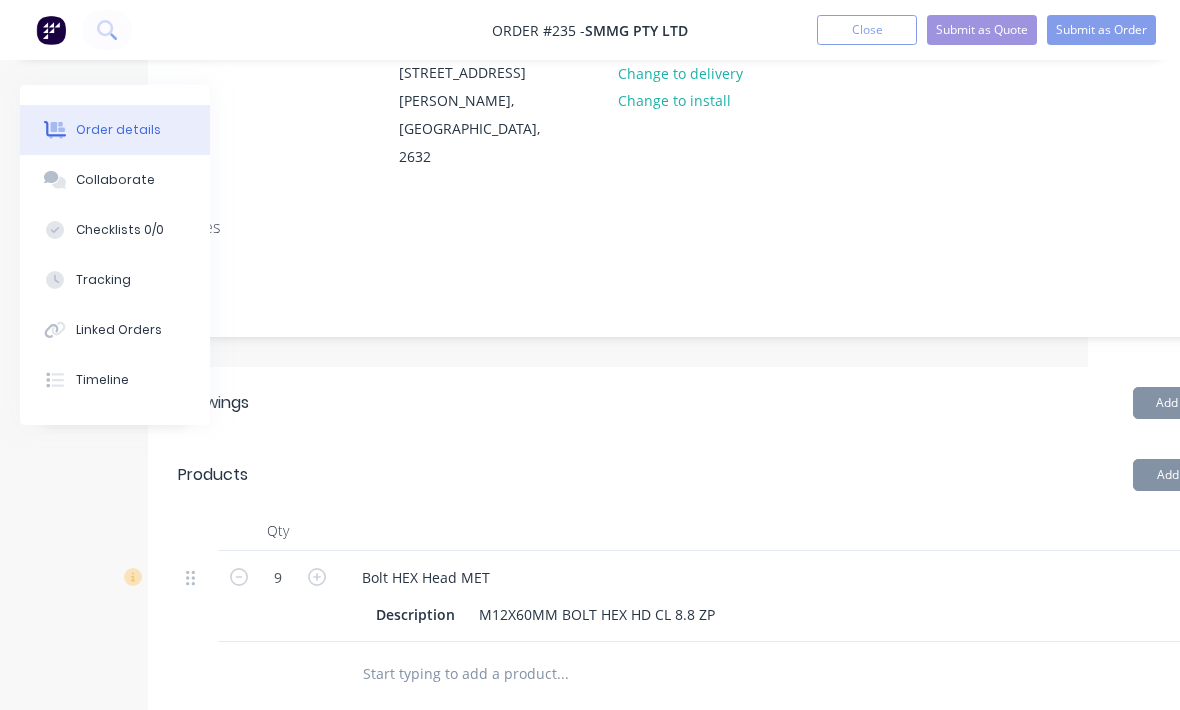 click 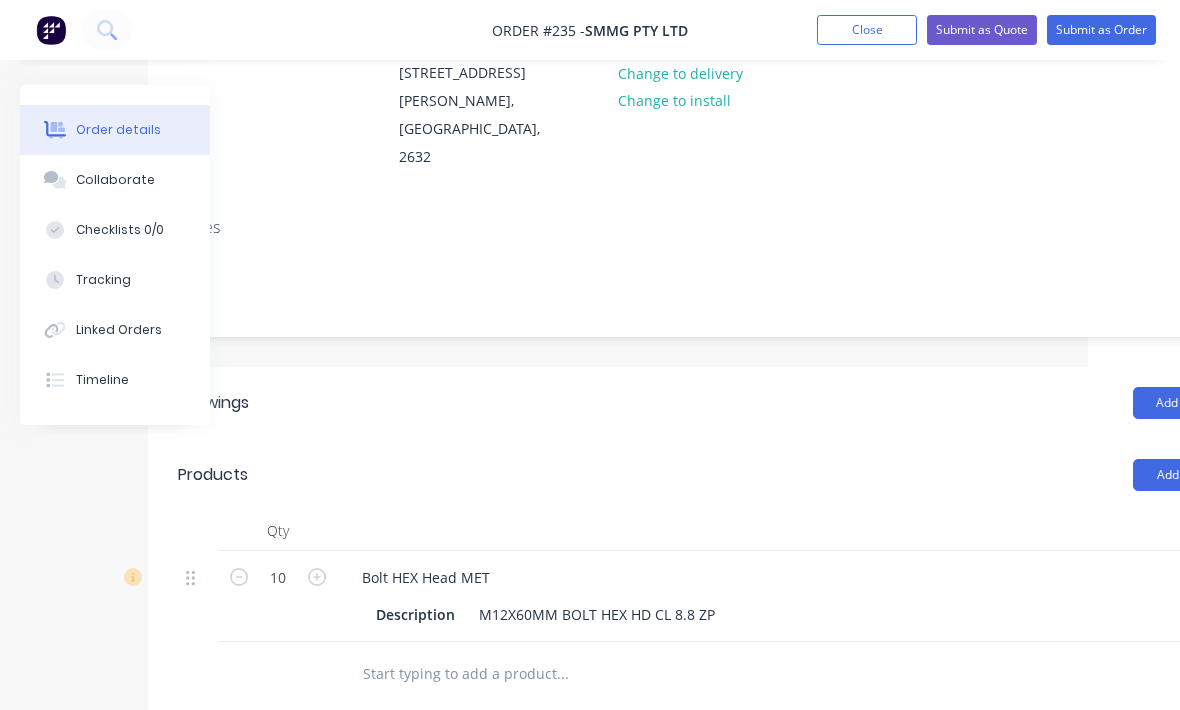 click at bounding box center (317, 575) 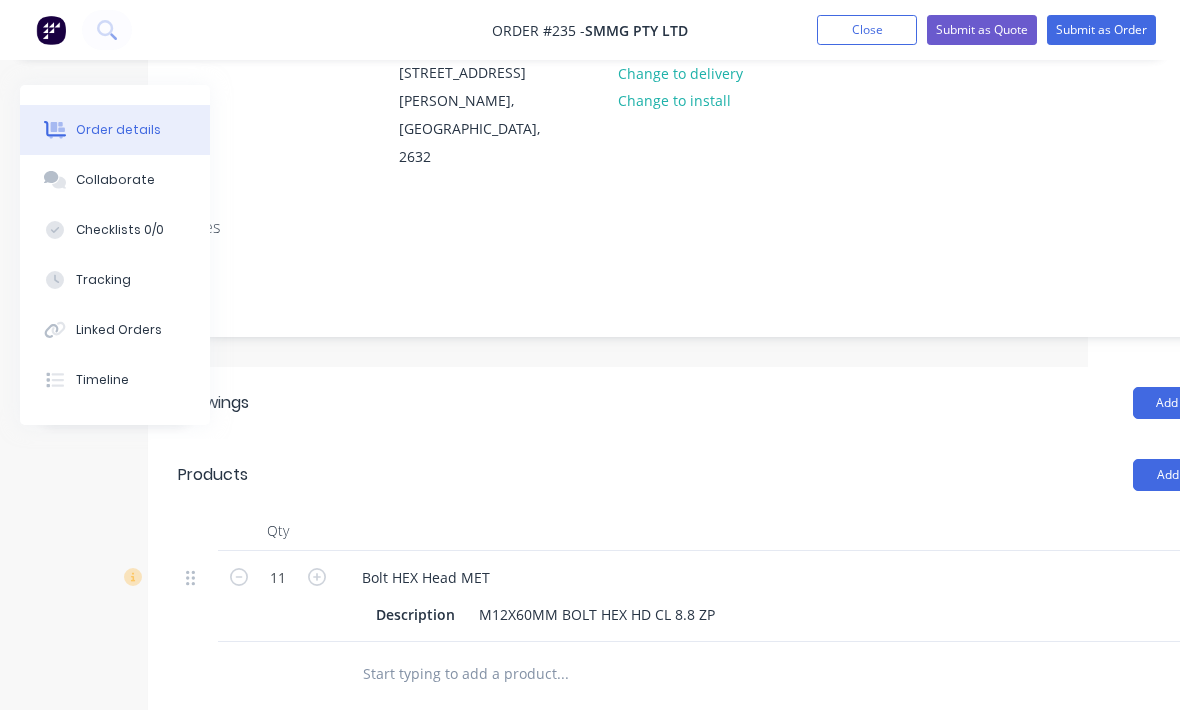 click at bounding box center (198, 576) 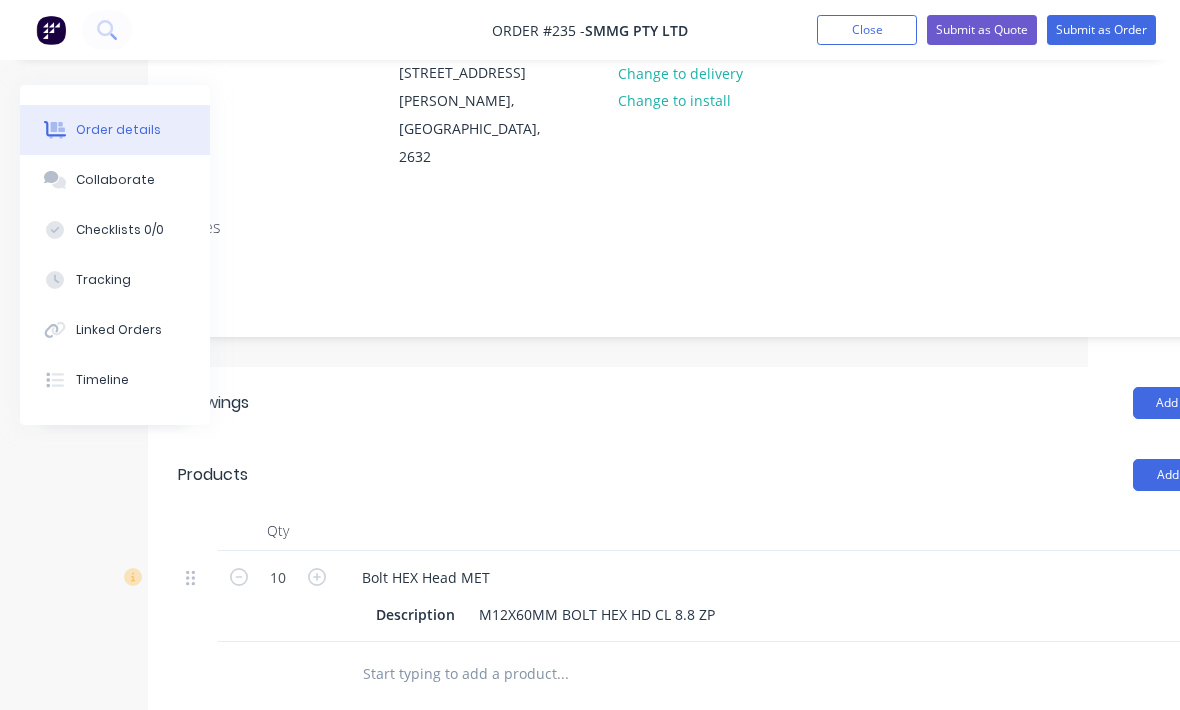 click 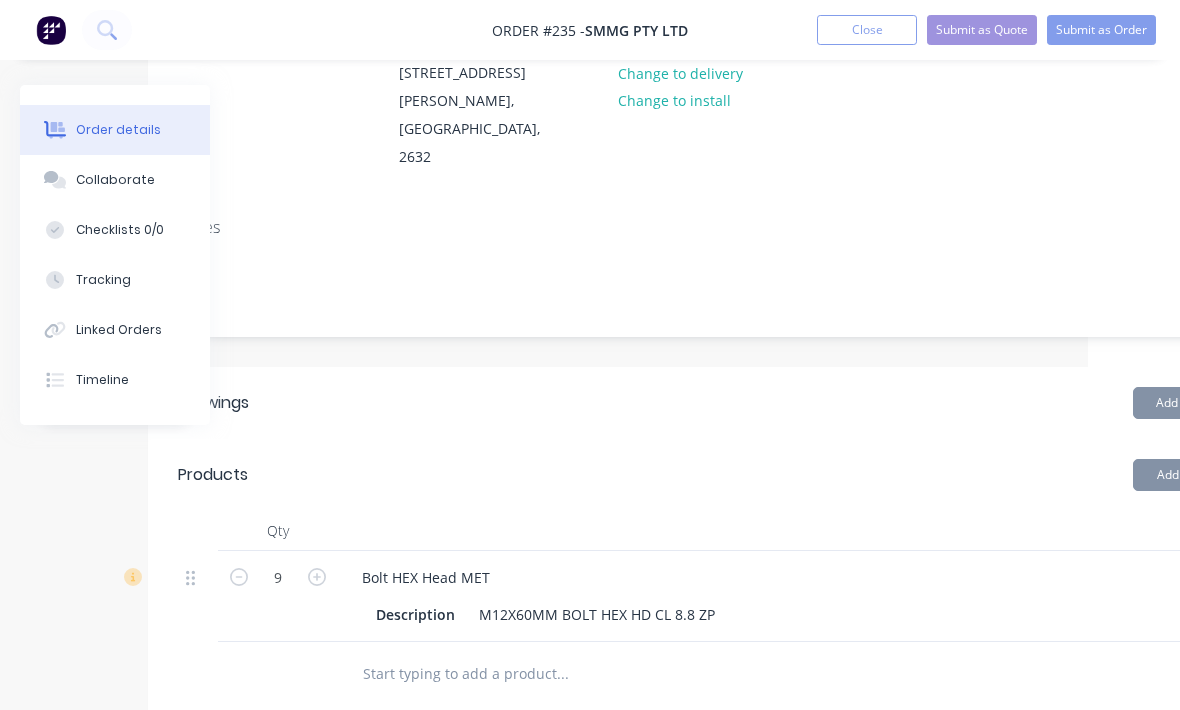 click 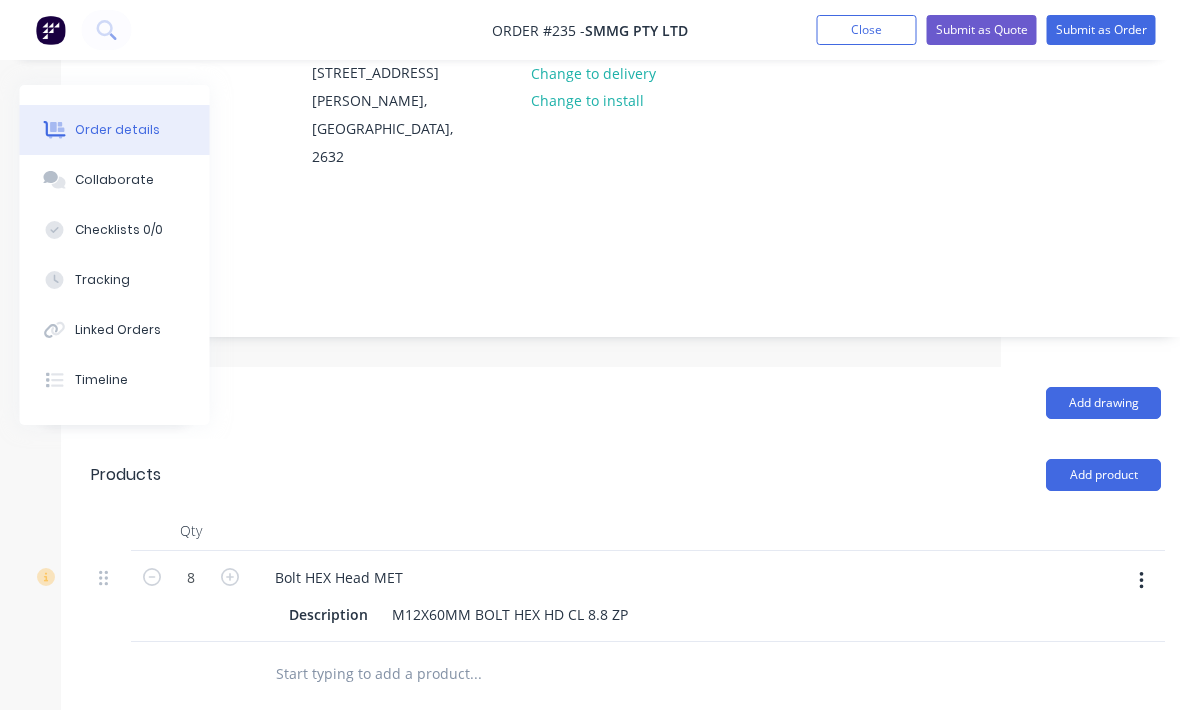 scroll, scrollTop: 249, scrollLeft: 180, axis: both 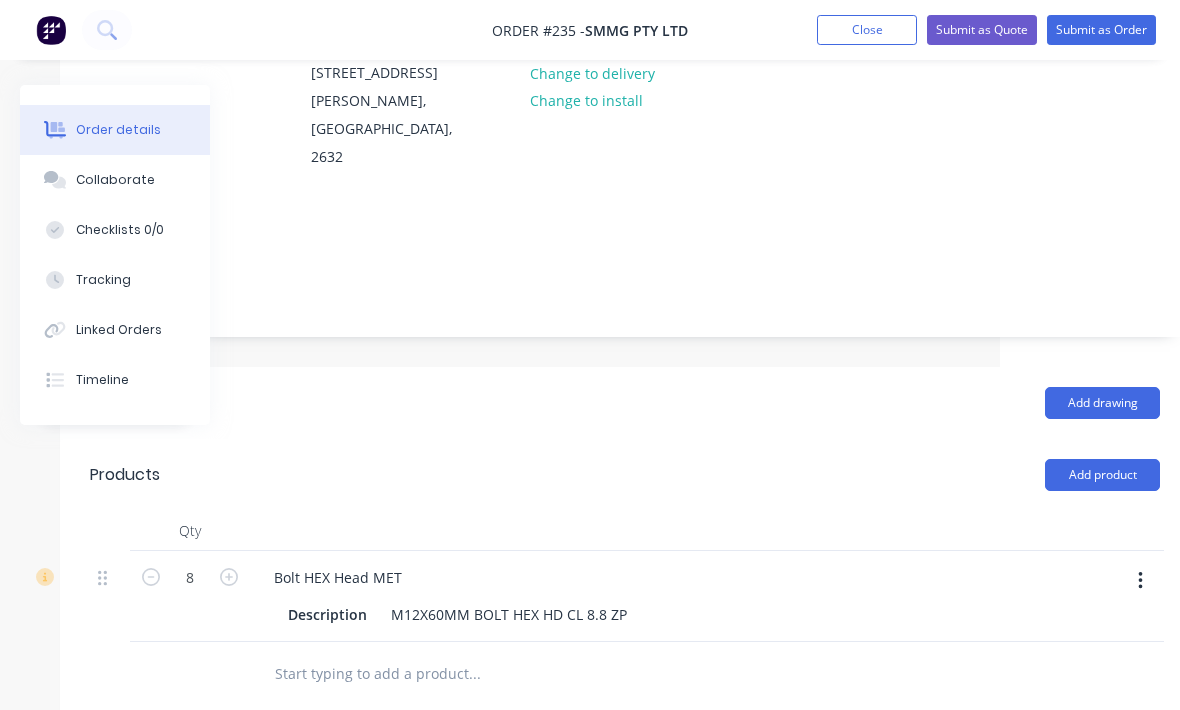 click on "Add product" at bounding box center (1102, 475) 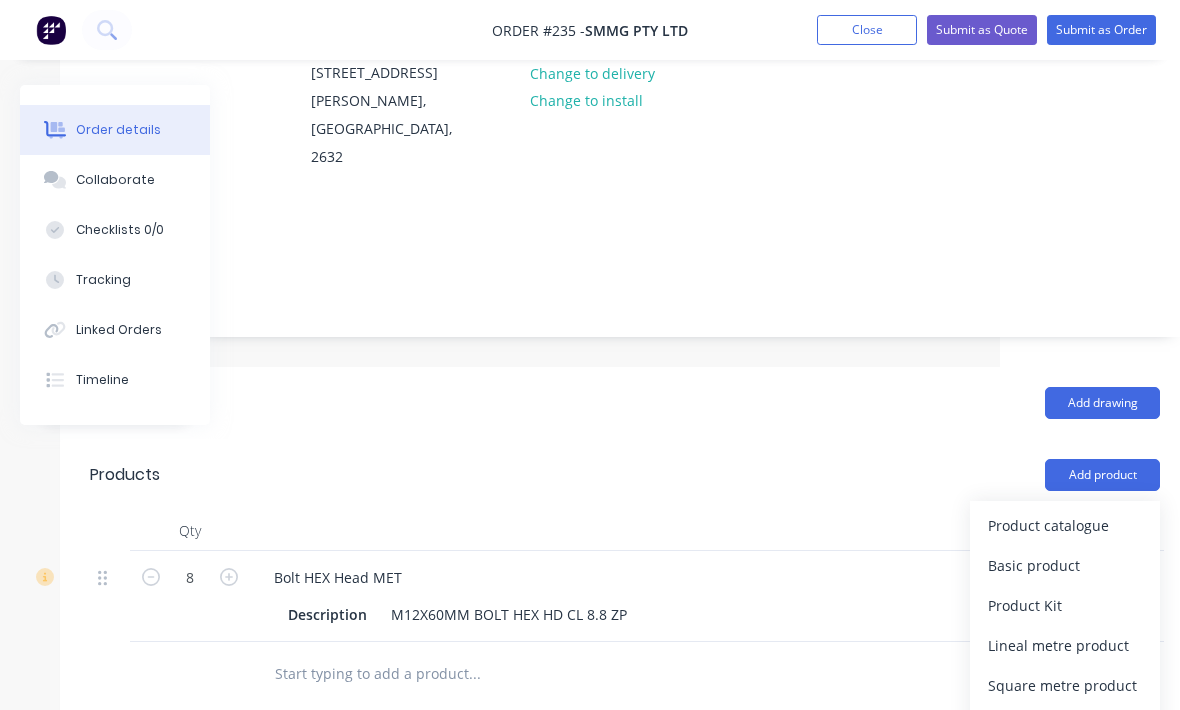 click at bounding box center (474, 674) 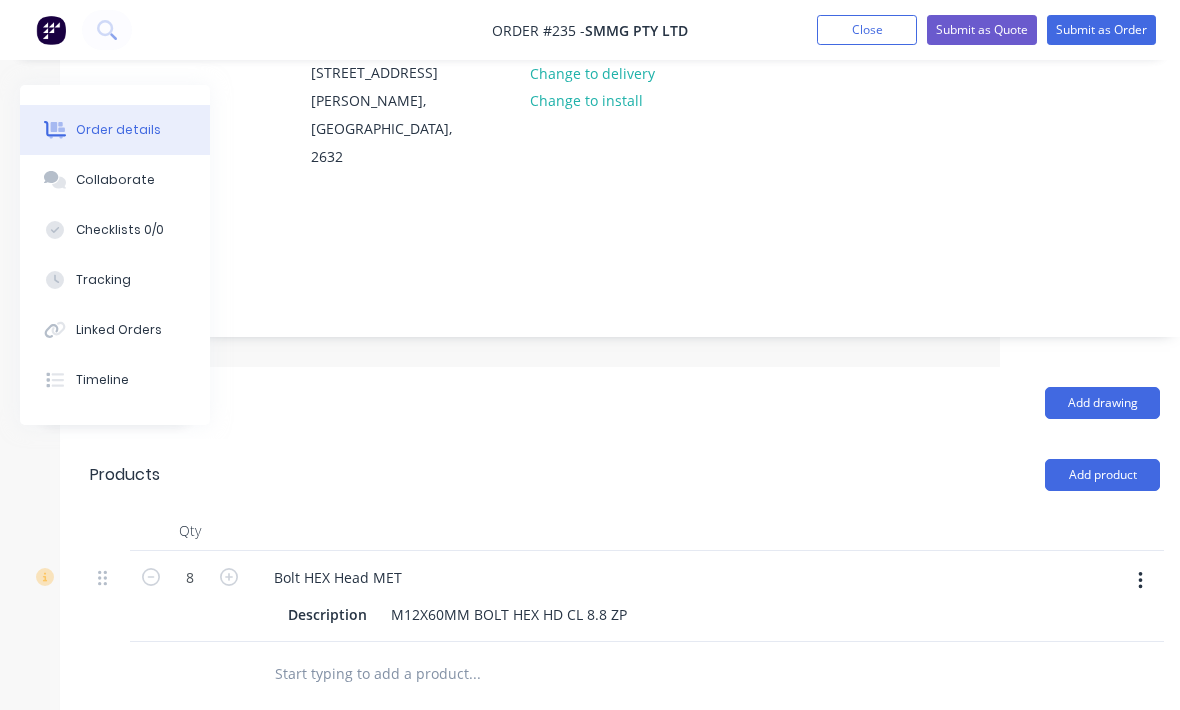 scroll, scrollTop: 361, scrollLeft: 64, axis: both 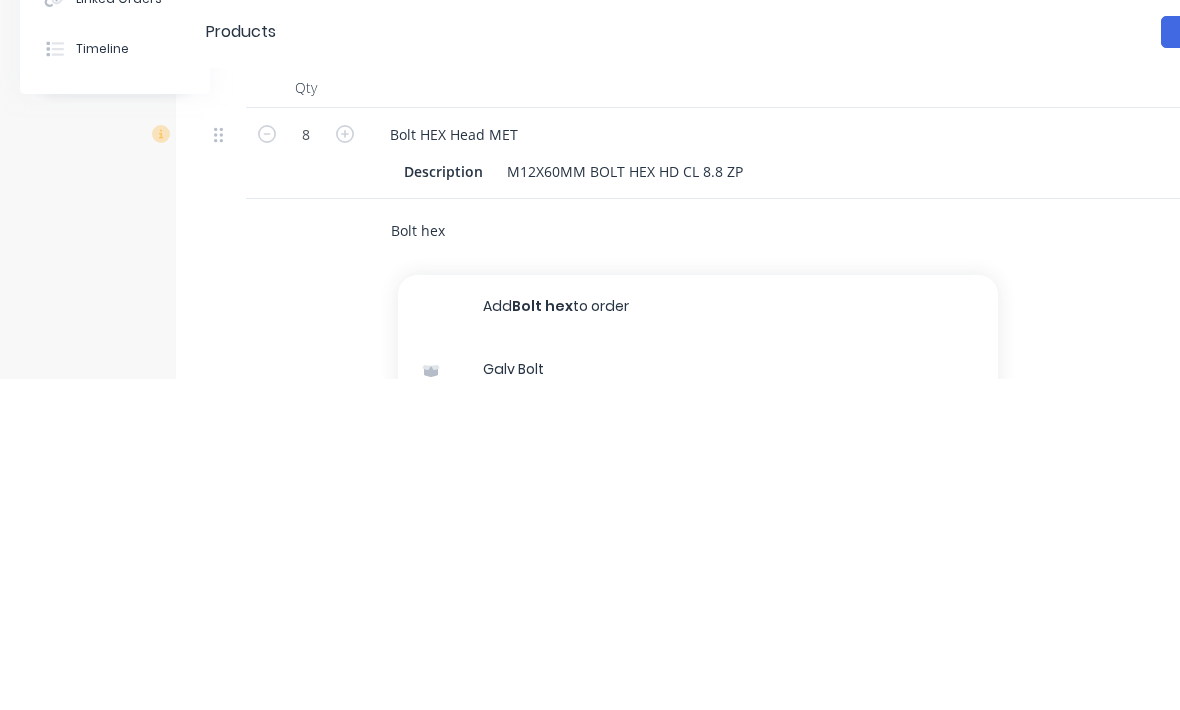 type on "Bolt hex" 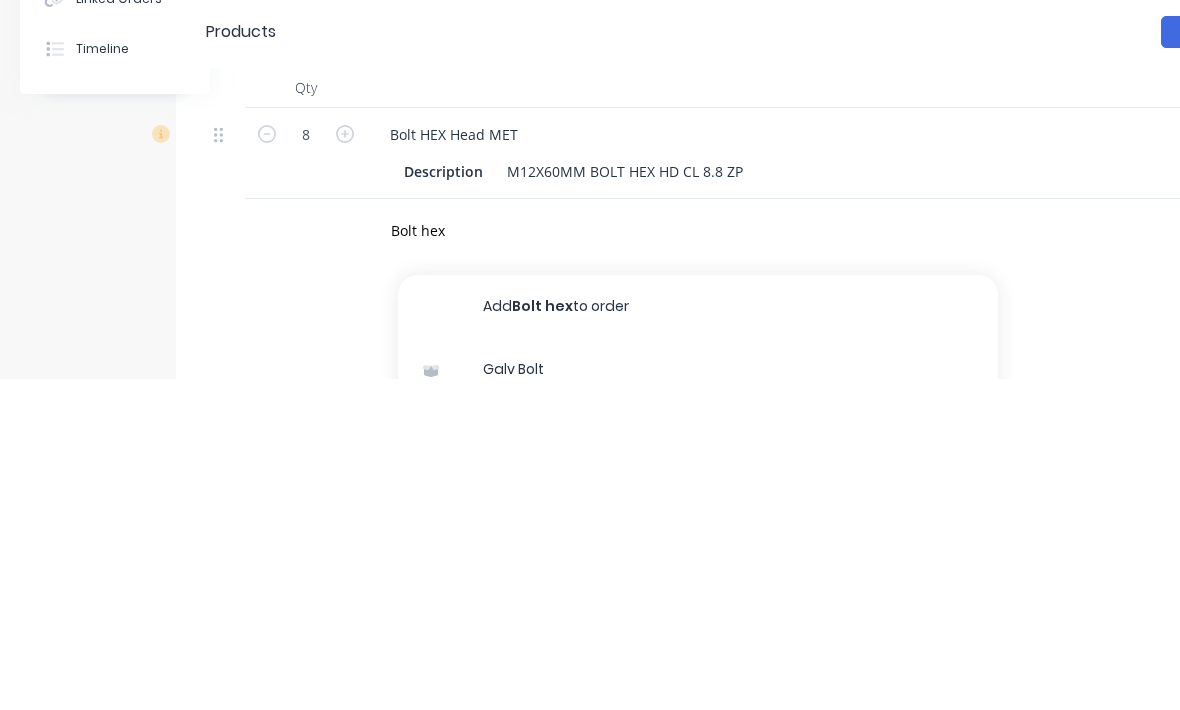 click on "Bolt hex Add  Bolt hex  to order Galv Bolt Xero   Item # factory_item Our Code B46MG1001002 Description M10X100MM  BOLT HEX  HD CL 4.6 GALV + NUT Supplier Code 10410095.0 Product variant Masonary Bolt  Xero   Item # factory_item Our Code XBAHFMY10120 Description M10X120MM MASONARY  BOLT HEX  ZP Supplier Code 10969021.0 Product variant Bolt HEX  Head IMP(3) Xero   Item # factory_item Our Code BG8CZ1603501 Description UNC 5/8X3-1/2IN  BOLT HEX  HD GRD 8 ZP Supplier Code 10363187.0 Product variant Stainless Steel Bolt Xero   Item # factory_item Our Code BS4M0800303 Description M8X30MM  BOLT HEX  HD 304SS FULL THD Supplier Code 10623916.0 Product variant Bolt HEX  Head Xero   Item # factory_item Our Code B88MFZ10F00401 Description M10-1.25X40MM BOLT FINE HEX HD CL8.8 ZP Supplier BSCBAI Supplier Code 10945597.0 Product variant Bolt IMP Xero   Item # factory_item Our Code 1-1/2X7-UNC Description UNC 1-1/2IN X 7IN  BOLT HEX  HD GR.8 ZP Supplier Code 10946053.0 Product variant Anchor Hex  Xero   Item # Xero" at bounding box center [726, 562] 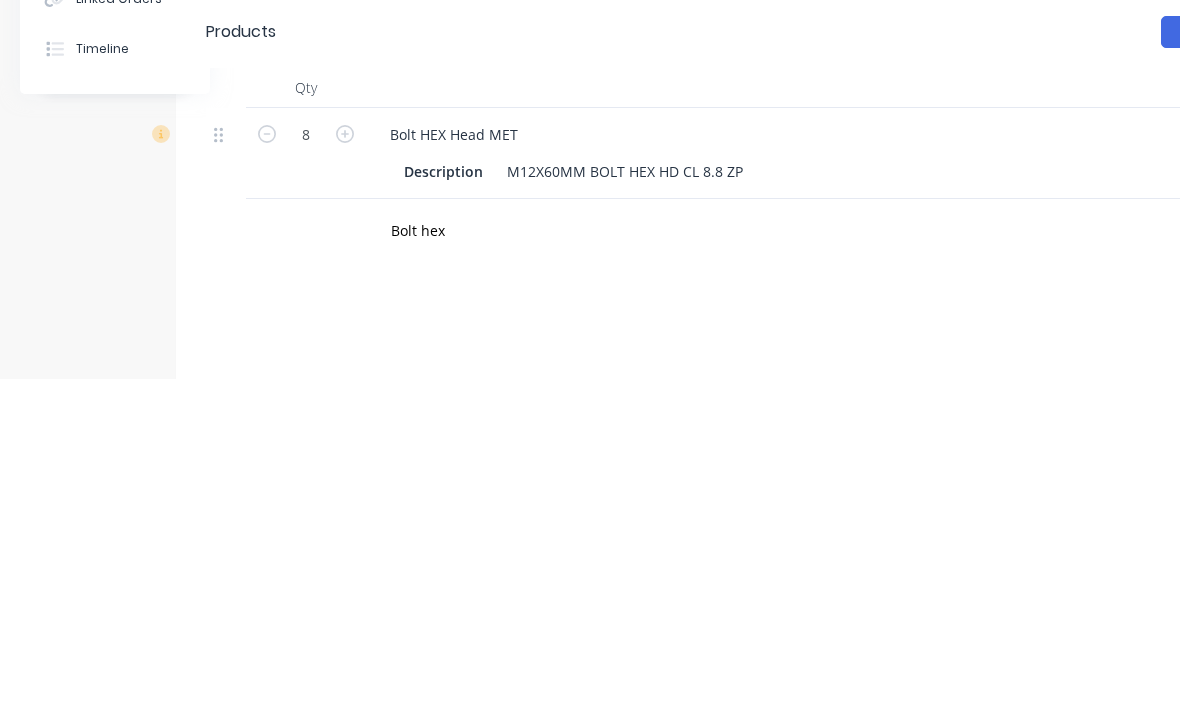 scroll, scrollTop: 507, scrollLeft: 64, axis: both 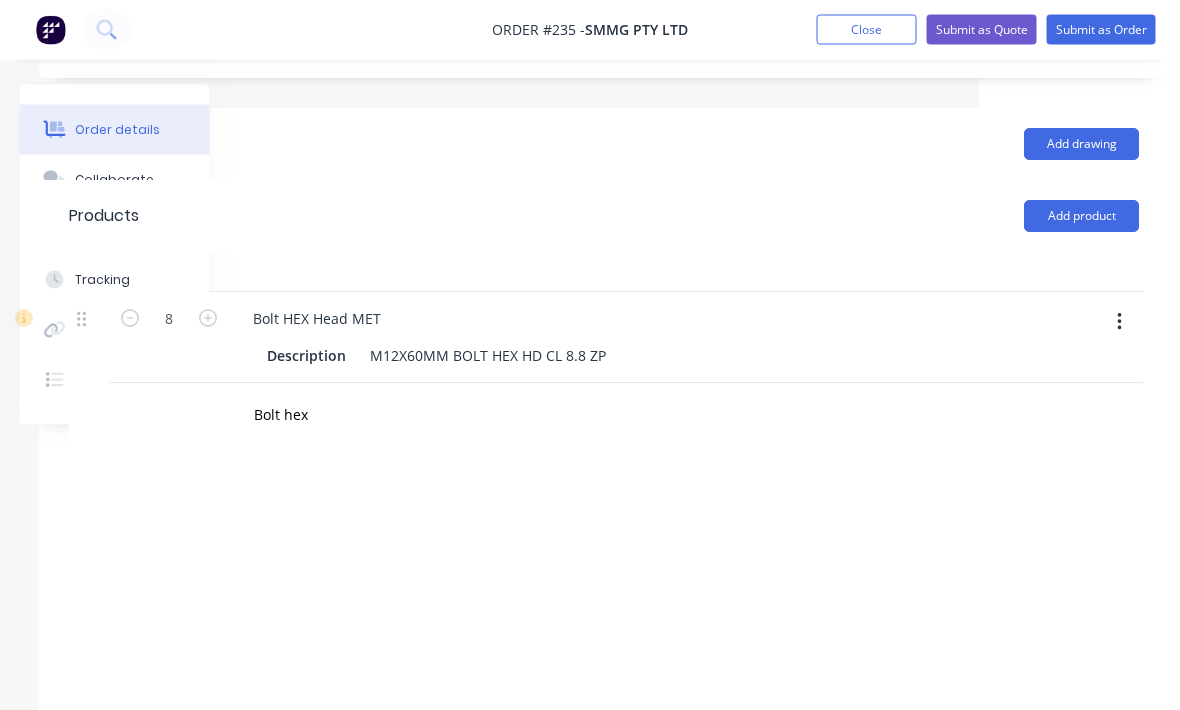 click on "Add product" at bounding box center [1082, 217] 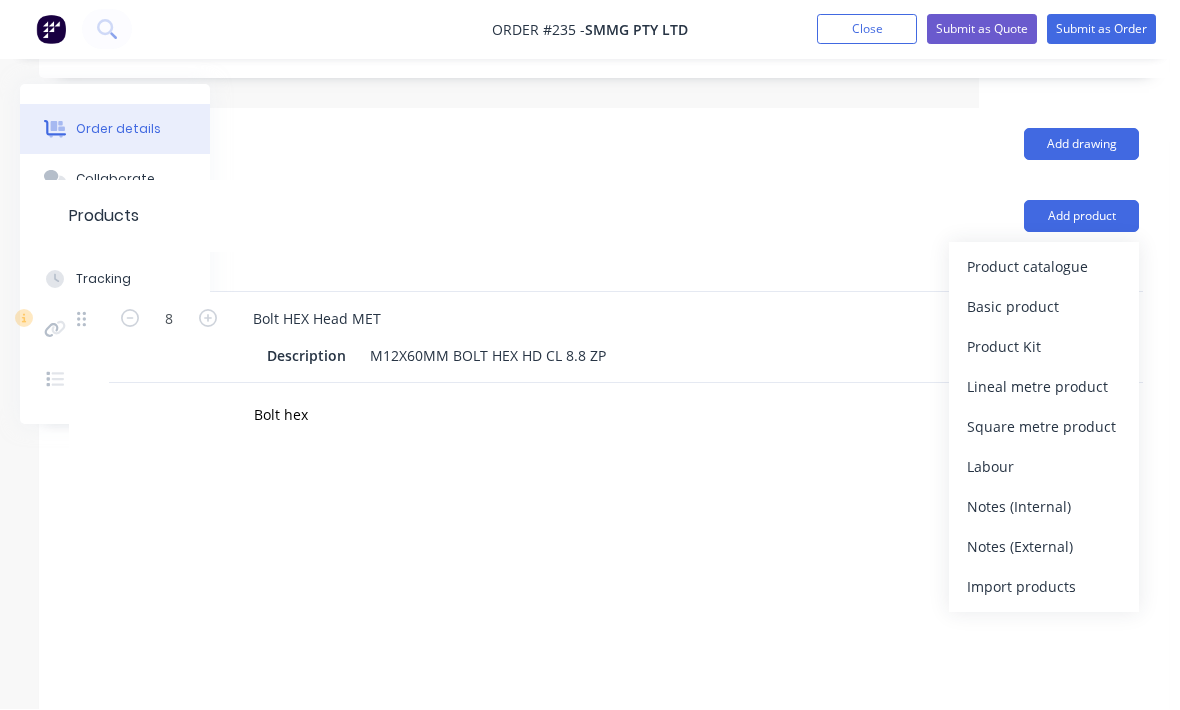 click on "Product catalogue" at bounding box center [1044, 267] 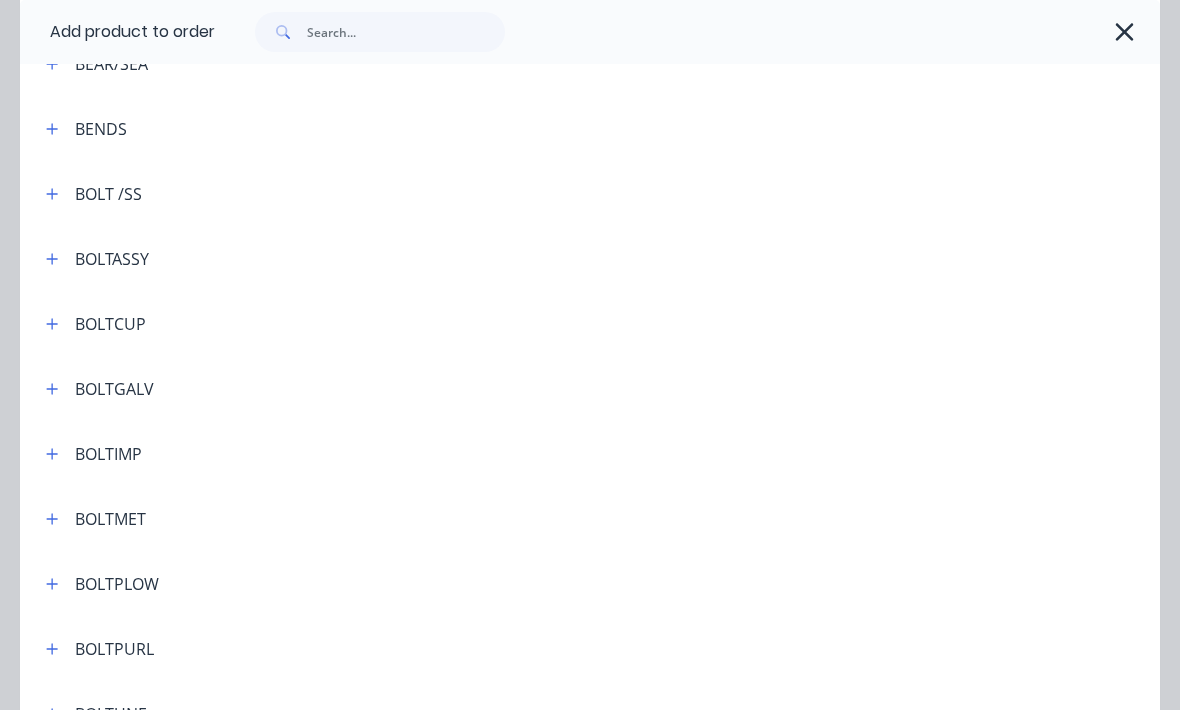 scroll, scrollTop: 451, scrollLeft: 0, axis: vertical 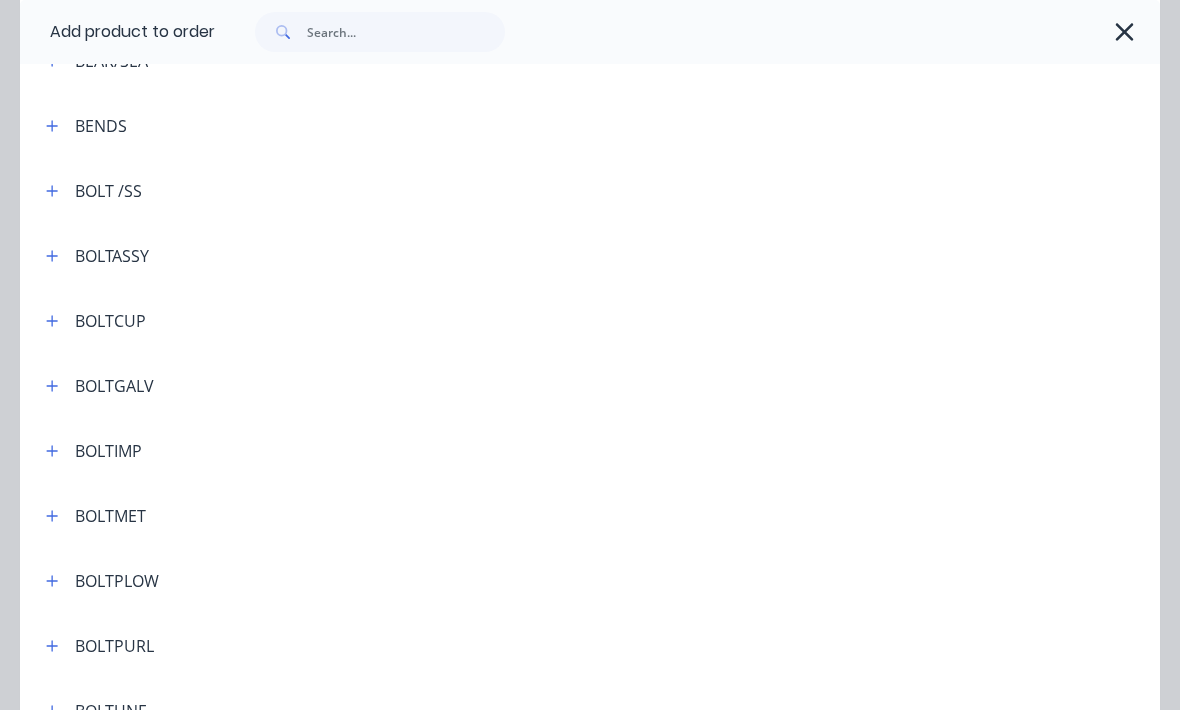 click at bounding box center [52, 515] 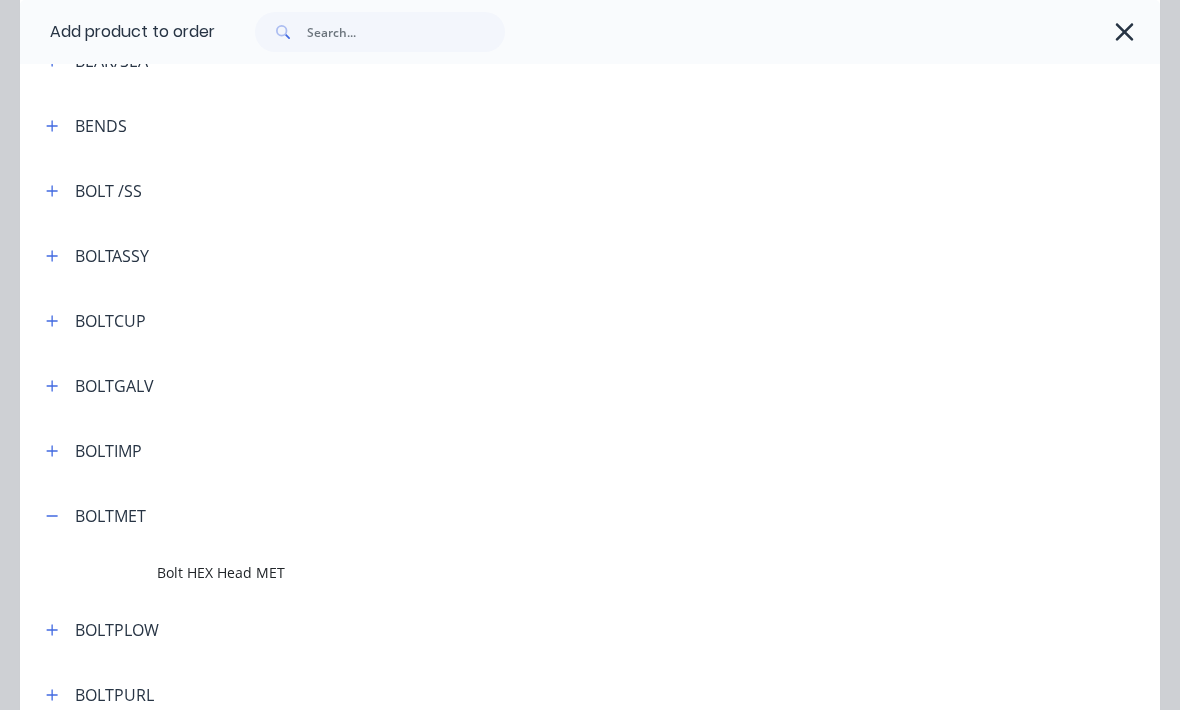 click on "Bolt HEX Head MET" at bounding box center [558, 572] 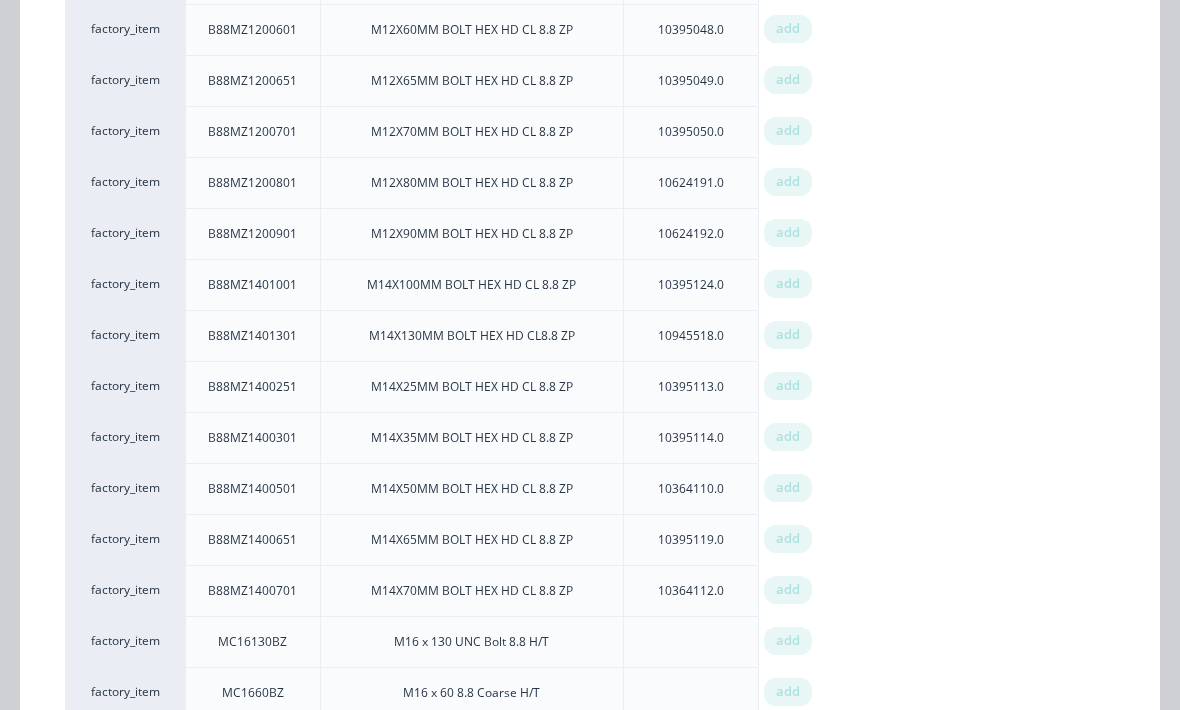 scroll, scrollTop: 1626, scrollLeft: 0, axis: vertical 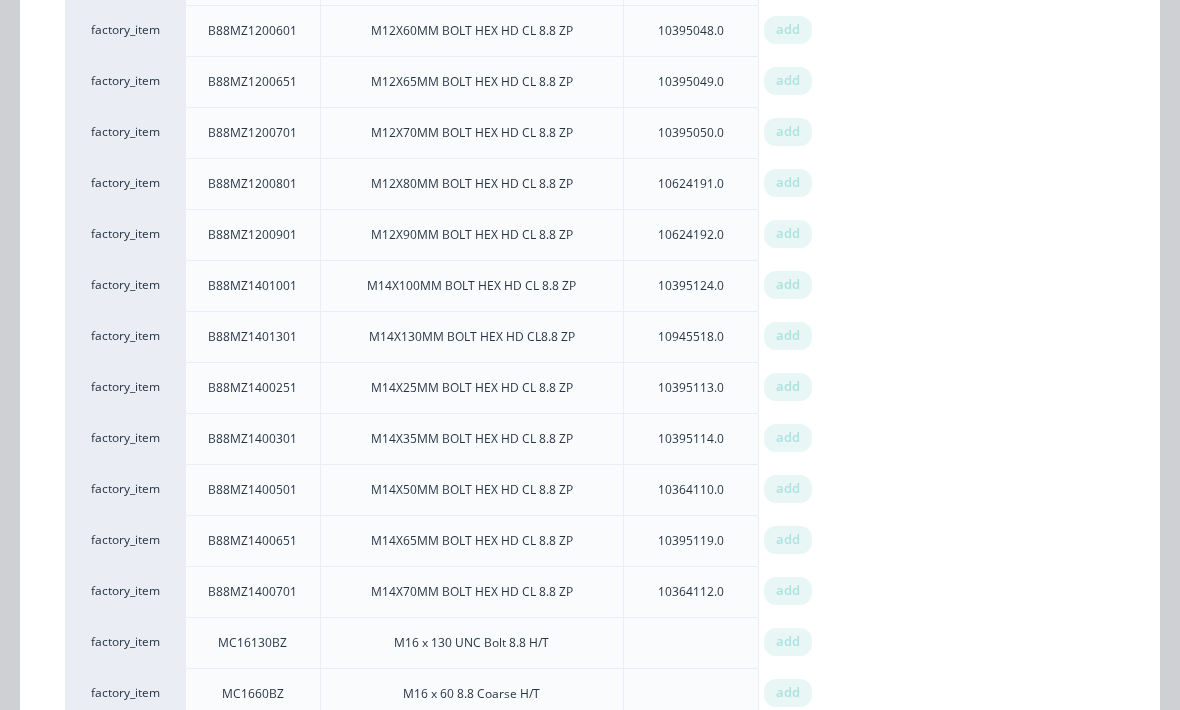 click on "add" at bounding box center (788, 540) 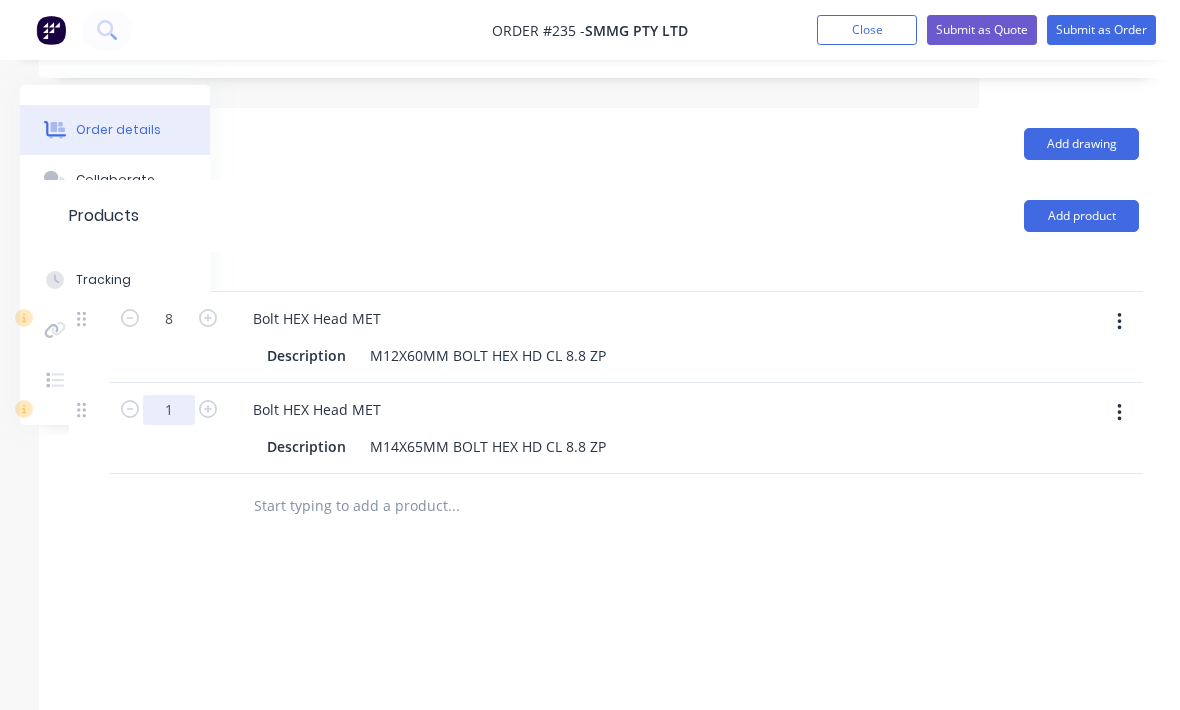 click on "1" at bounding box center [169, 319] 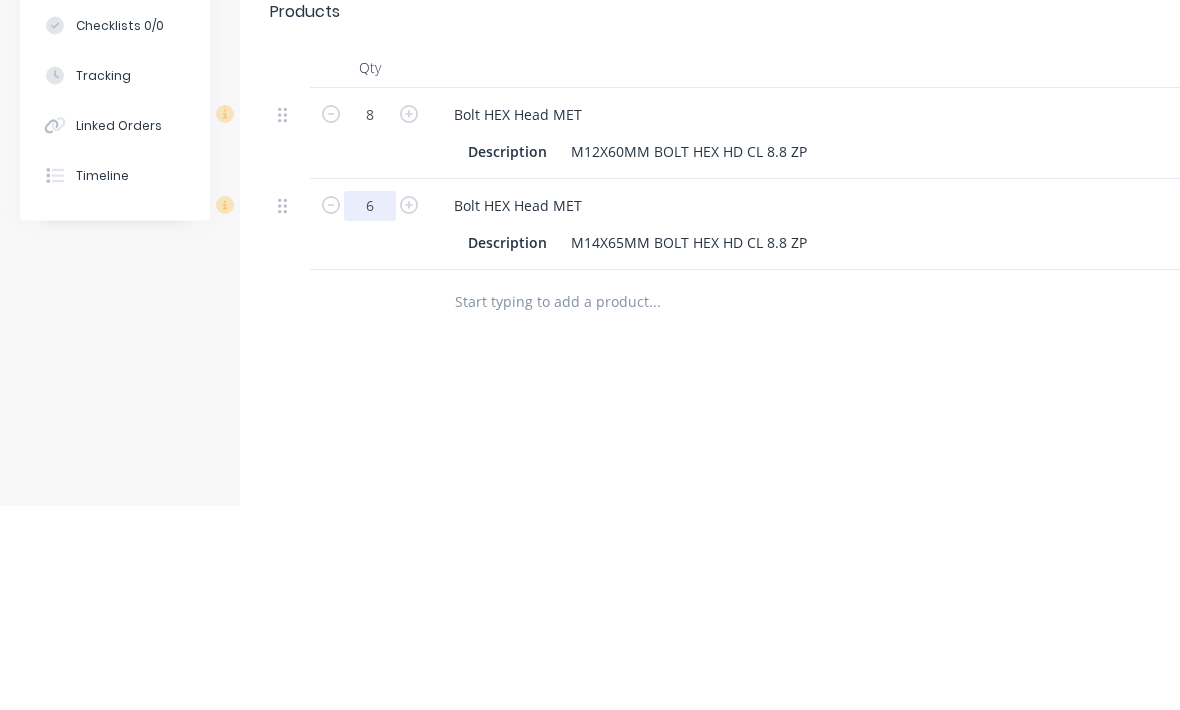 type on "6" 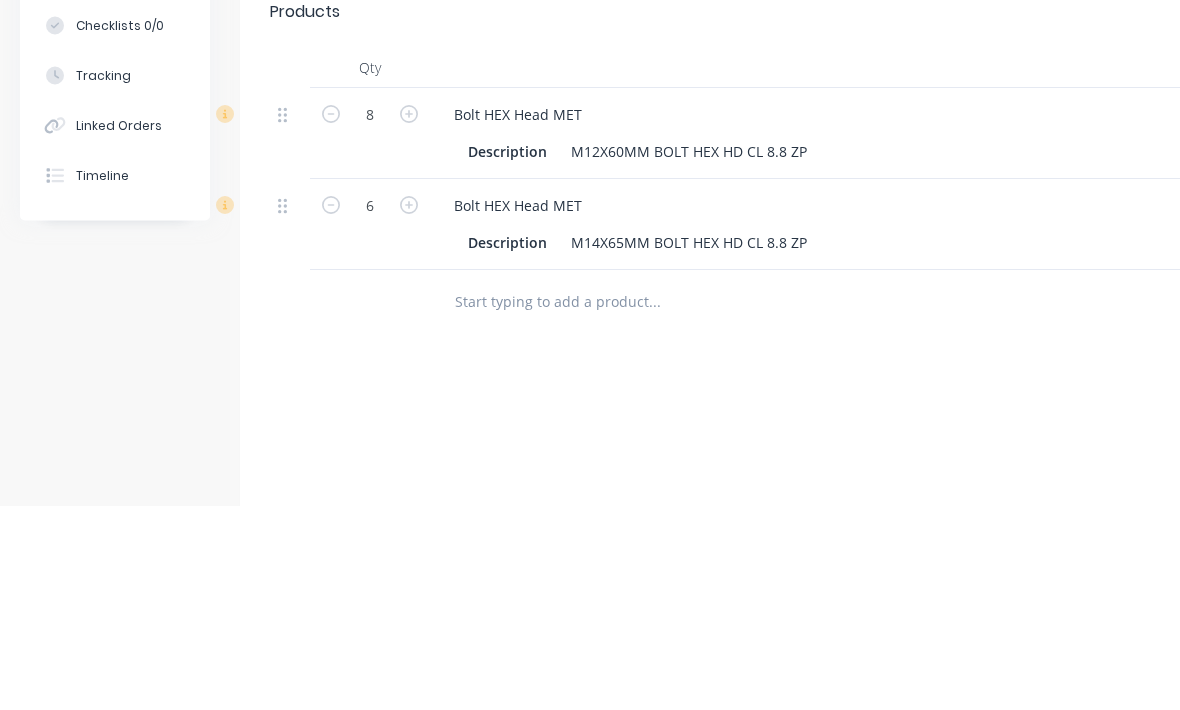 click on "Drawings Add drawing   Products Add product     Qty 8 Bolt HEX Head MET Description M12X60MM BOLT HEX HD CL 8.8 ZP   6 Bolt HEX Head MET Description M14X65MM BOLT HEX HD CL 8.8 ZP   Labour $0.00 Sub total $10.22 Margin $2.54  ( 24.85 %) Tax $1.02 Total $11.24" at bounding box center [805, 487] 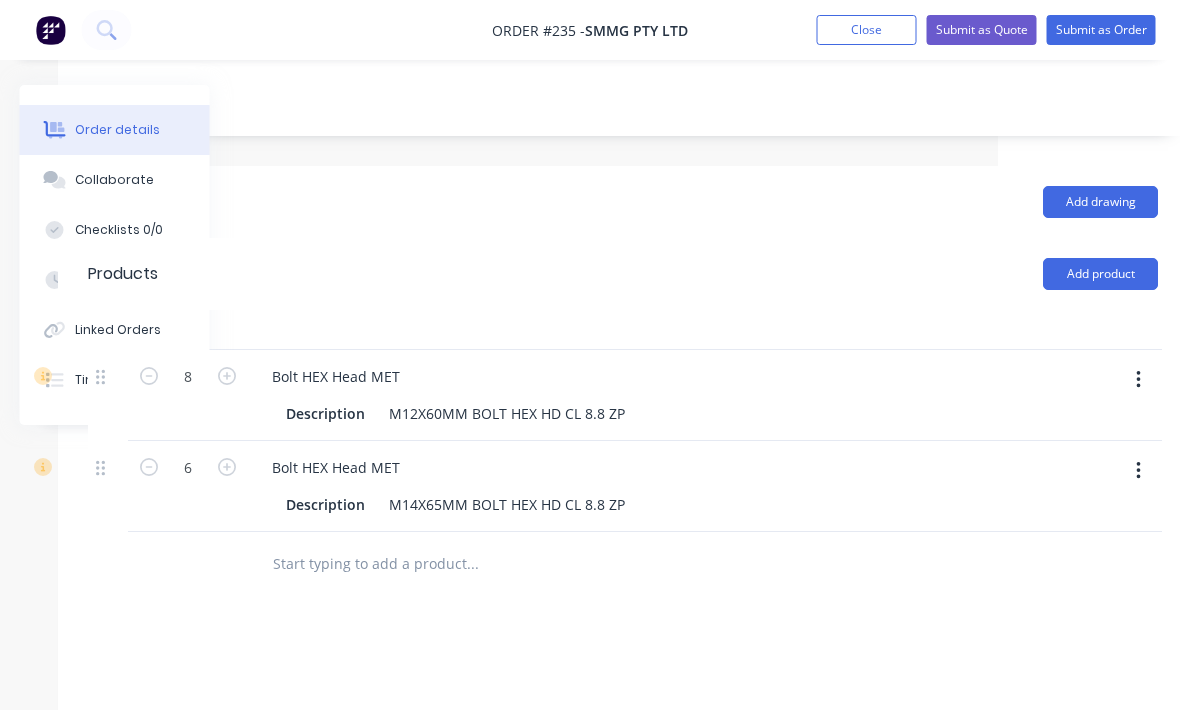 click on "Add product" at bounding box center [1101, 274] 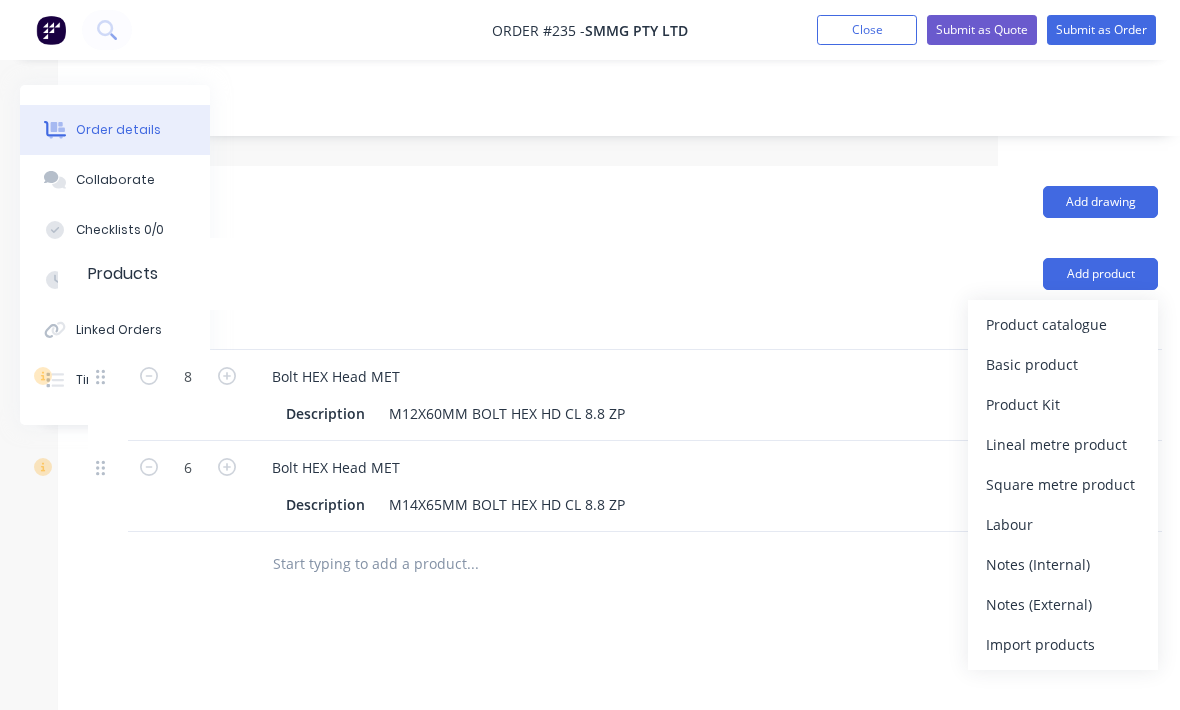 click on "Product catalogue" at bounding box center [1063, 324] 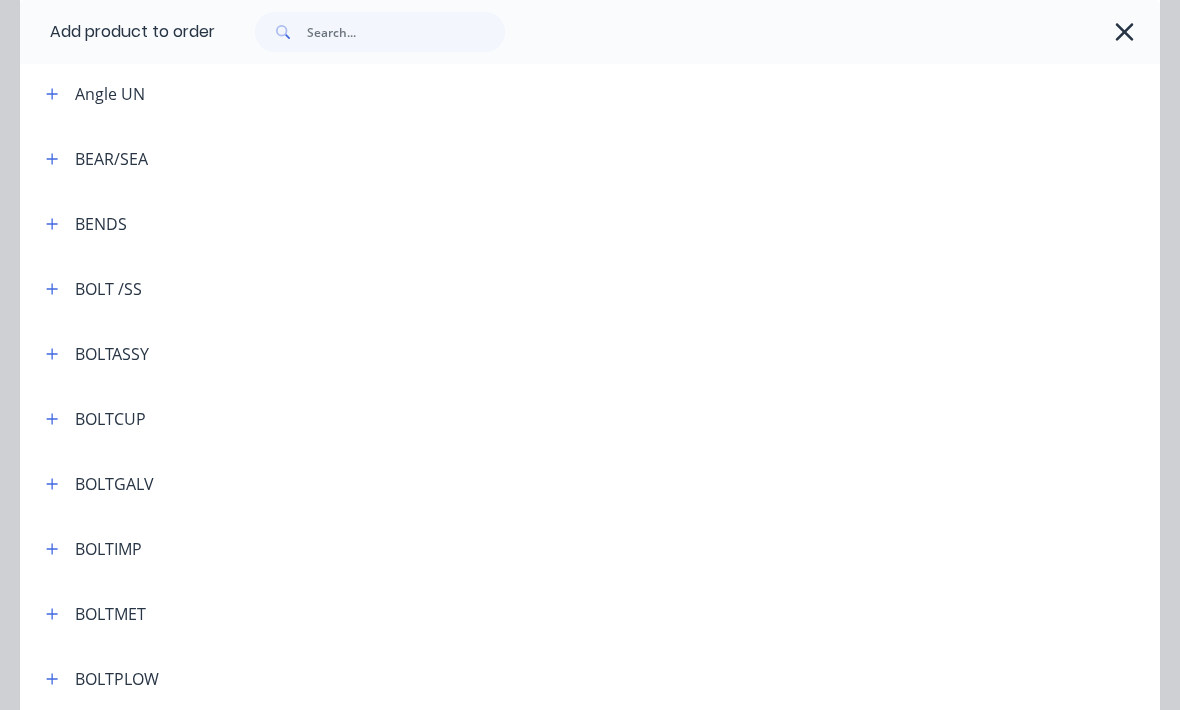scroll, scrollTop: 364, scrollLeft: 0, axis: vertical 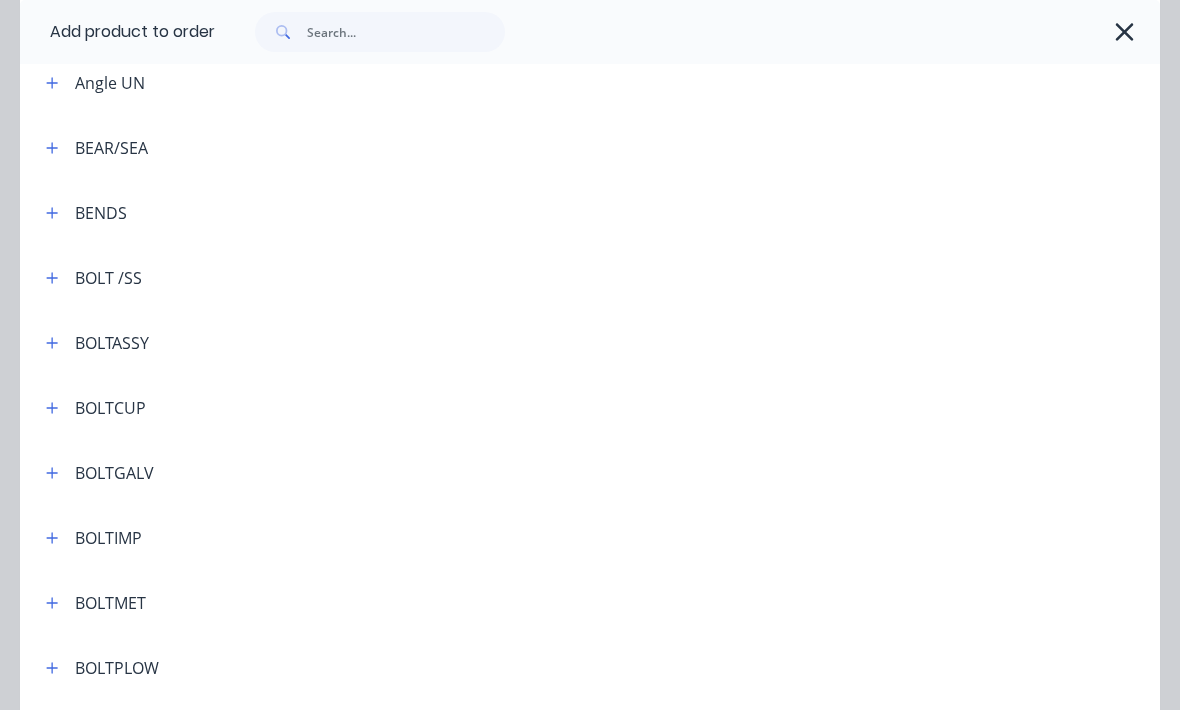 click 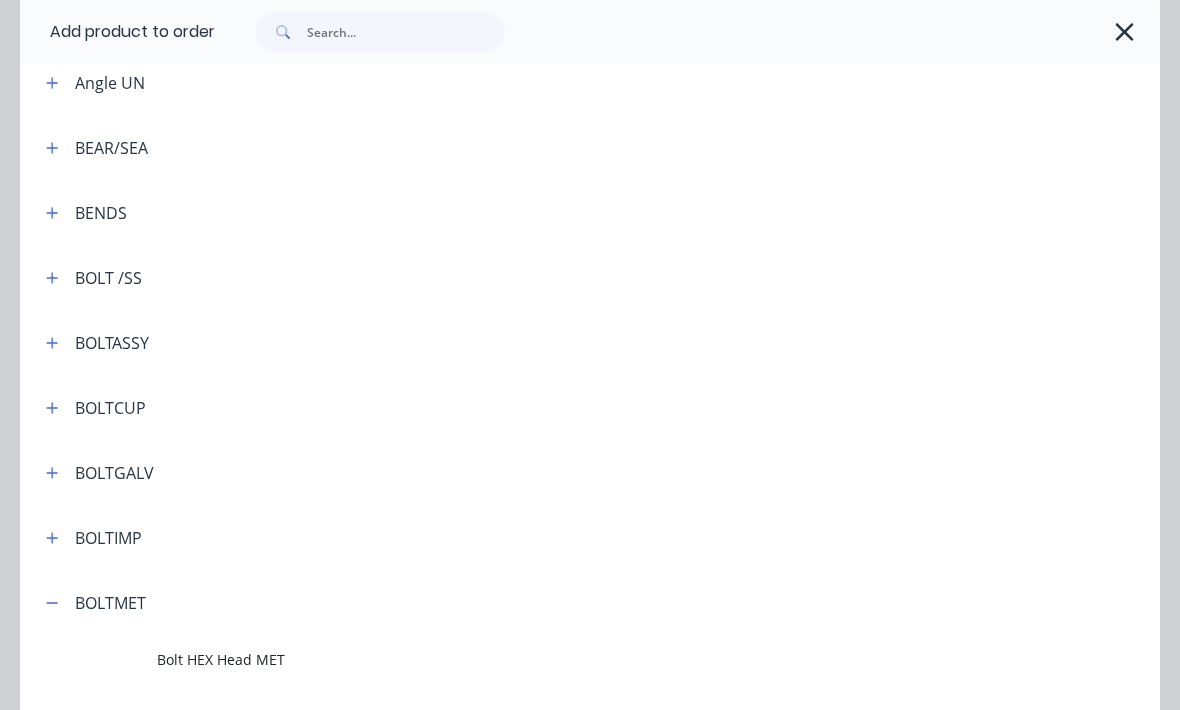 click on "Bolt HEX Head MET" at bounding box center (658, 660) 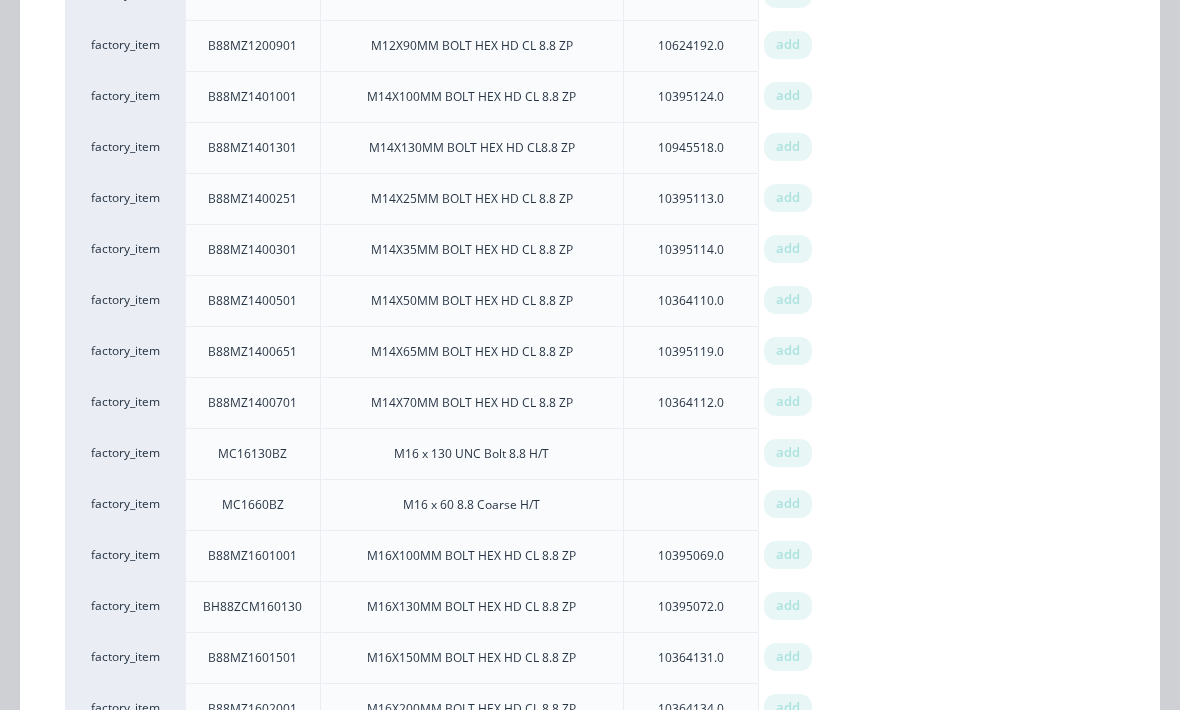scroll, scrollTop: 1813, scrollLeft: 0, axis: vertical 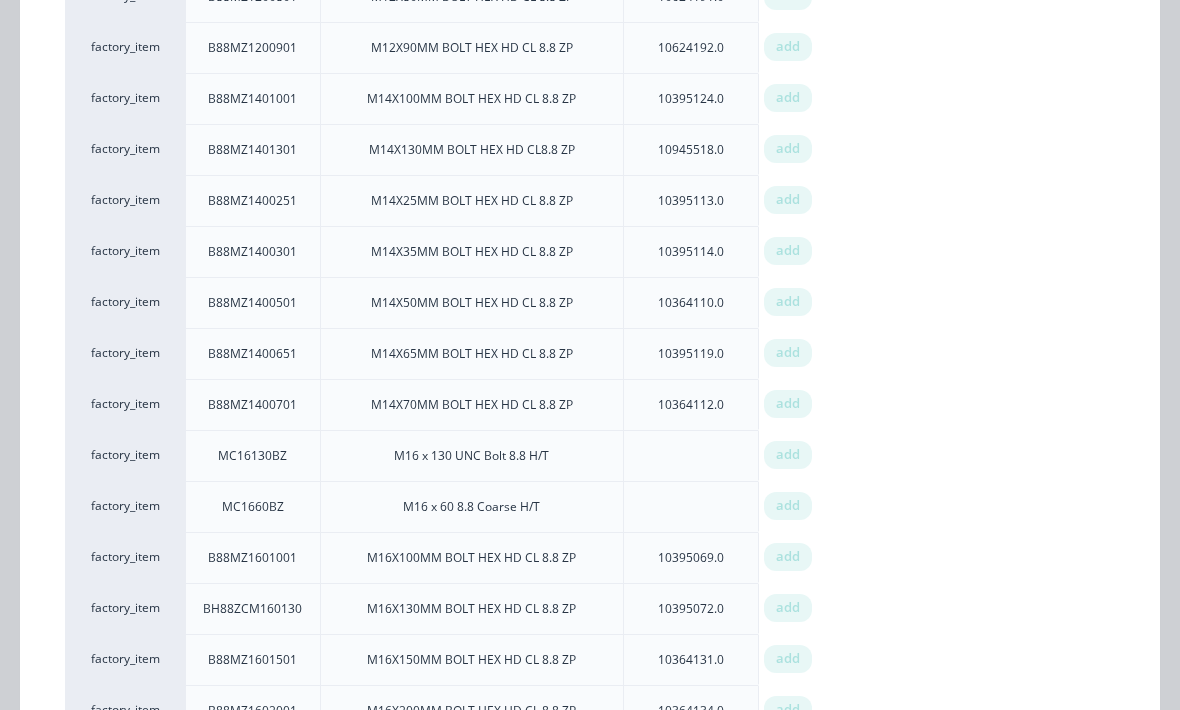 click on "add" at bounding box center (788, 404) 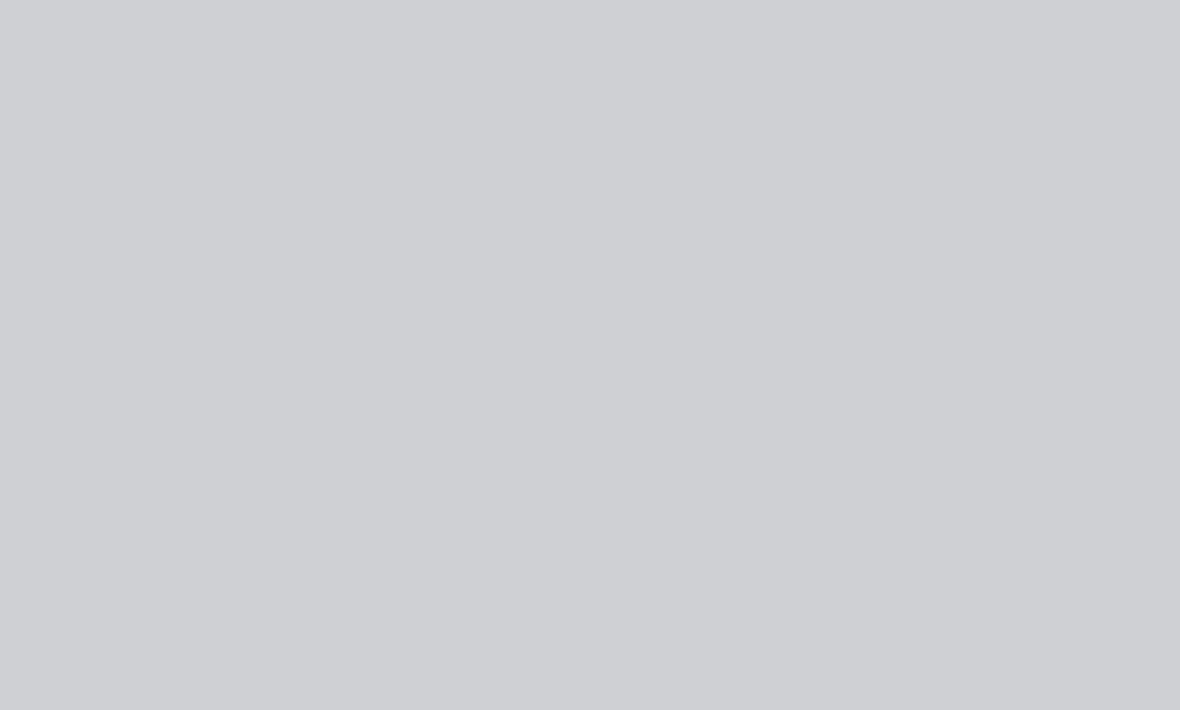 scroll, scrollTop: 0, scrollLeft: 0, axis: both 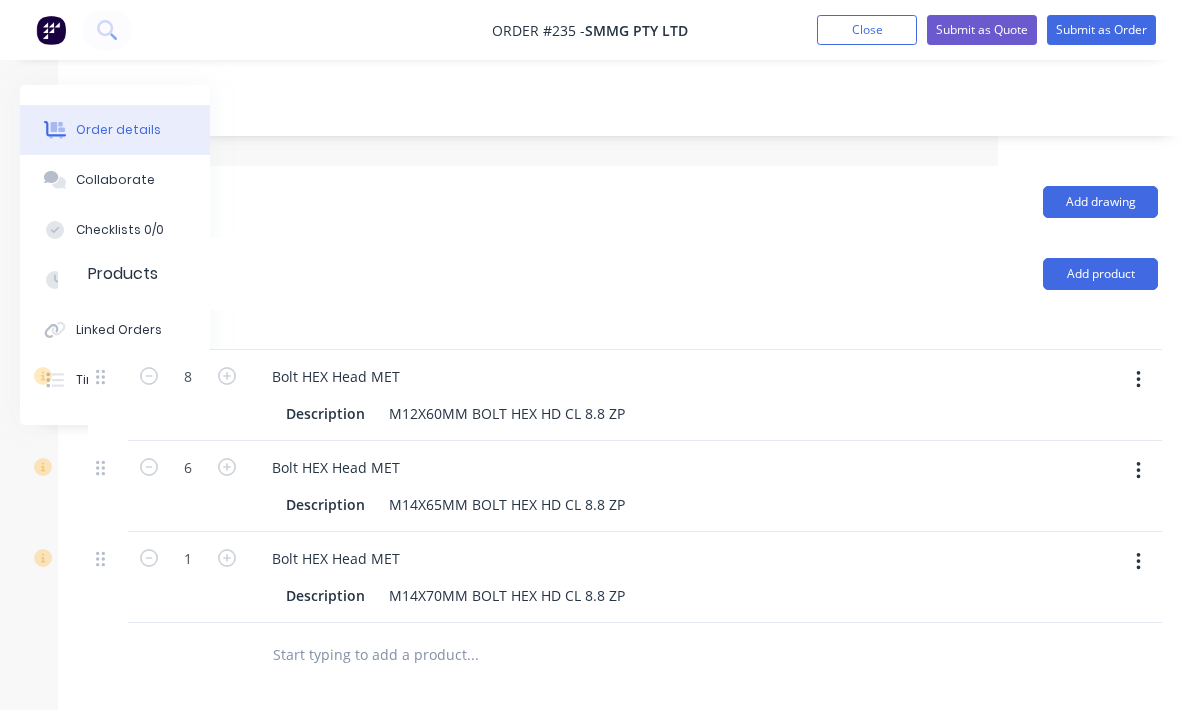 click at bounding box center [227, 556] 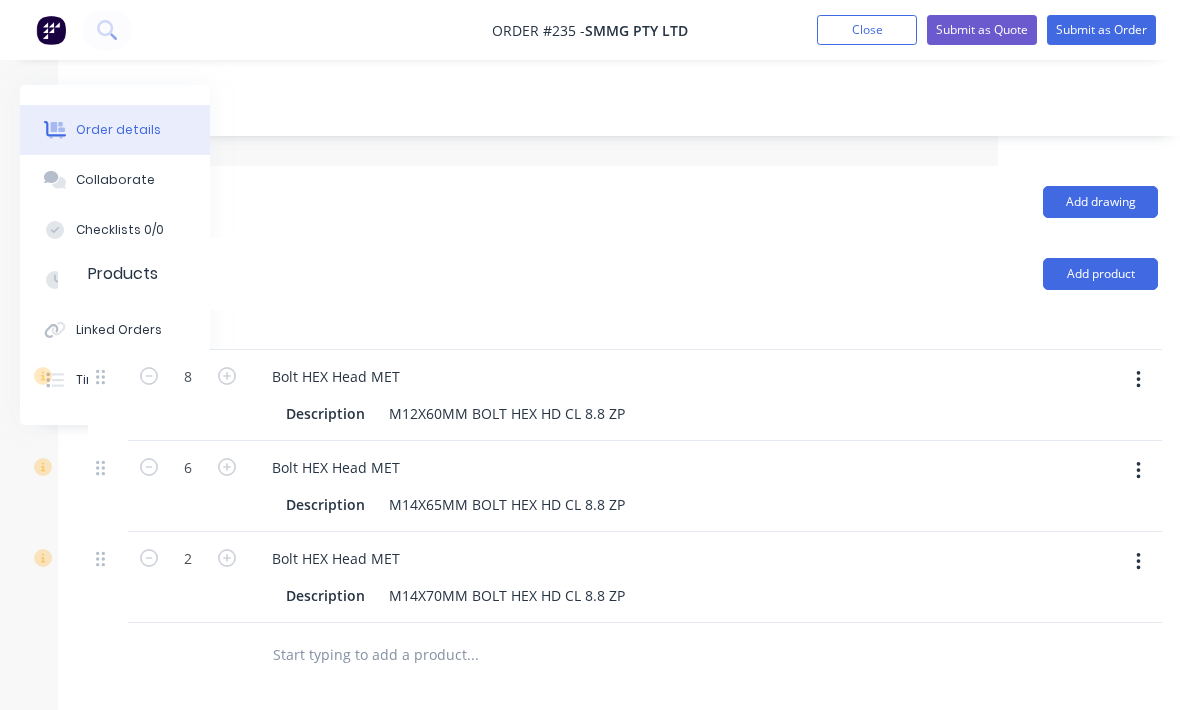 click 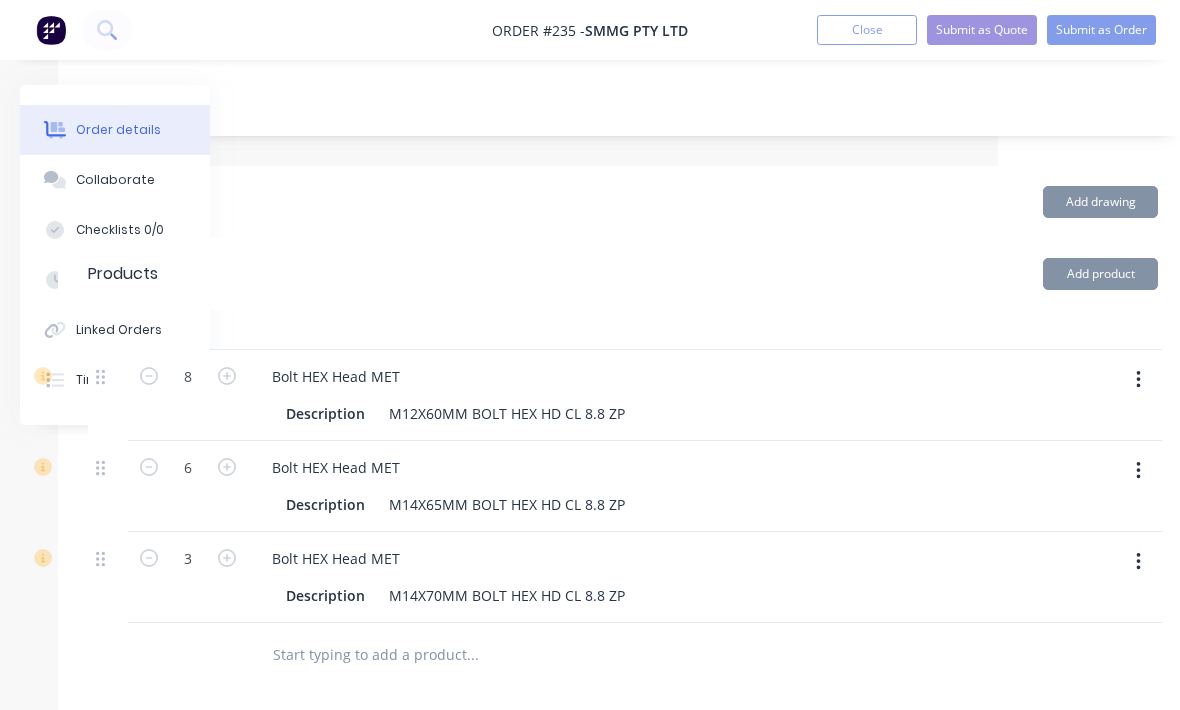 click 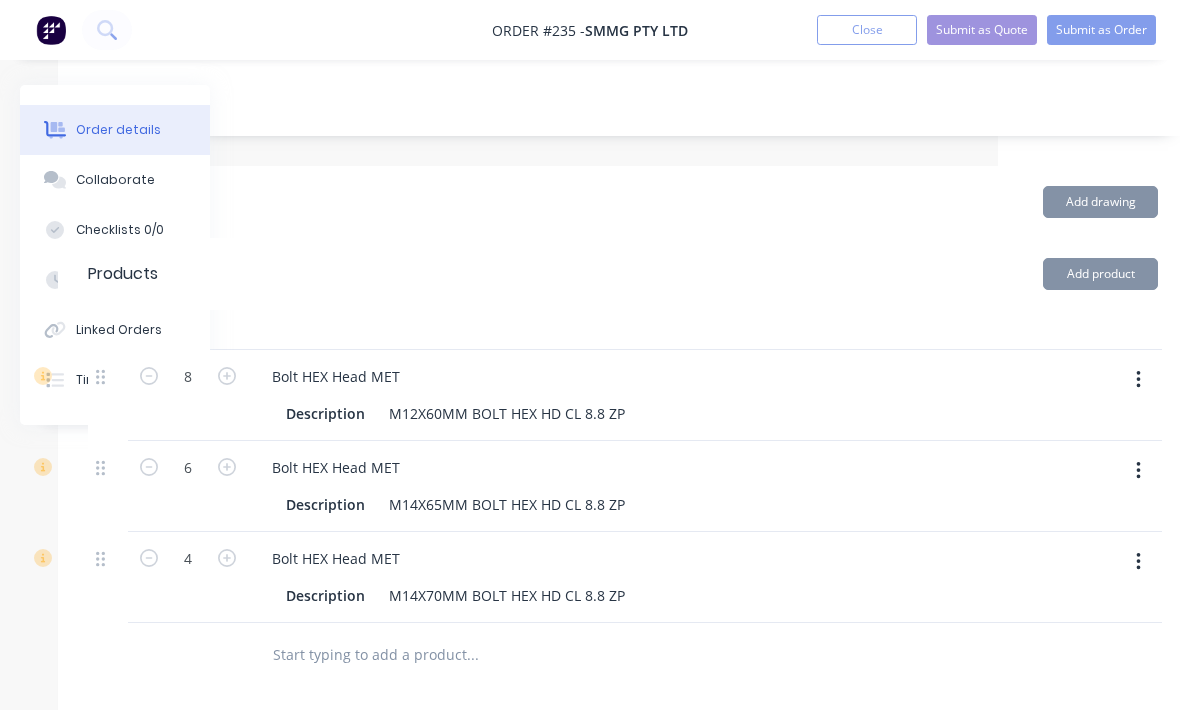 click 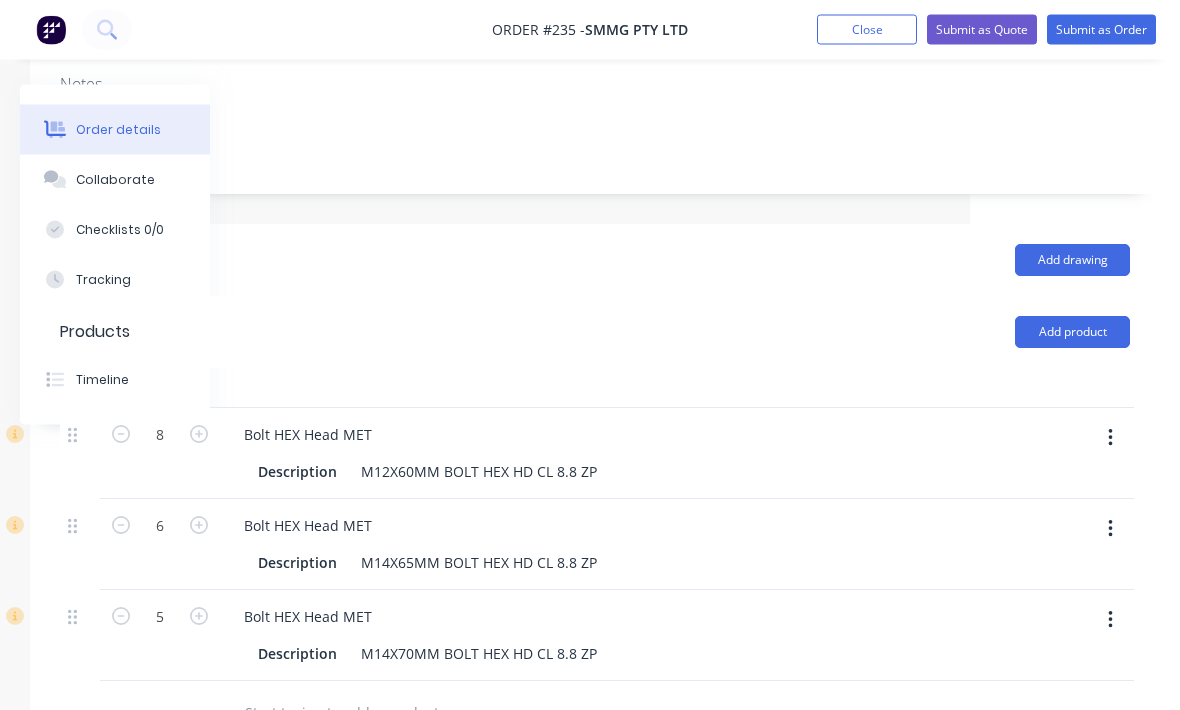 click 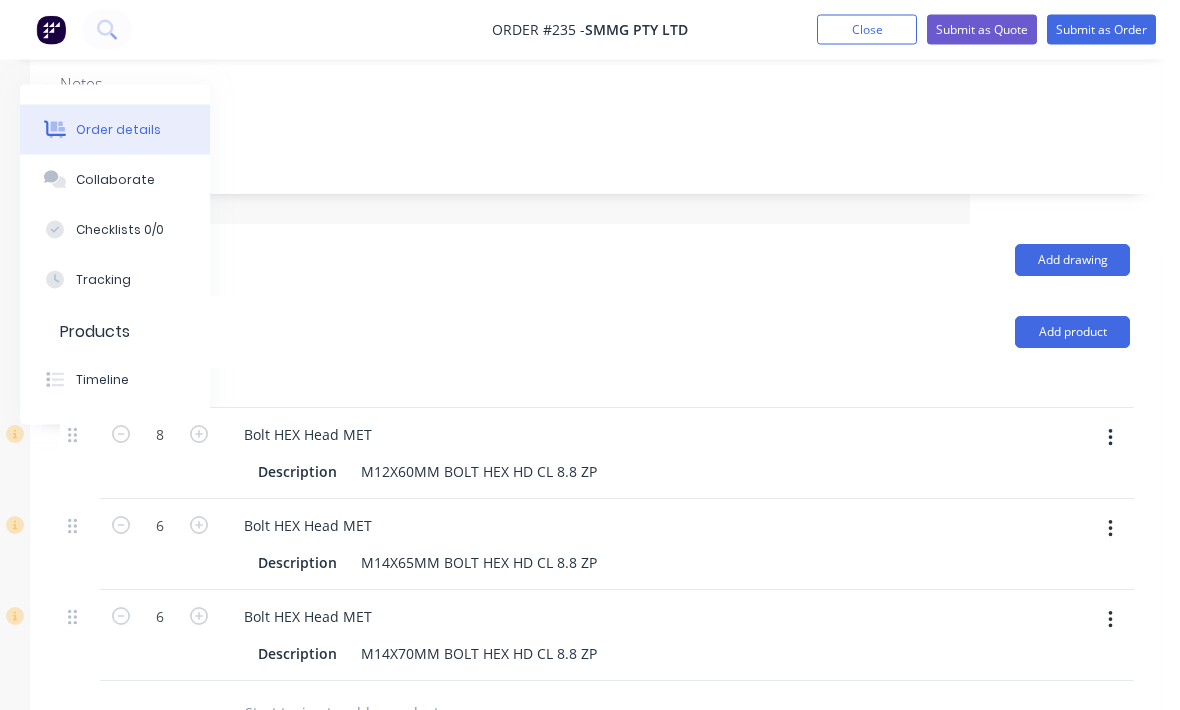scroll, scrollTop: 392, scrollLeft: 210, axis: both 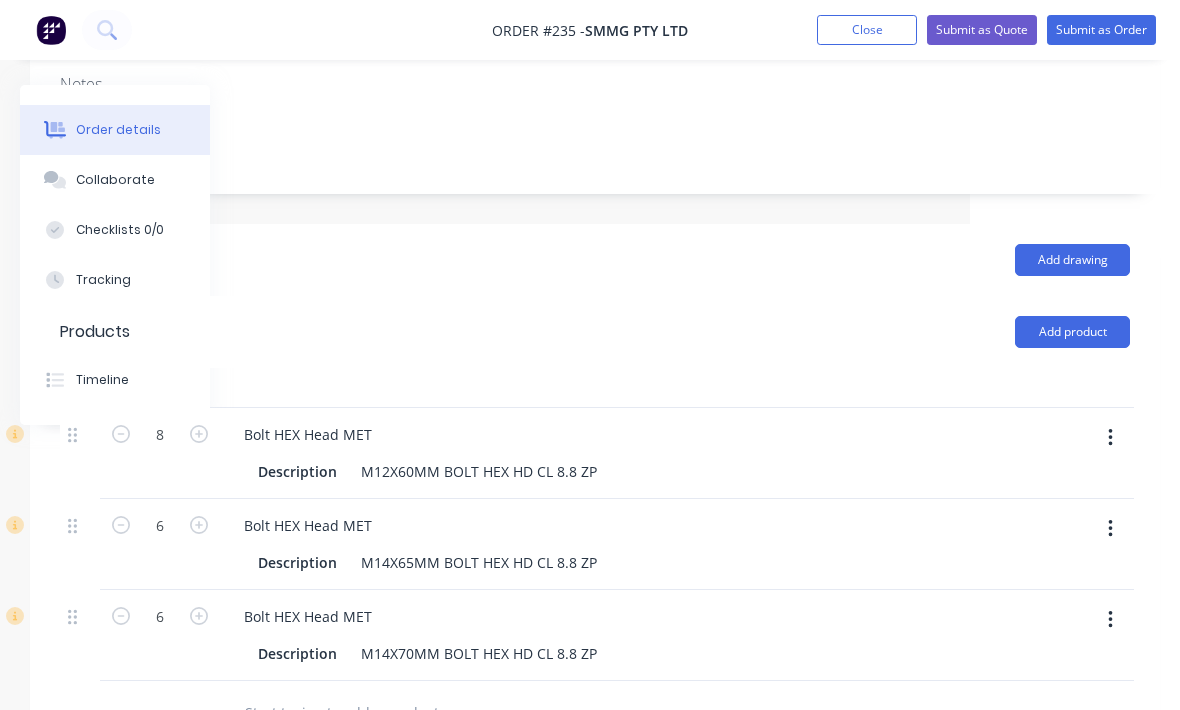 click 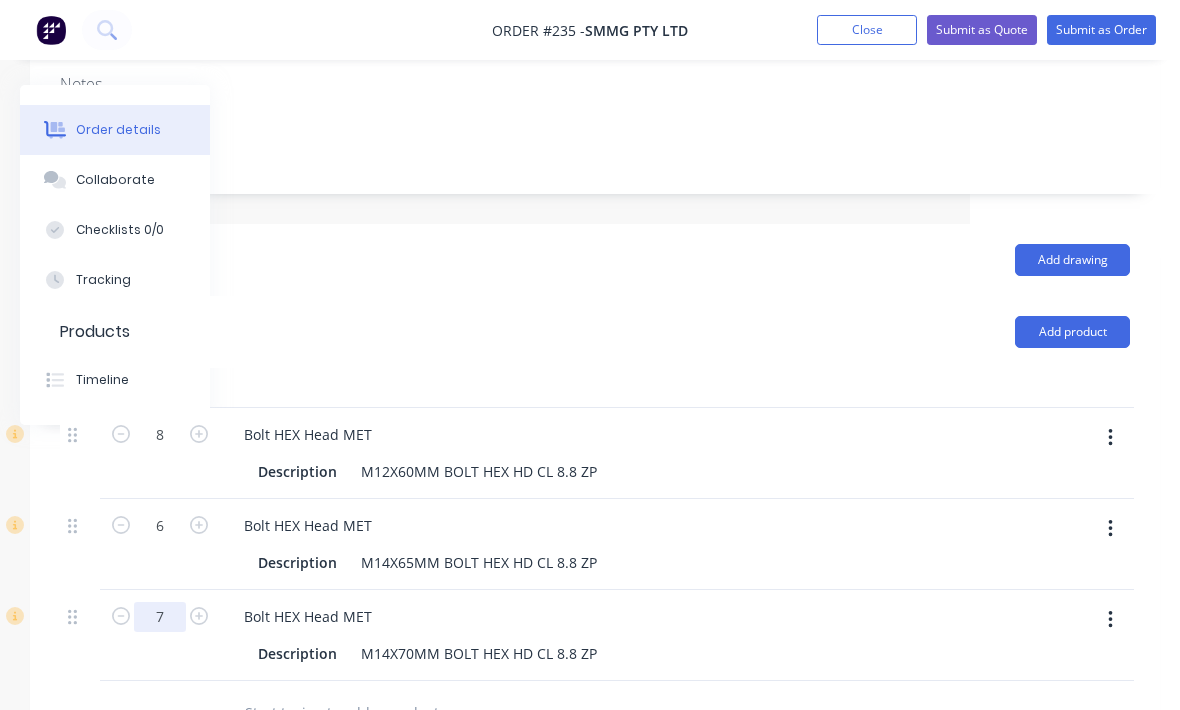 click on "7" at bounding box center (160, 435) 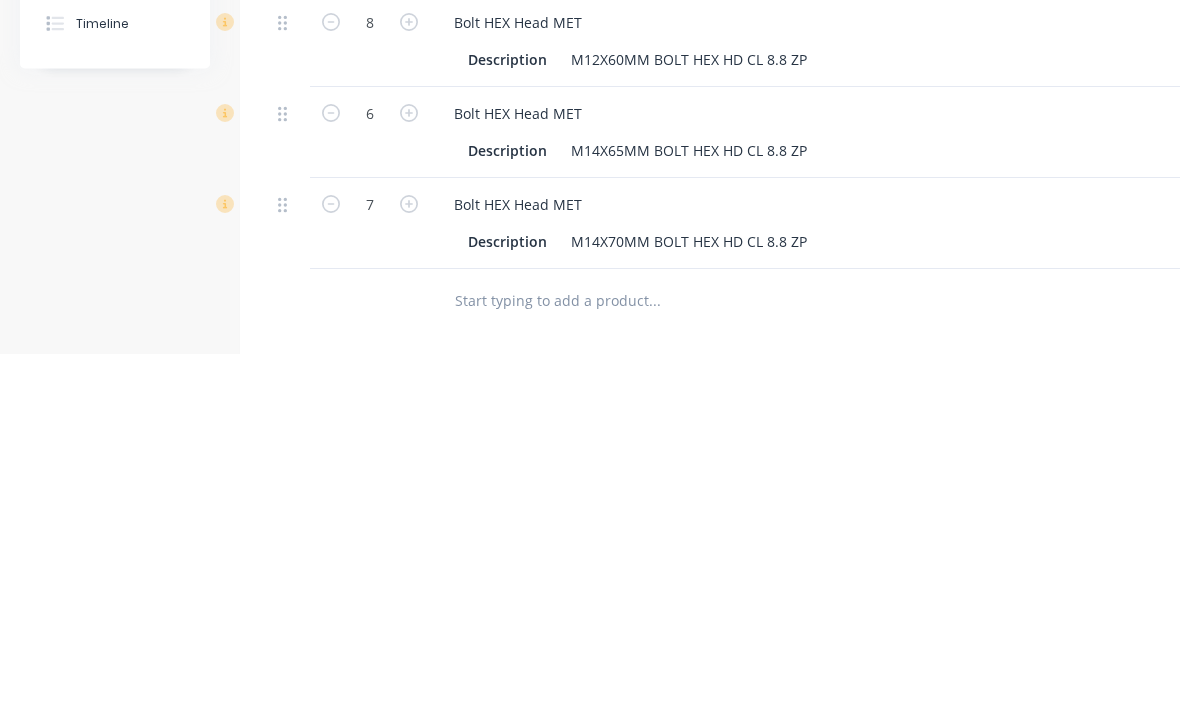click at bounding box center (370, 658) 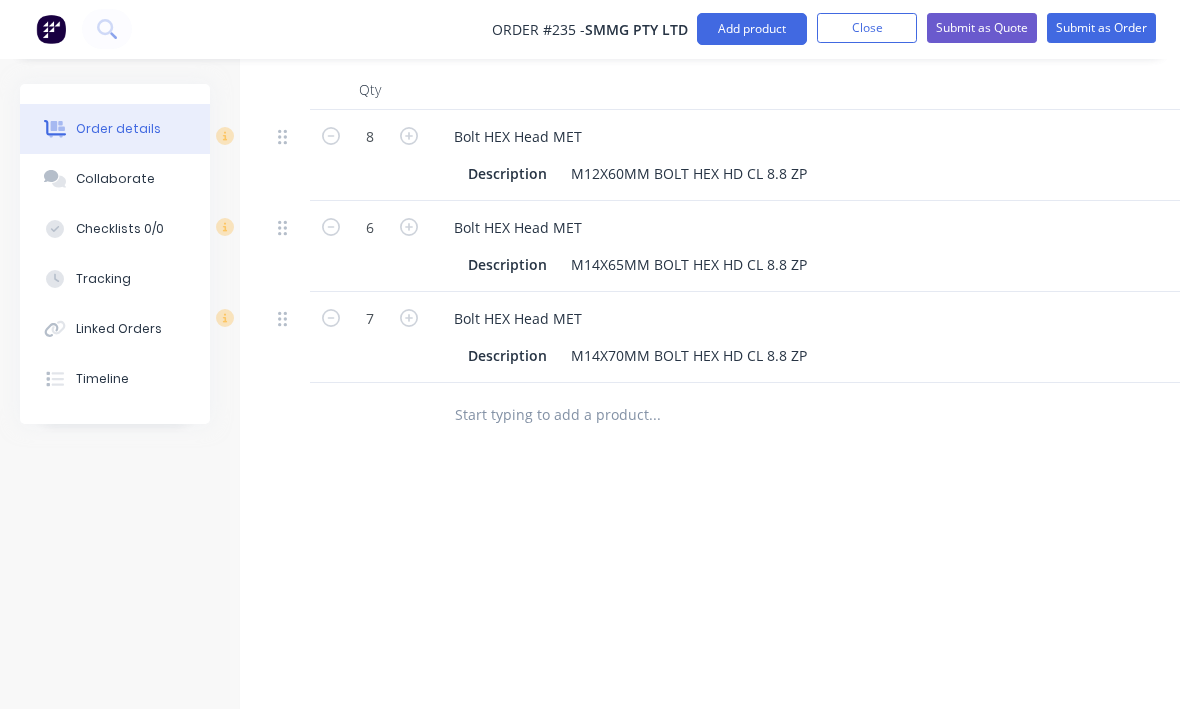 click 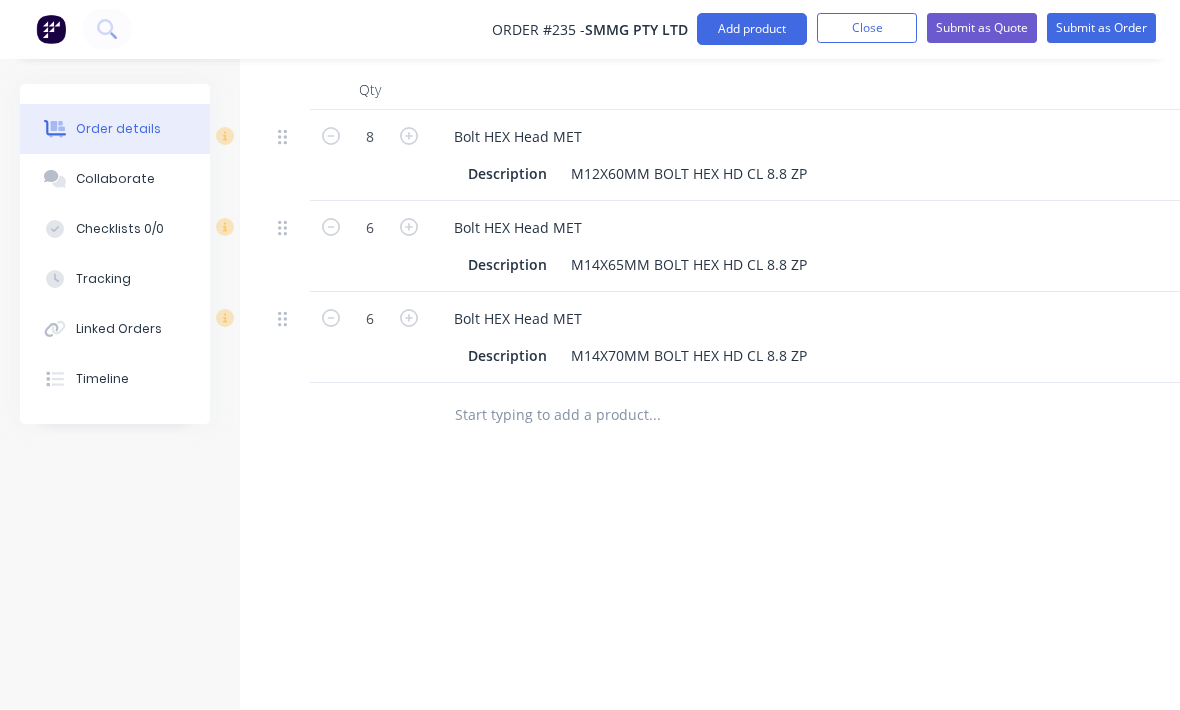 click at bounding box center (654, 416) 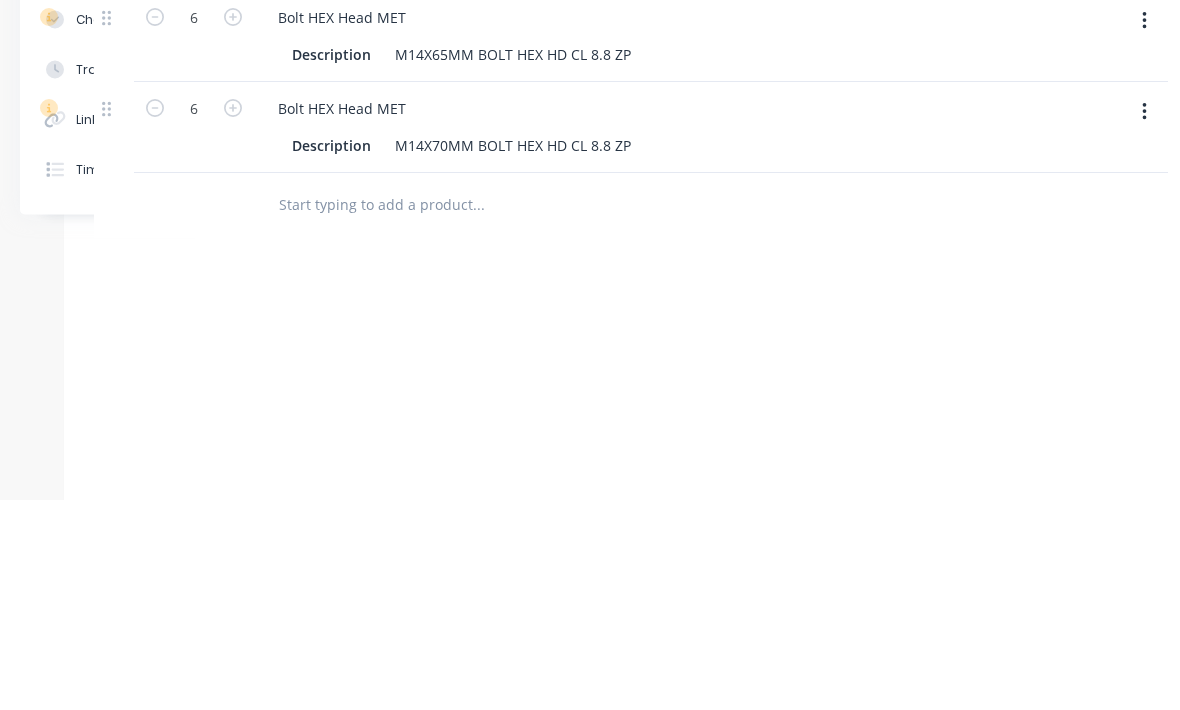 scroll, scrollTop: 689, scrollLeft: 210, axis: both 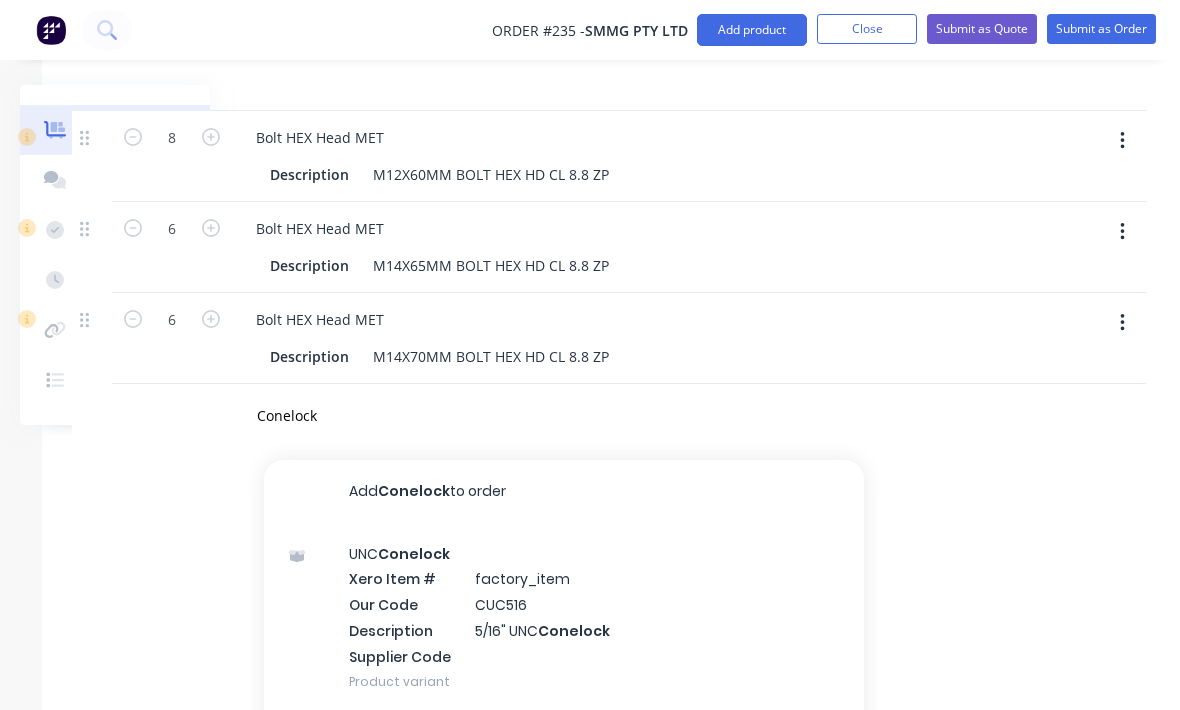 click on "Drawings Add drawing   Products Add product     Qty 8 Bolt HEX Head MET Description M12X60MM BOLT HEX HD CL 8.8 ZP   6 Bolt HEX Head MET Description M14X65MM BOLT HEX HD CL 8.8 ZP   6 Bolt HEX Head MET Description M14X70MM BOLT HEX HD CL 8.8 ZP   Conelock Add  Conelock  to order UNC  Conelock   Xero   Item # factory_item Our Code CUC516 Description 5/16" UNC  Conelock Supplier Code Product variant Nut  Conelock   Xero   Item # factory_item Our Code NCLMZ010C10 Description M10 NUT  CONELOCK  ZP CL 10 Supplier Code 10395733.0 Product variant UNF Nut  Conelock   Xero   Item # factory_item Our Code NCLFZ0254G8 Description UNF 1-14TPI NUT  CONELOCK  ZP GRD 8-GR C Supplier Code 10395713.0 Product variant UNF Nut  Conelock   Xero   Item # factory_item Our Code NCLFZ012G8 Description UNF 1/2IN NUT  CONELOCK  ZP GRD 8-GR C Supplier Code 10395703.0 Product variant Nut  Conelock   Xero   Item # factory_item Our Code NC10ZCM12 Description M12 NUT  CONELOCK  ZP CL 10 Supplier Code 10395734.0 Product variant UNC" at bounding box center (607, 351) 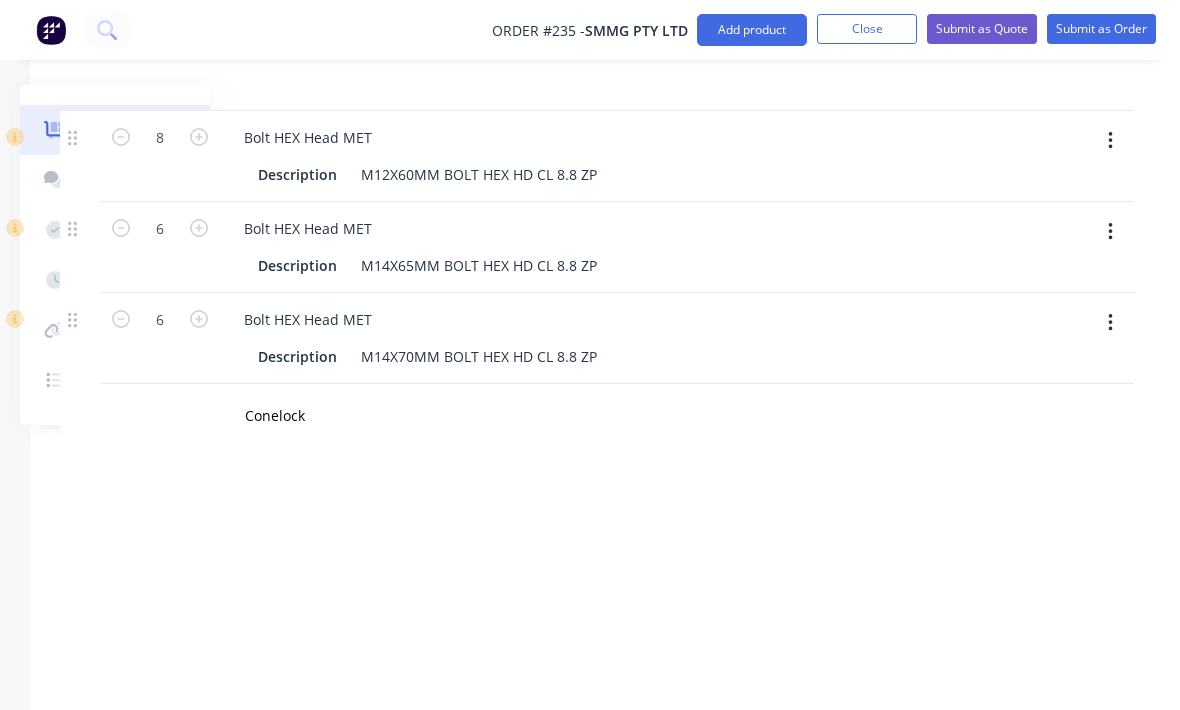 scroll, scrollTop: 689, scrollLeft: 210, axis: both 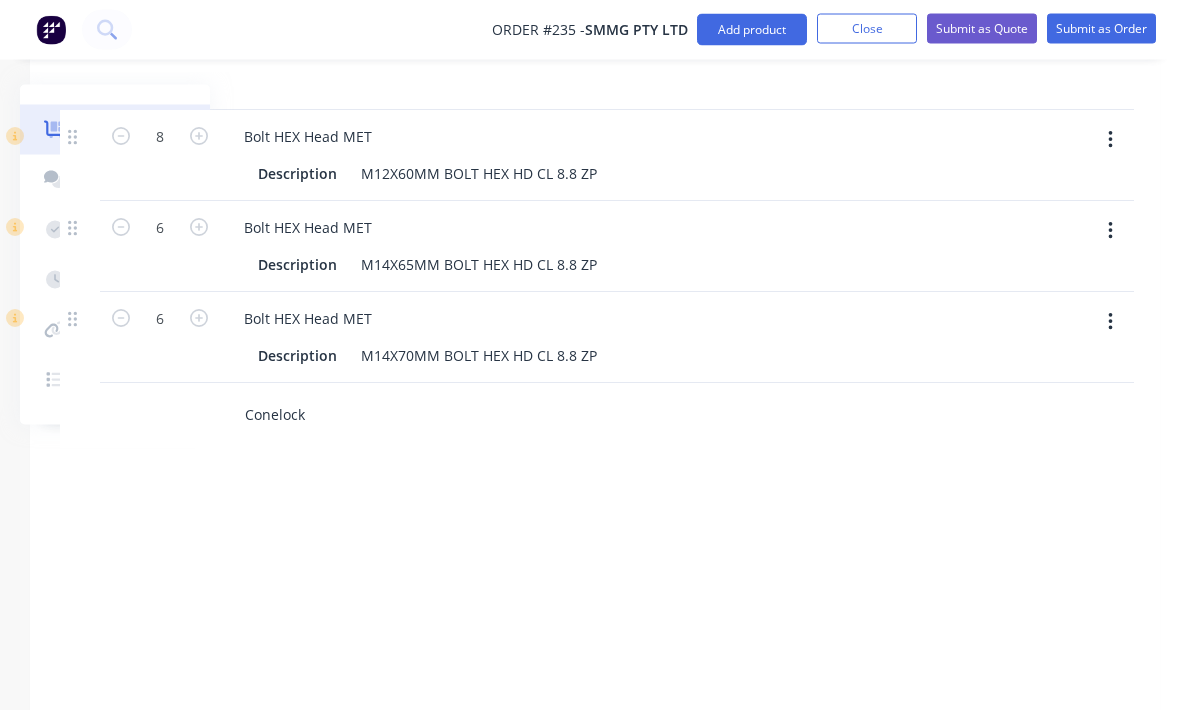 click on "Conelock" at bounding box center [444, 416] 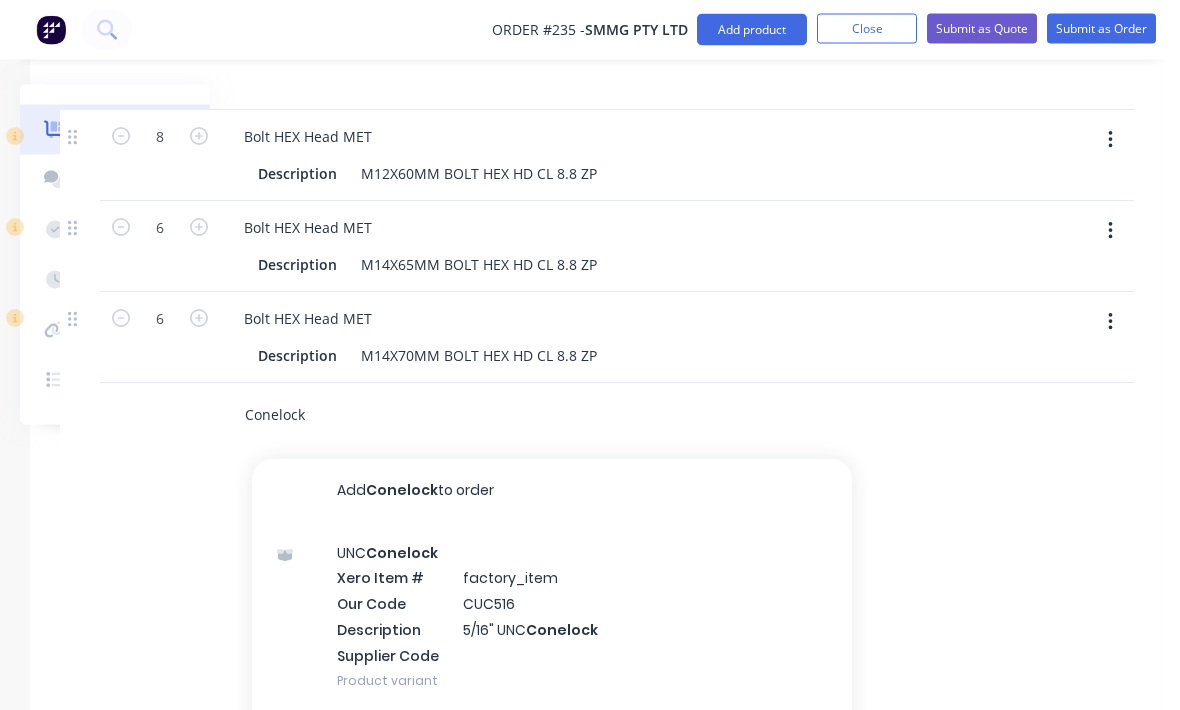 scroll, scrollTop: 689, scrollLeft: 64, axis: both 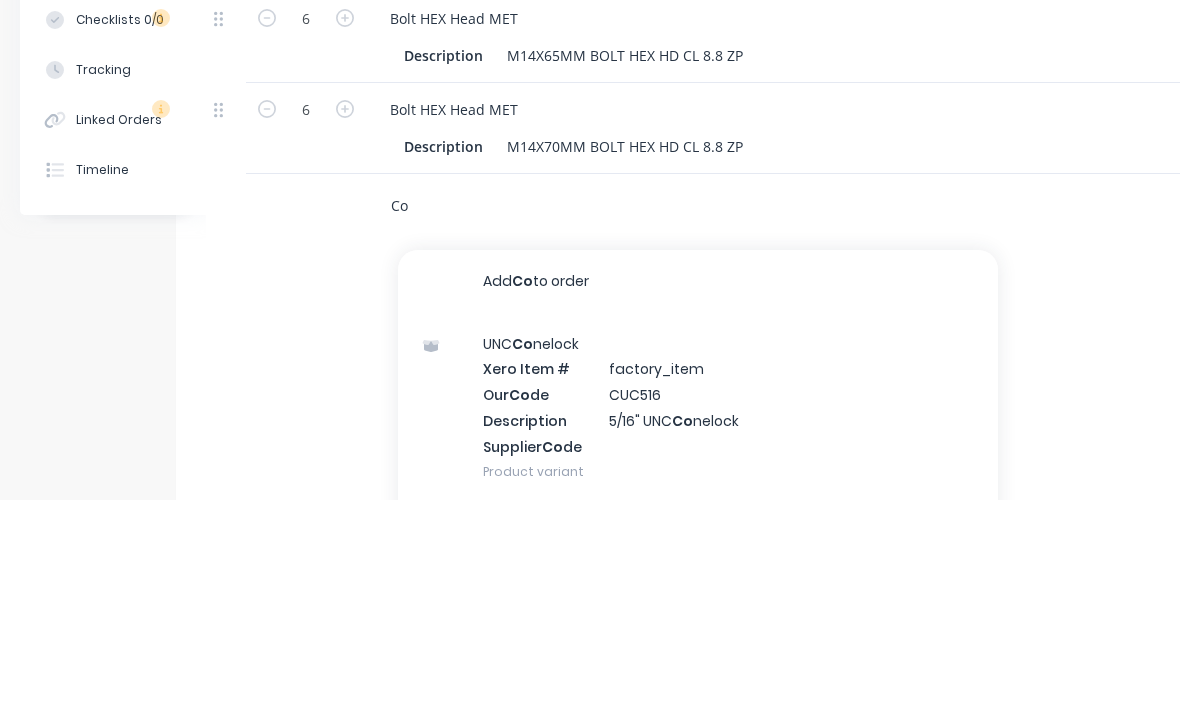 type on "C" 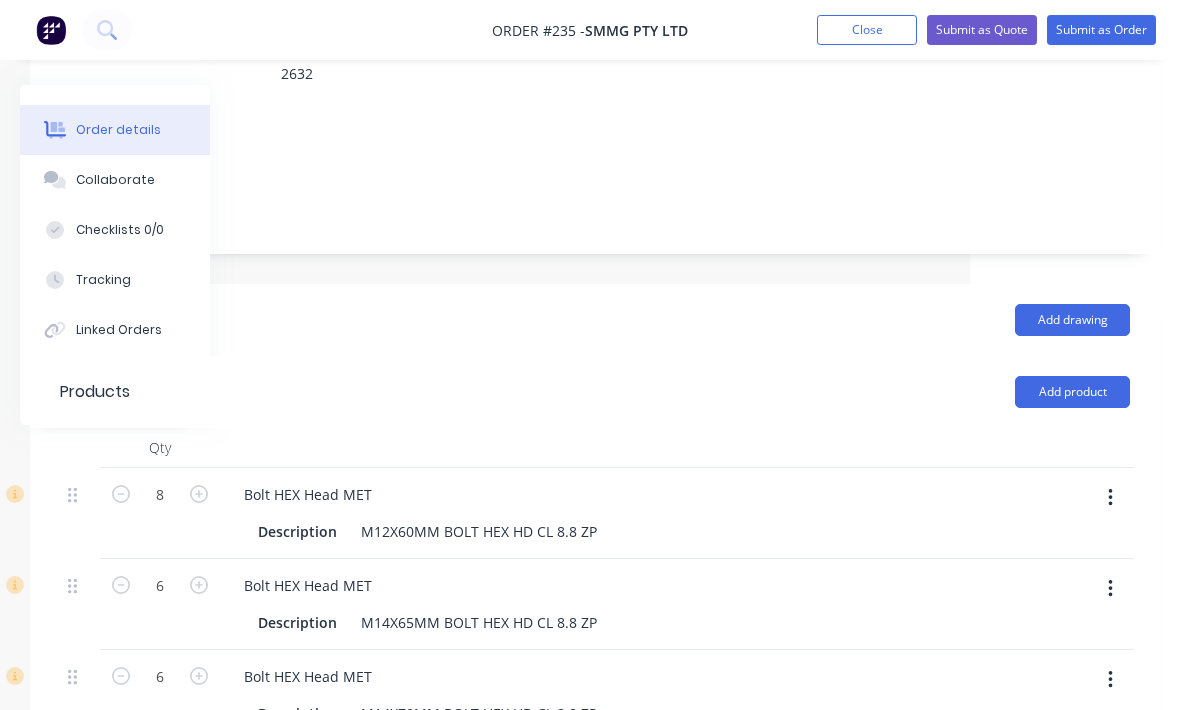 scroll, scrollTop: 320, scrollLeft: 210, axis: both 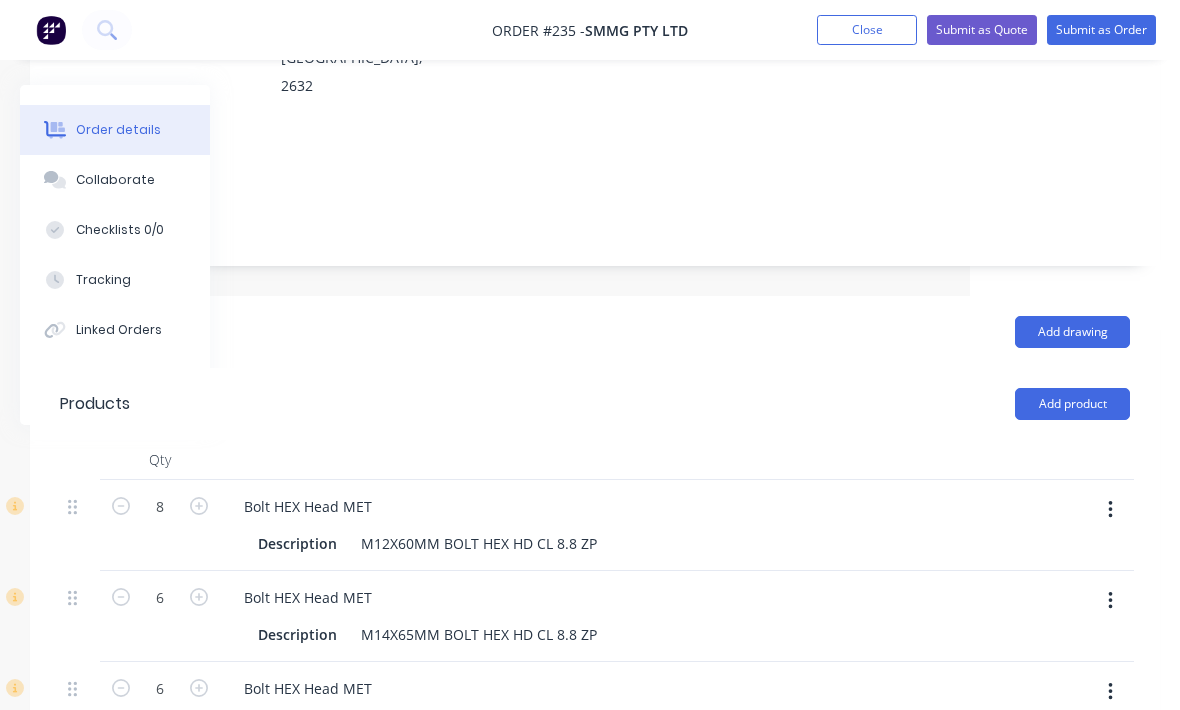 type 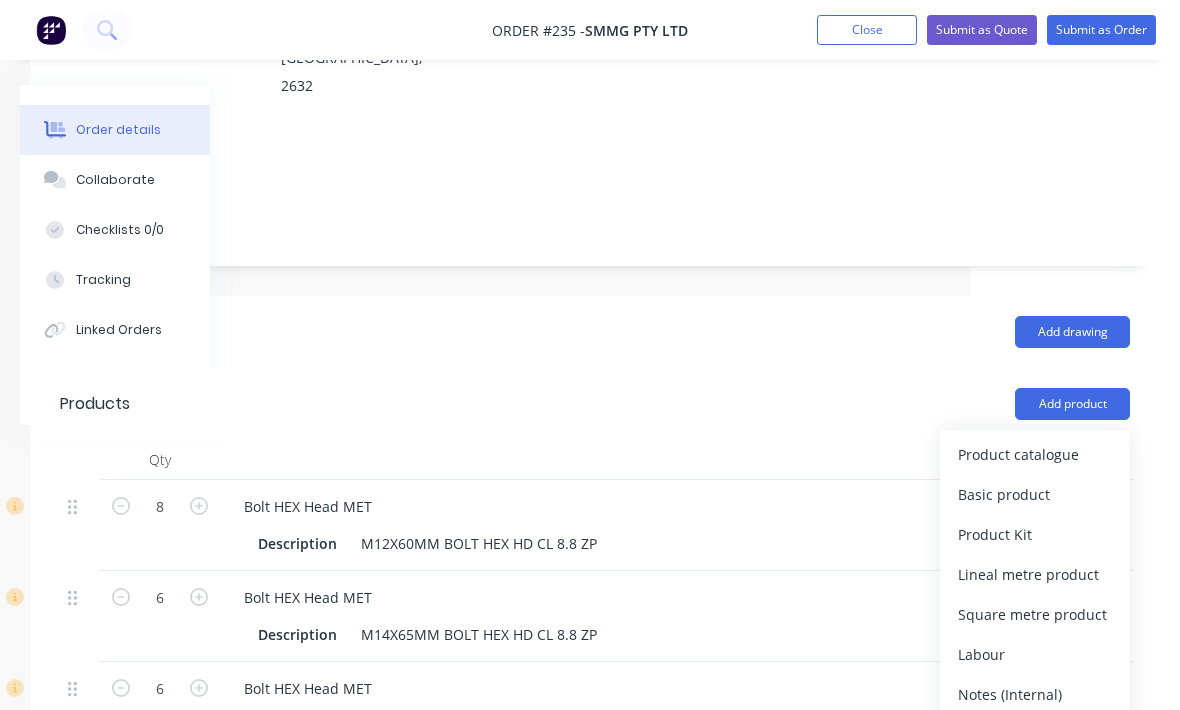 click on "Product catalogue" at bounding box center (1035, 454) 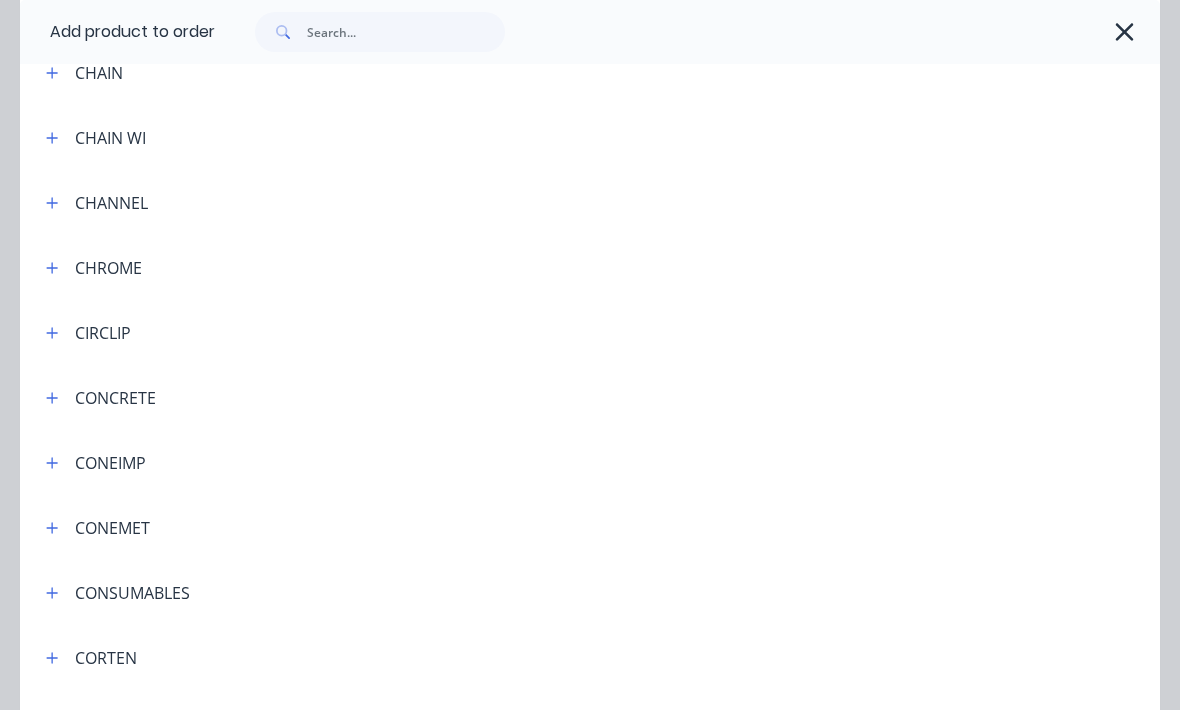 scroll, scrollTop: 1550, scrollLeft: 0, axis: vertical 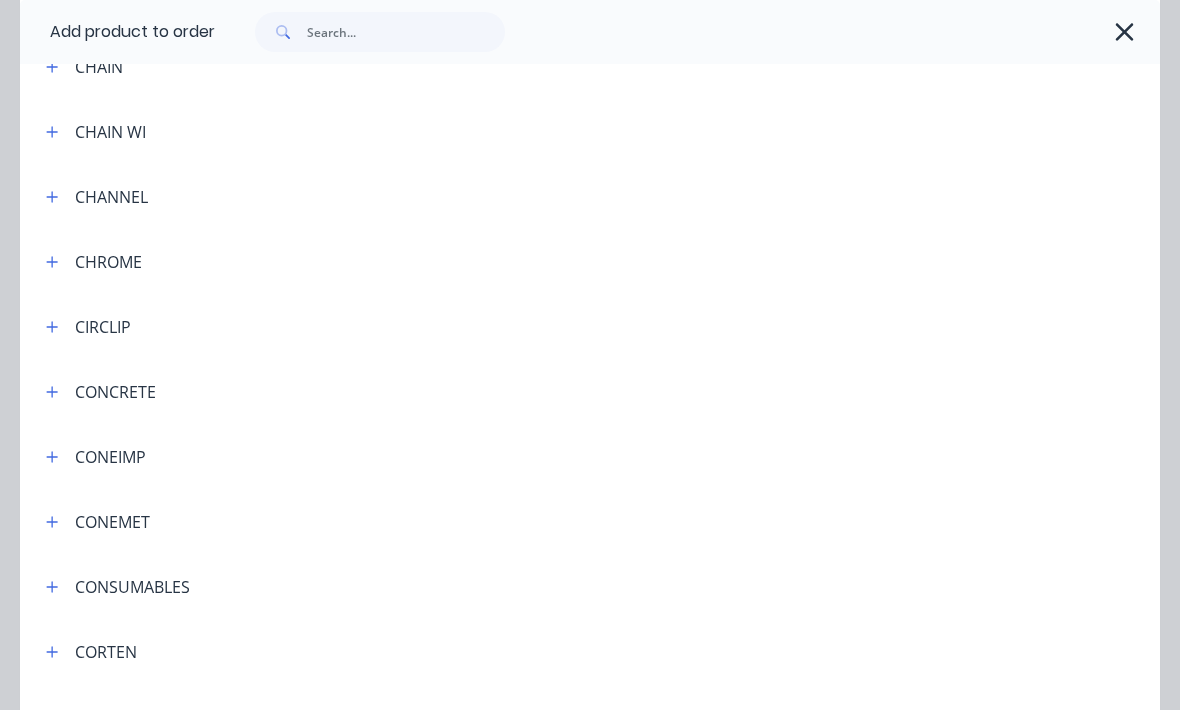 click at bounding box center [52, 521] 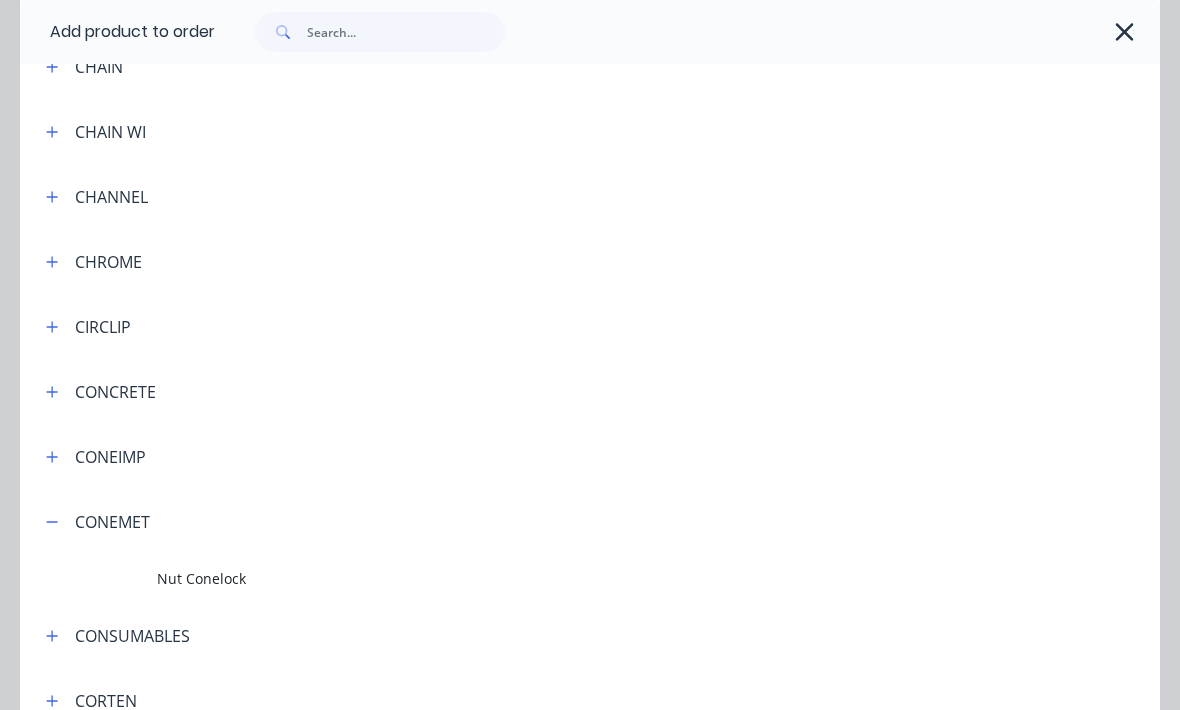 click on "Nut Conelock" at bounding box center [658, 579] 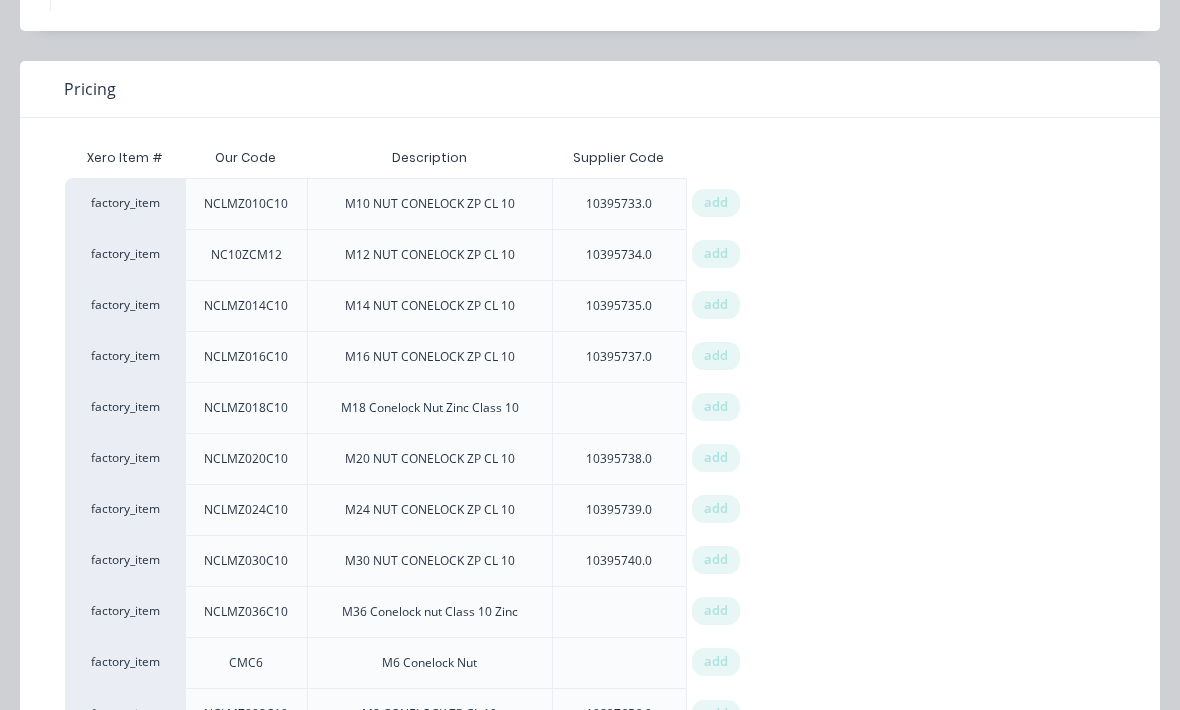scroll, scrollTop: 128, scrollLeft: 0, axis: vertical 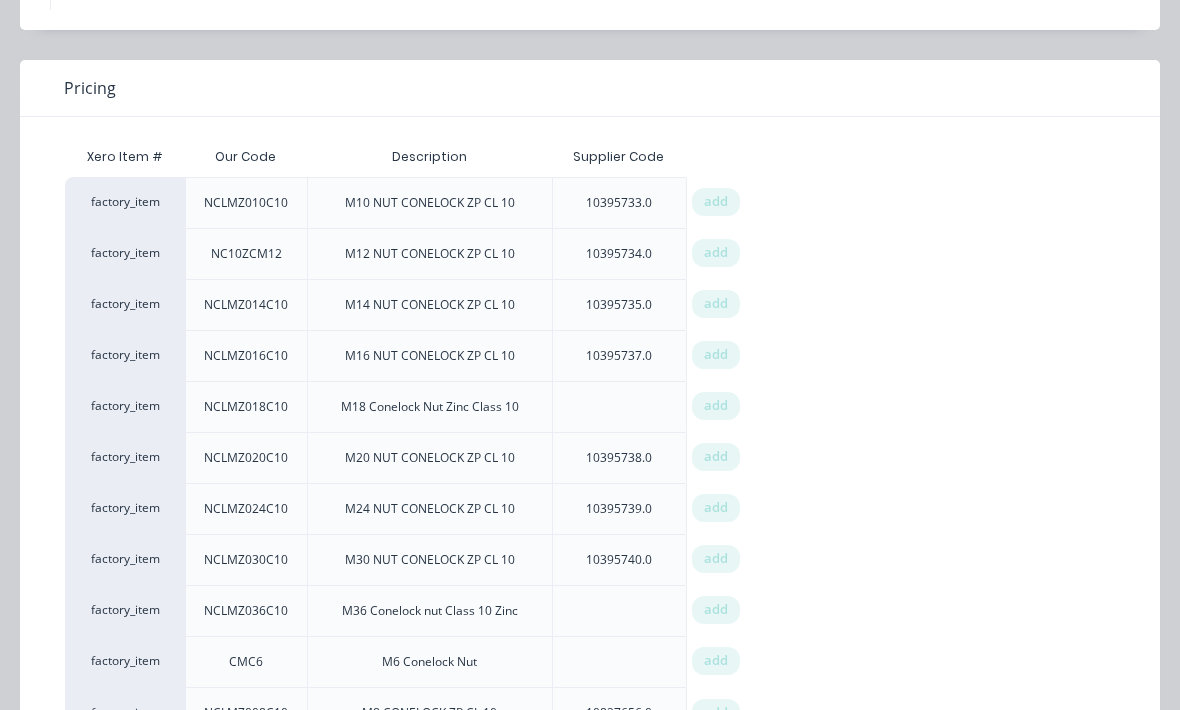click on "add" at bounding box center [716, 304] 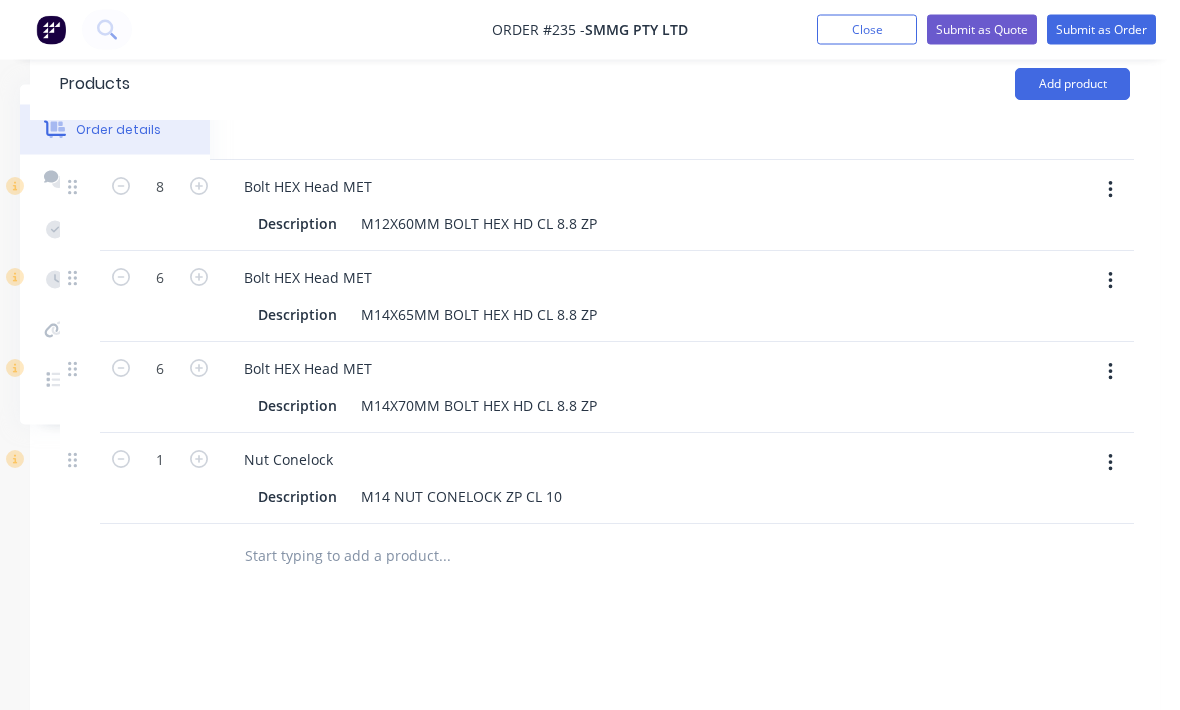 scroll, scrollTop: 638, scrollLeft: 210, axis: both 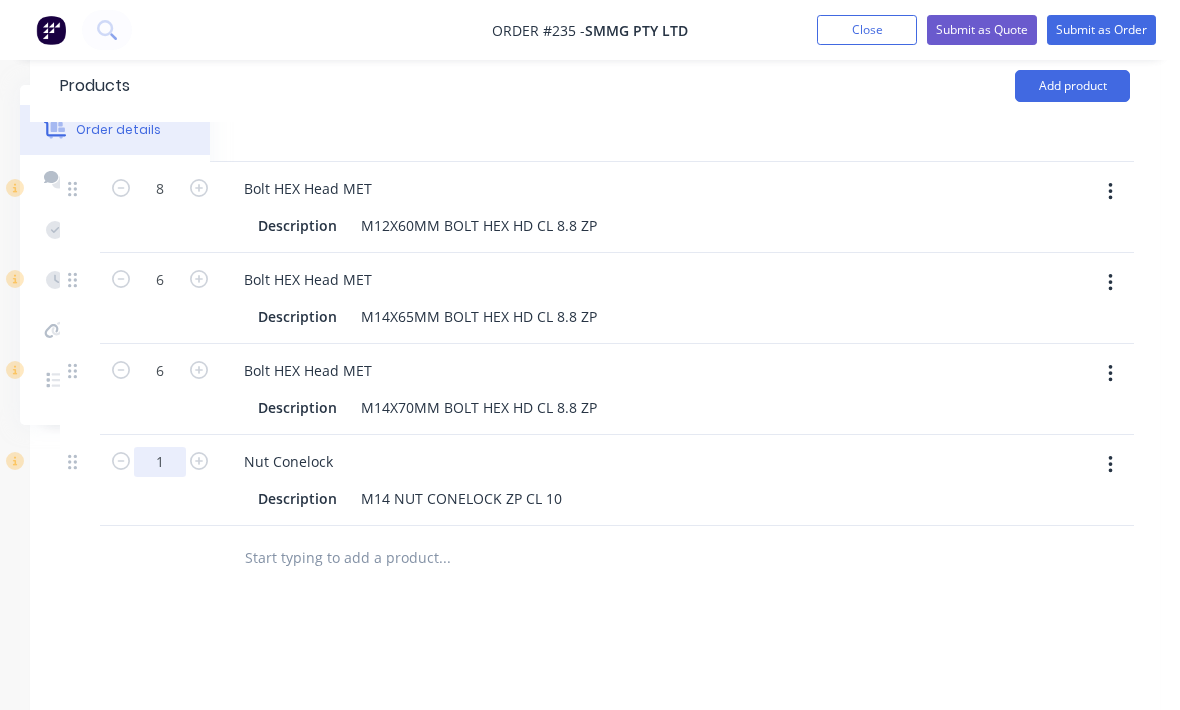 click on "1" at bounding box center [160, 189] 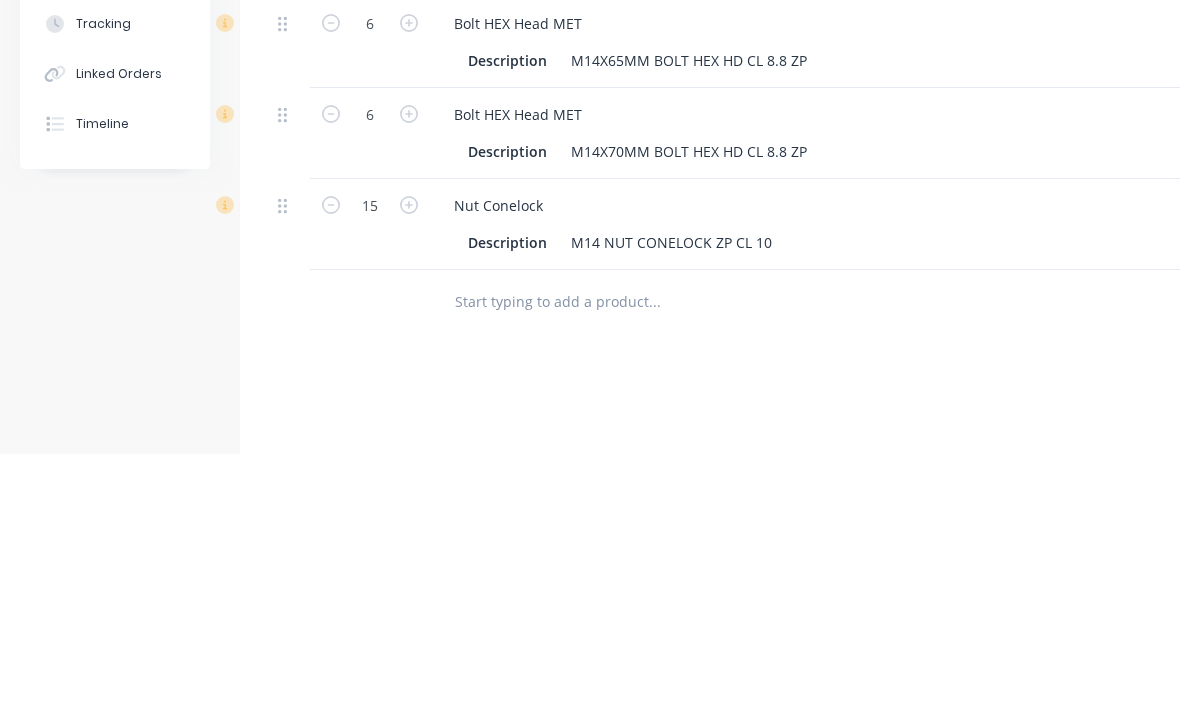scroll, scrollTop: 780, scrollLeft: 0, axis: vertical 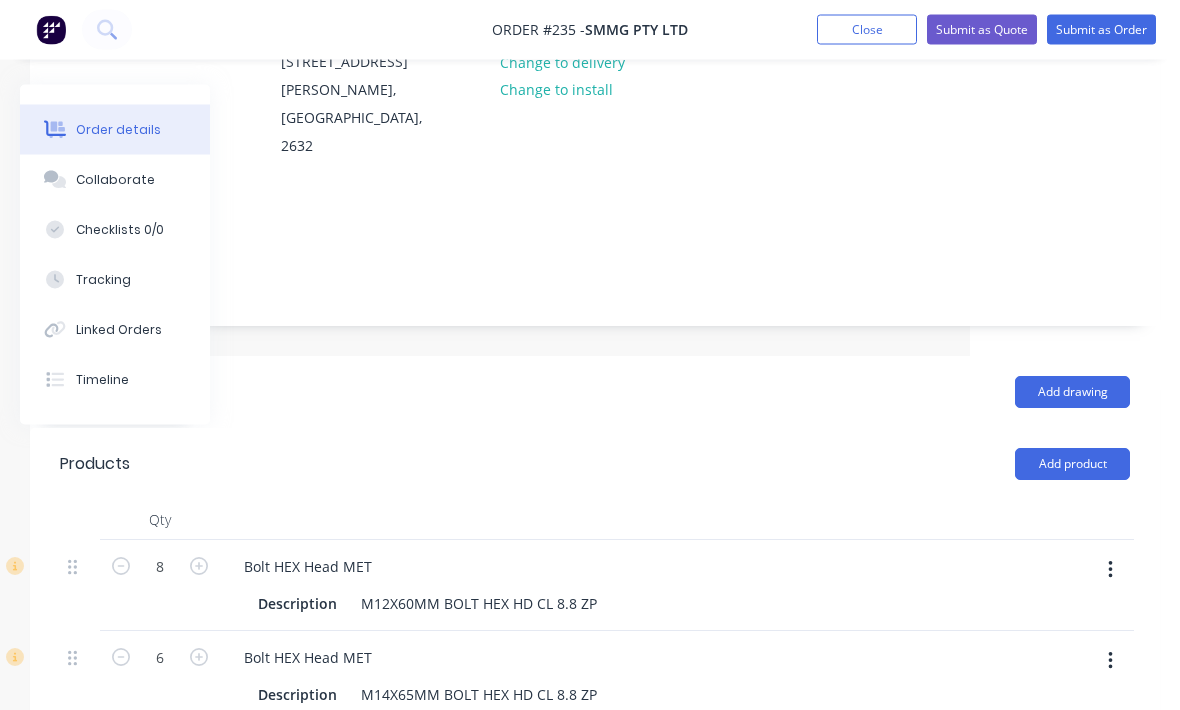 type on "15" 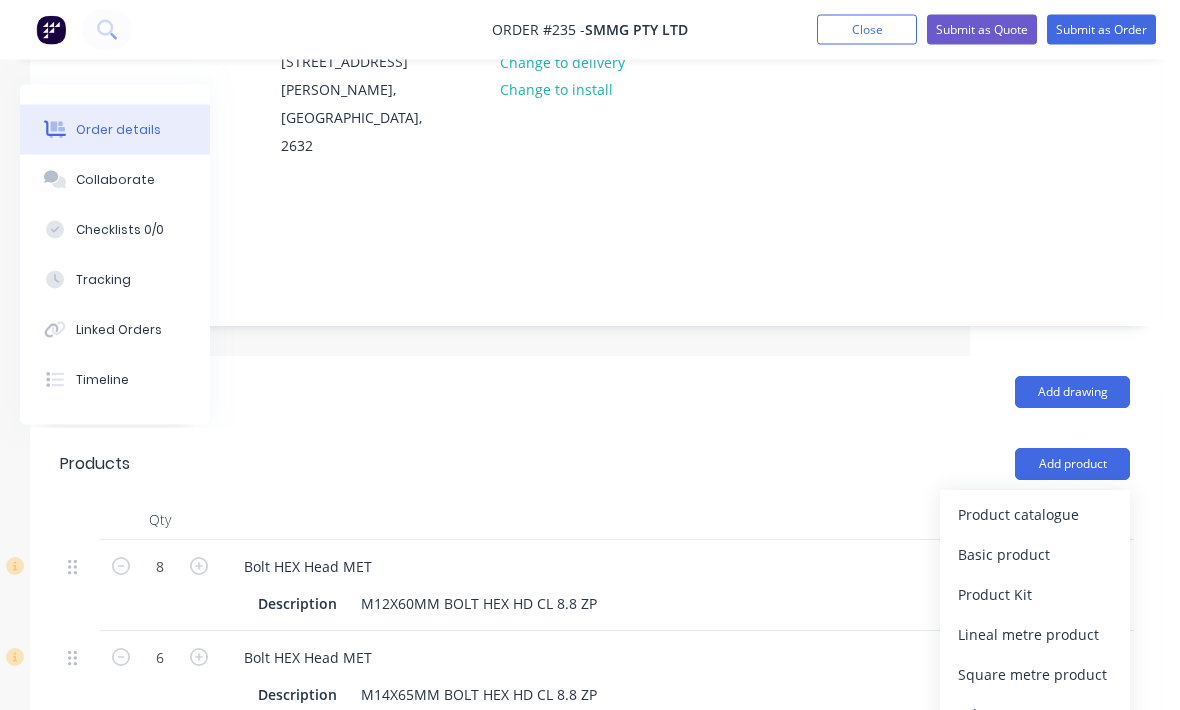 scroll, scrollTop: 260, scrollLeft: 210, axis: both 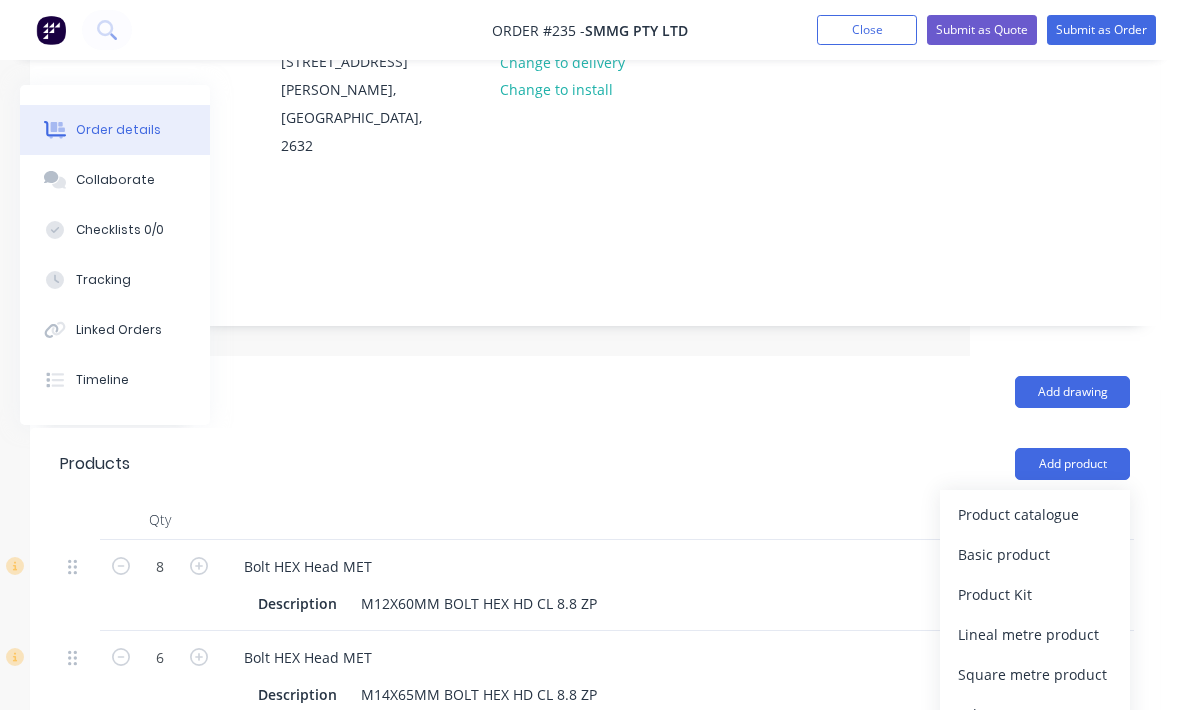 click on "Product catalogue" at bounding box center [1035, 514] 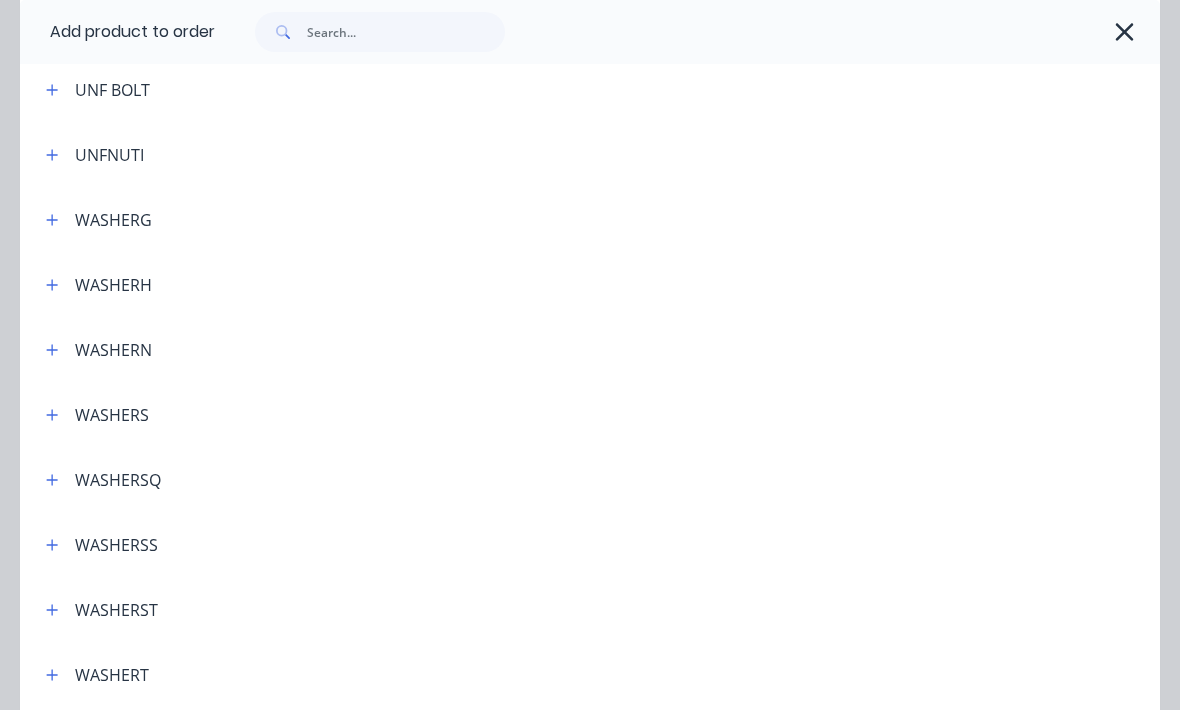 scroll, scrollTop: 6726, scrollLeft: 0, axis: vertical 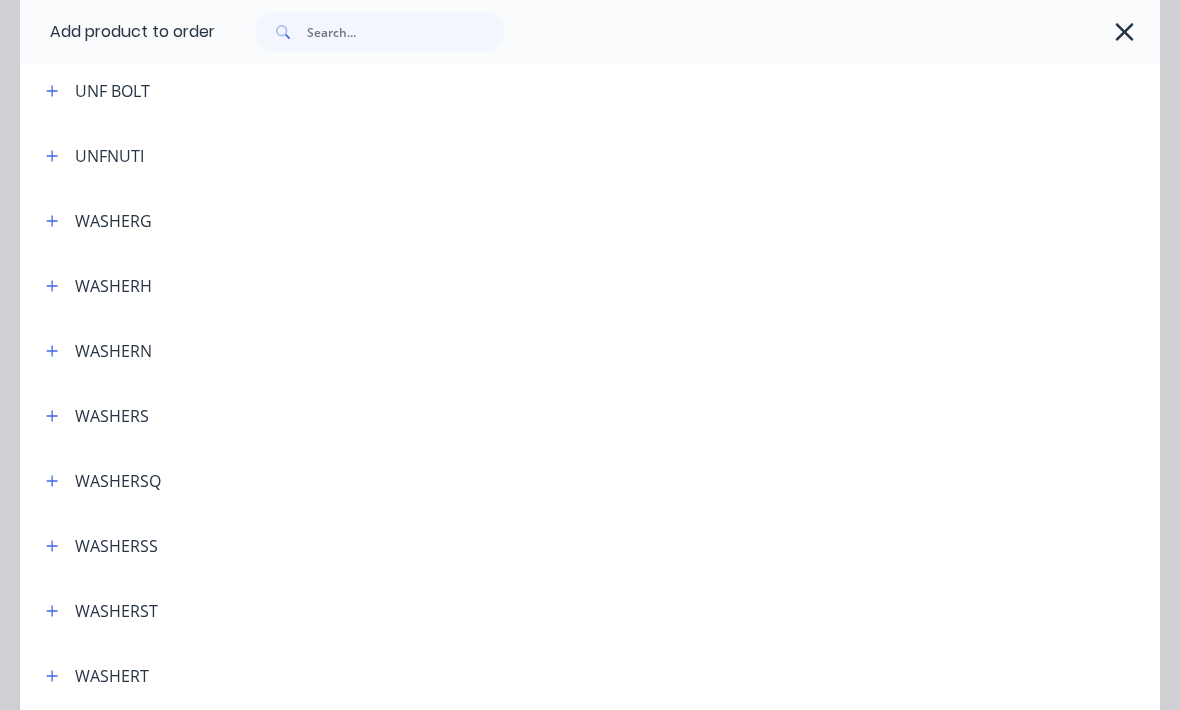 click on "WASHERH" at bounding box center [91, 285] 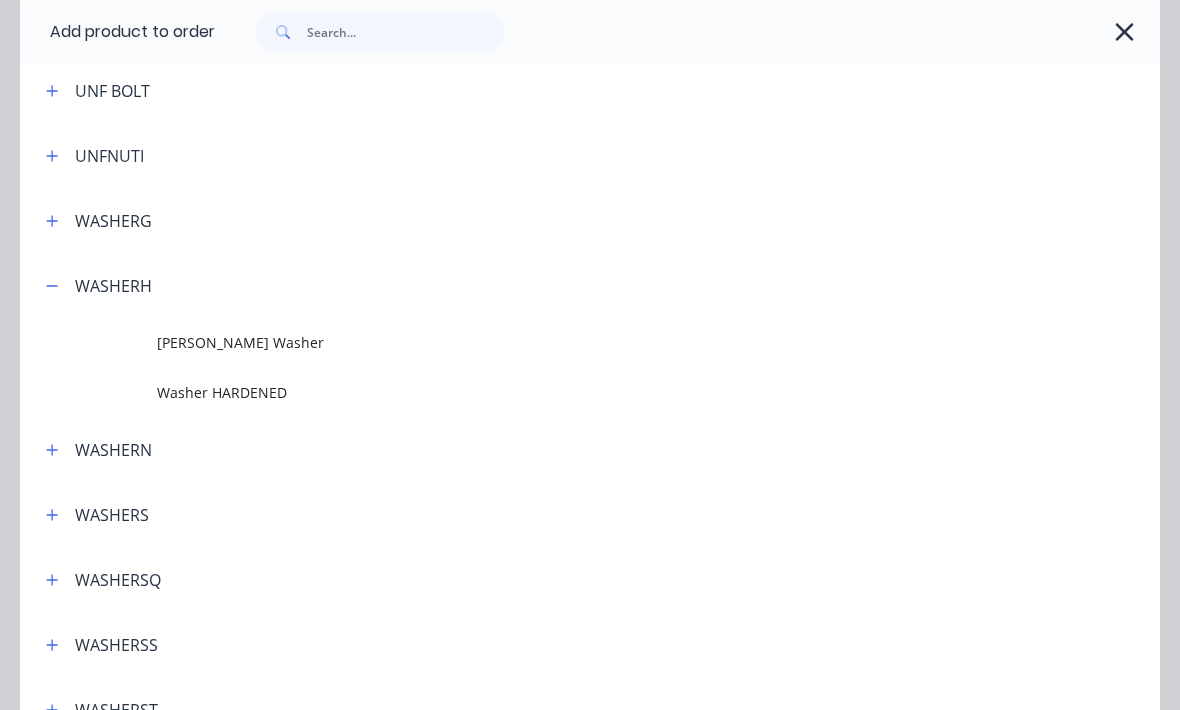 click on "Washer HARDENED" at bounding box center (558, 392) 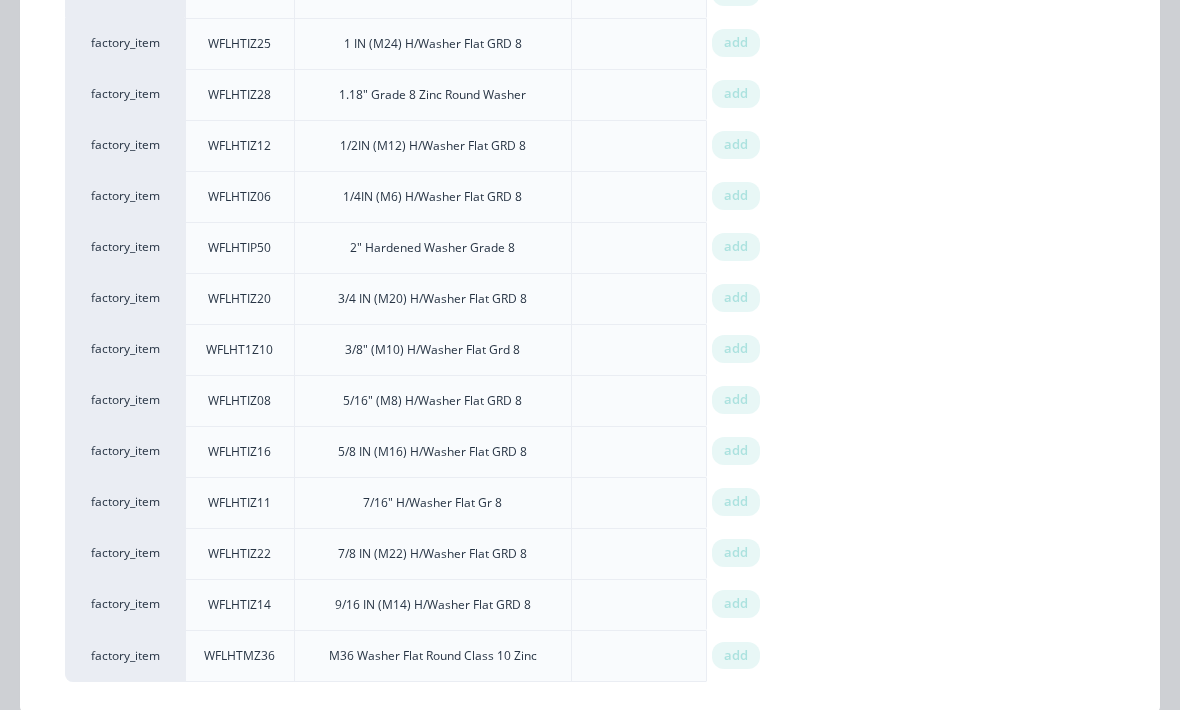 scroll, scrollTop: 343, scrollLeft: 0, axis: vertical 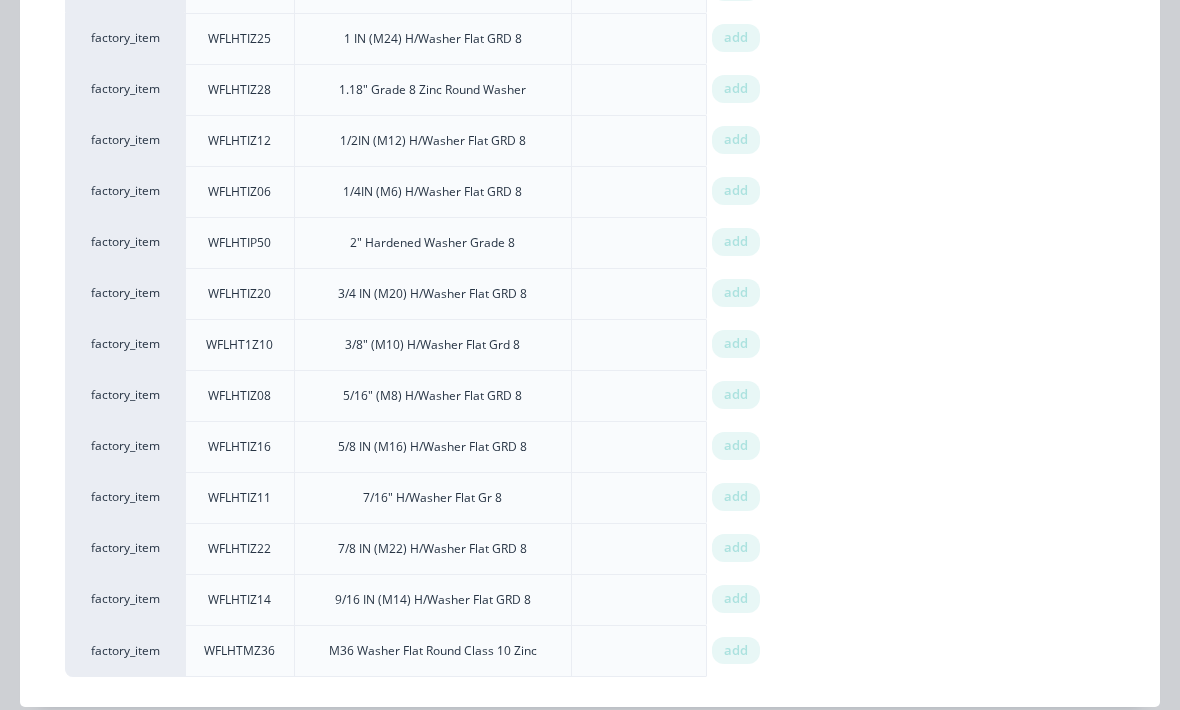 click on "add" at bounding box center [736, 599] 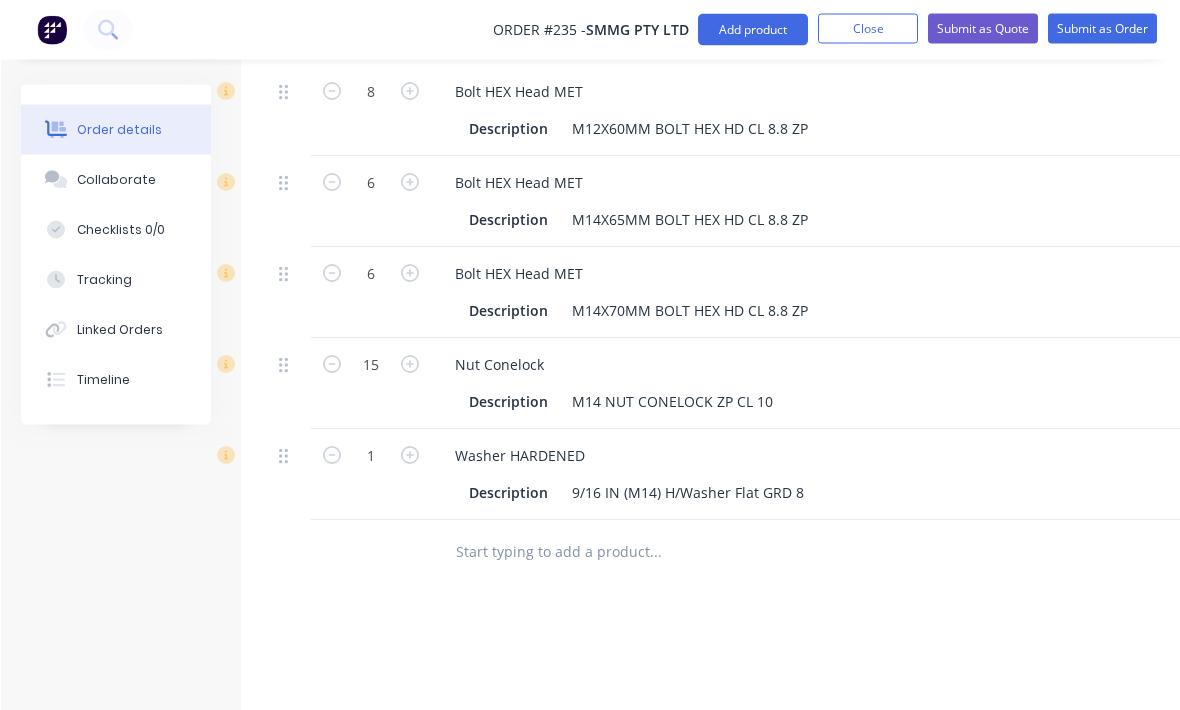 scroll, scrollTop: 736, scrollLeft: 0, axis: vertical 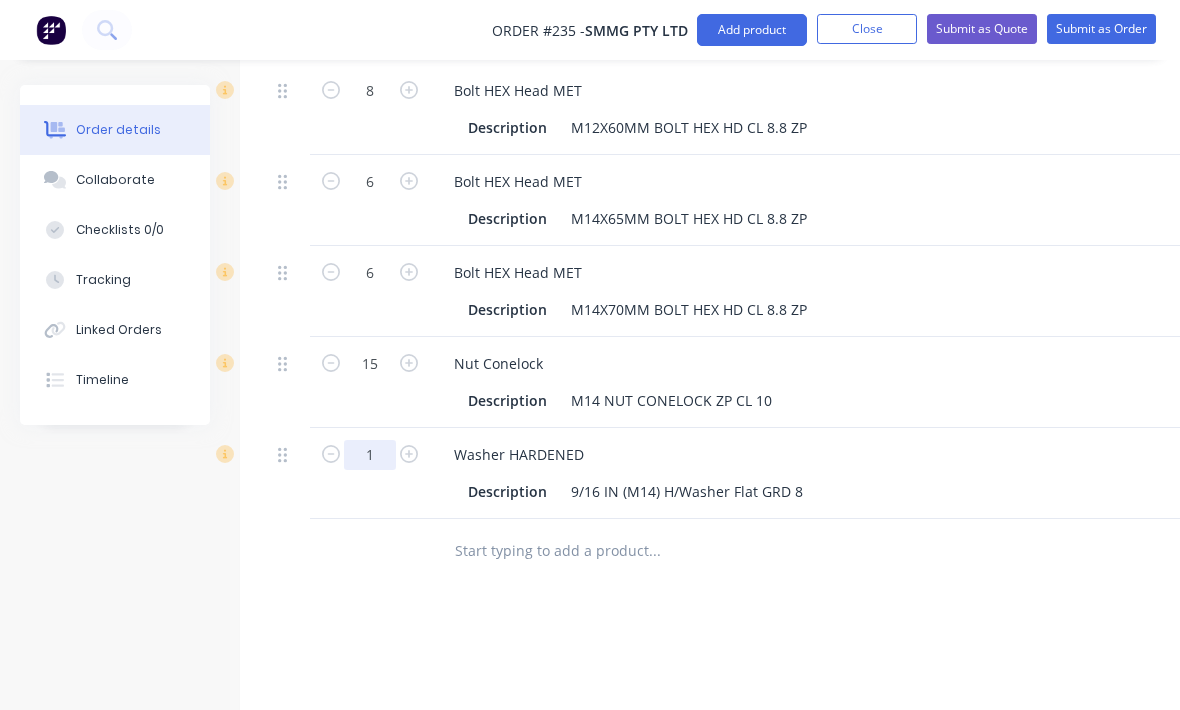 click on "1" at bounding box center (370, 91) 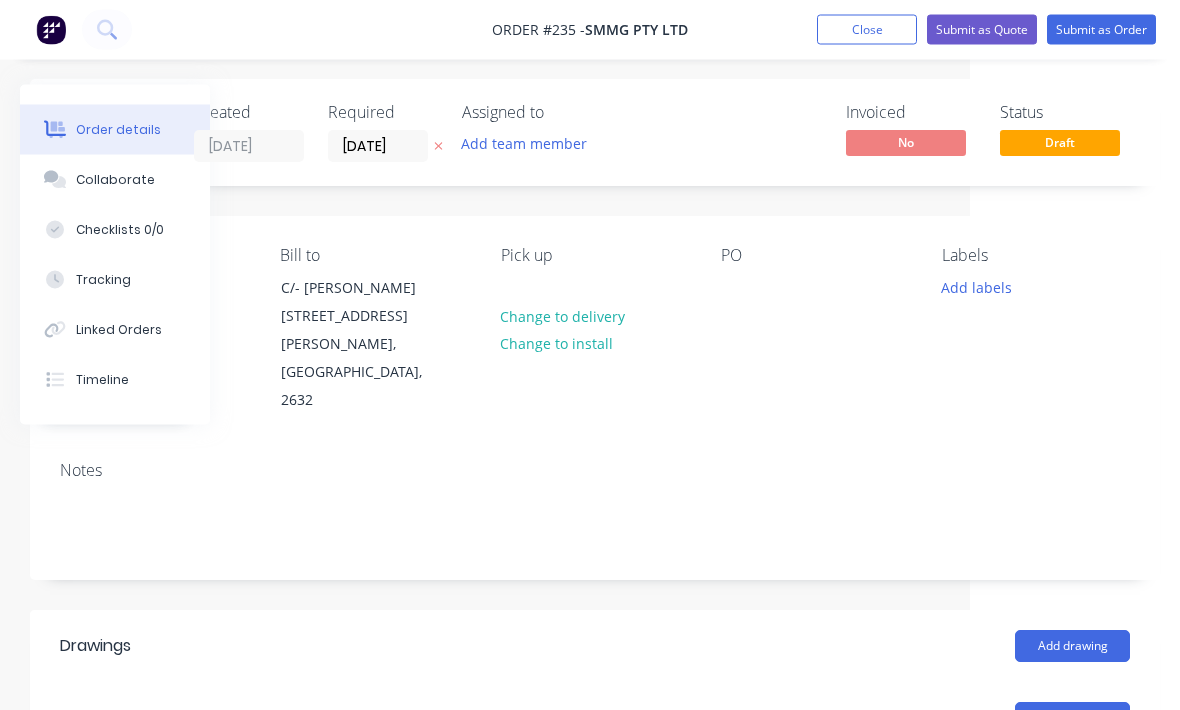 scroll, scrollTop: 0, scrollLeft: 210, axis: horizontal 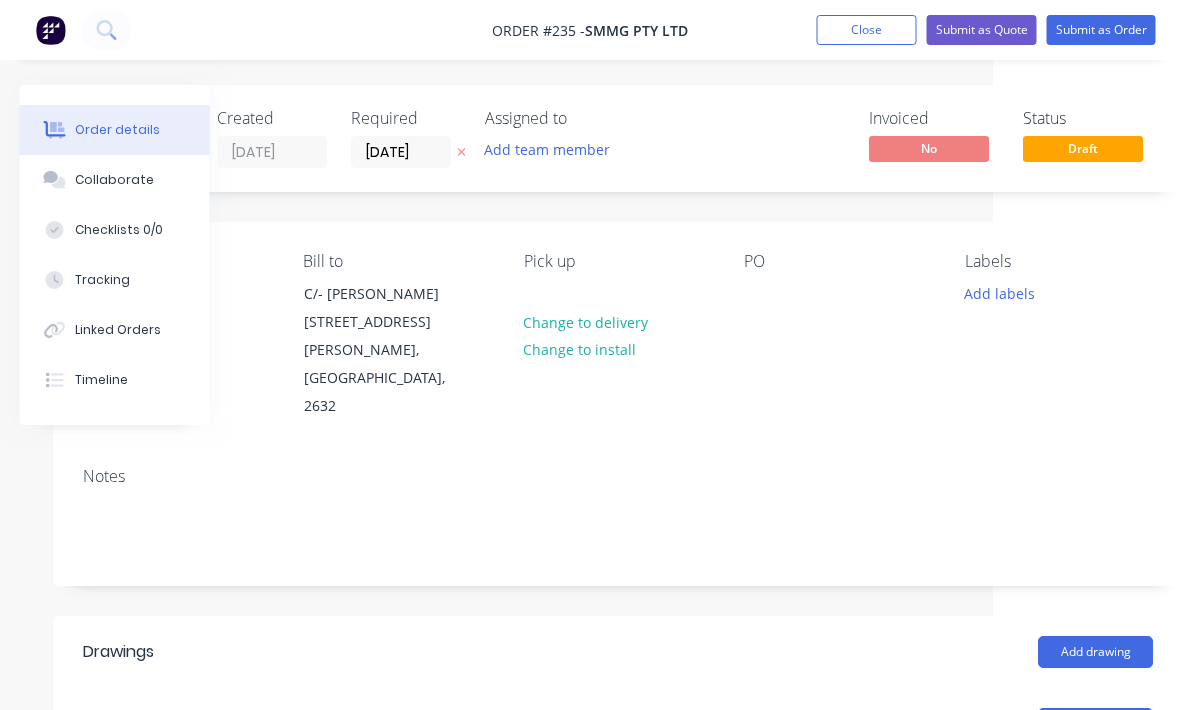type on "40" 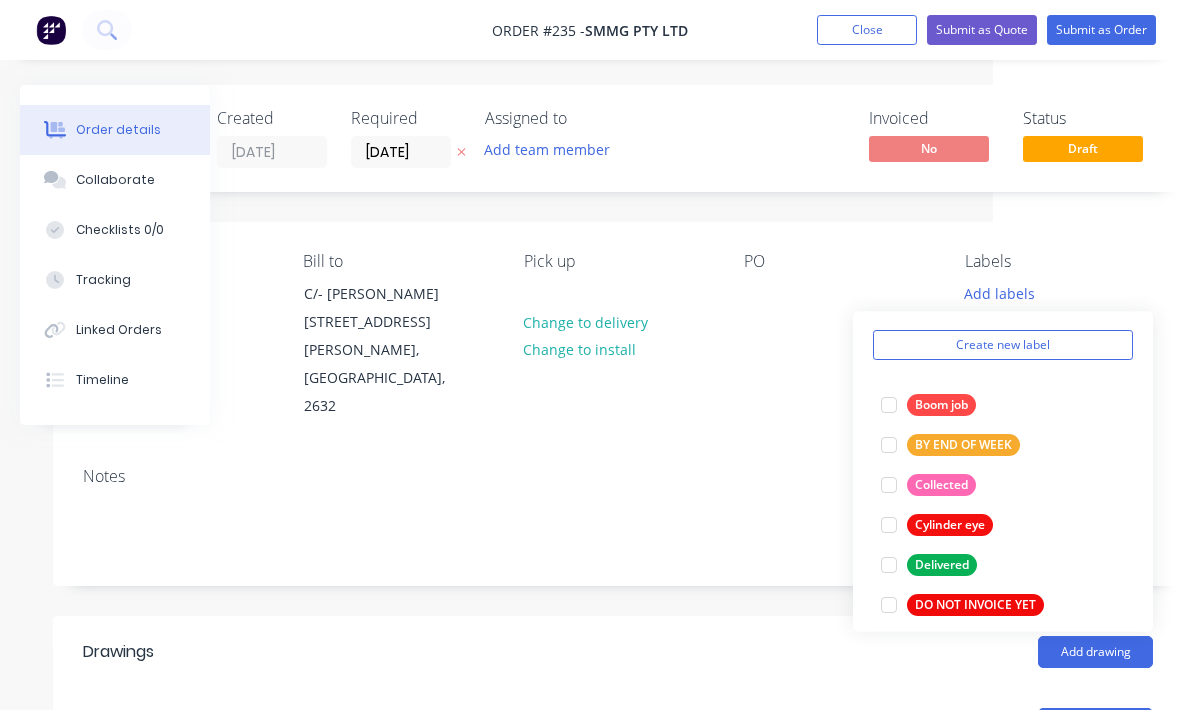 scroll, scrollTop: 92, scrollLeft: 0, axis: vertical 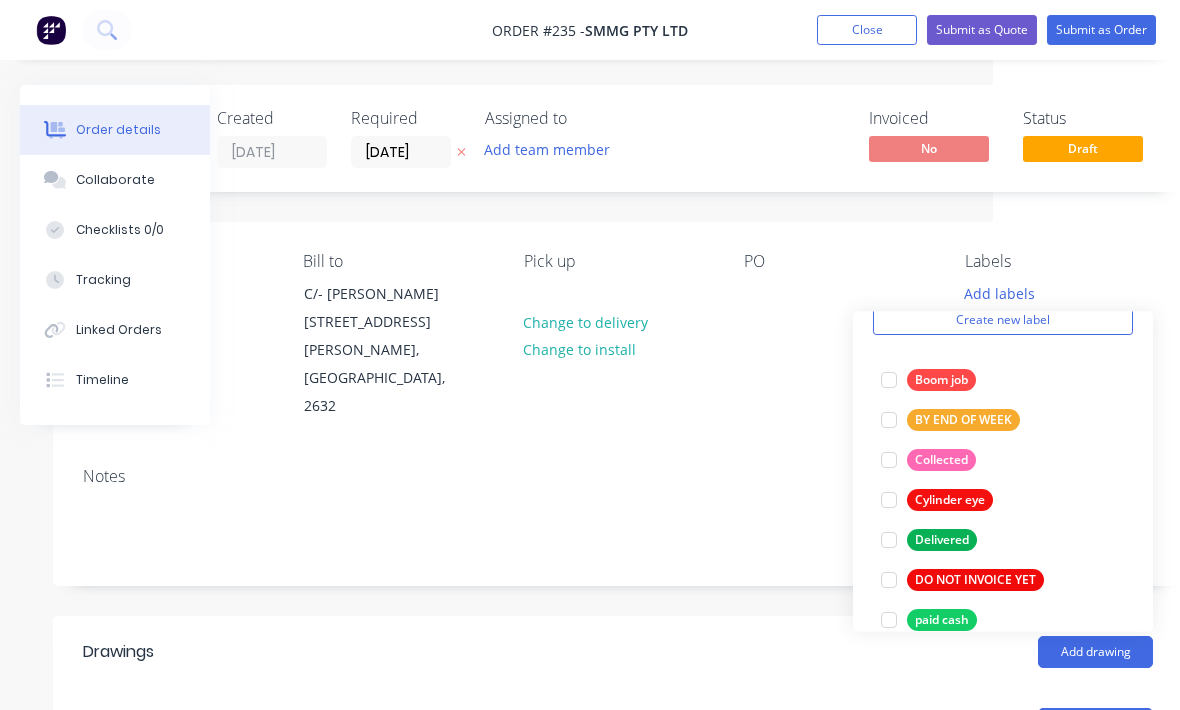 click at bounding box center [889, 460] 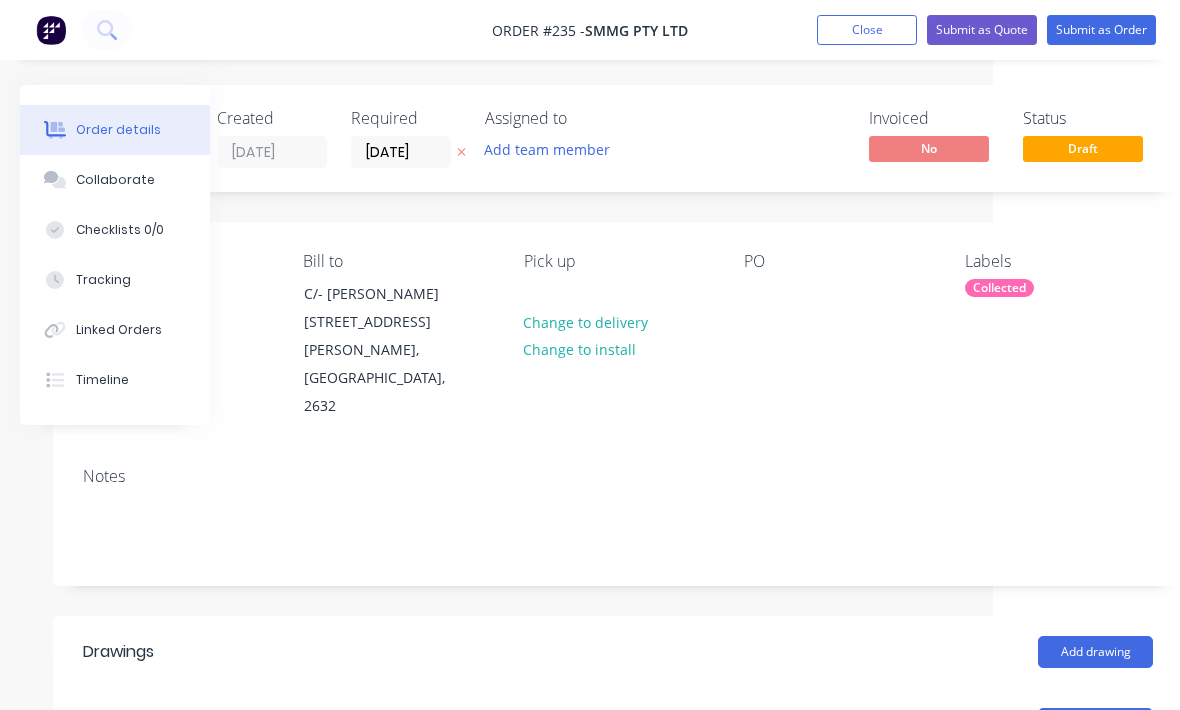 click on "Notes" at bounding box center [618, 518] 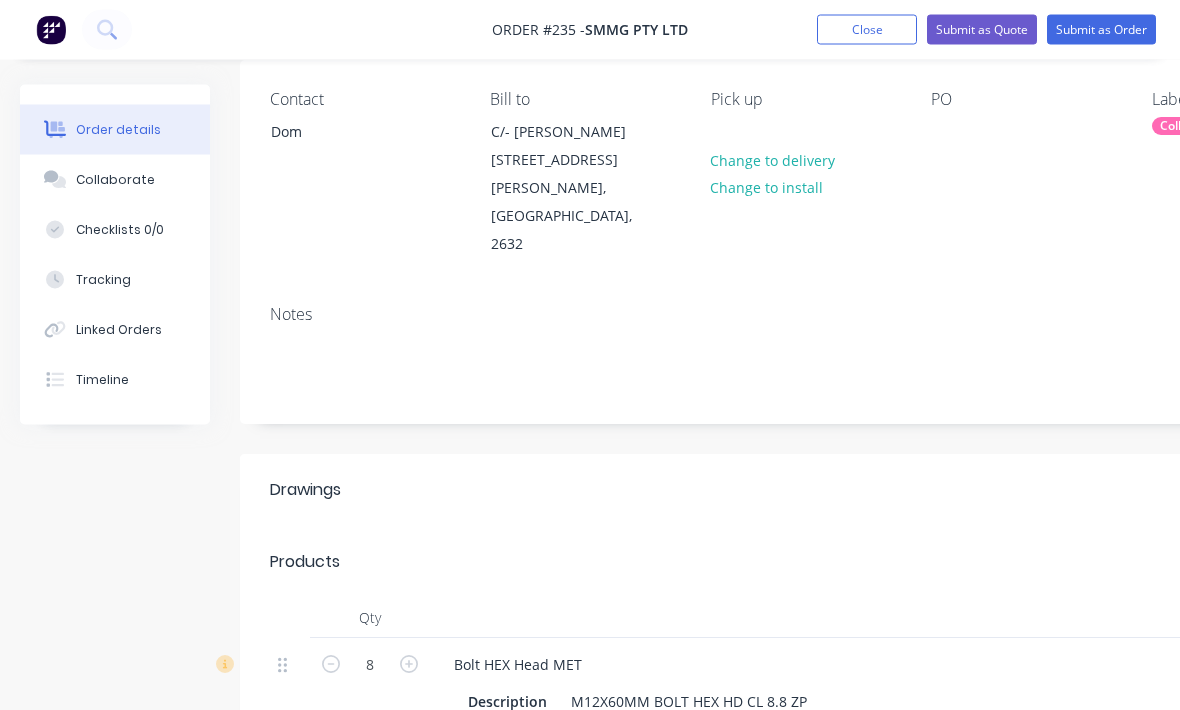 scroll, scrollTop: 169, scrollLeft: 0, axis: vertical 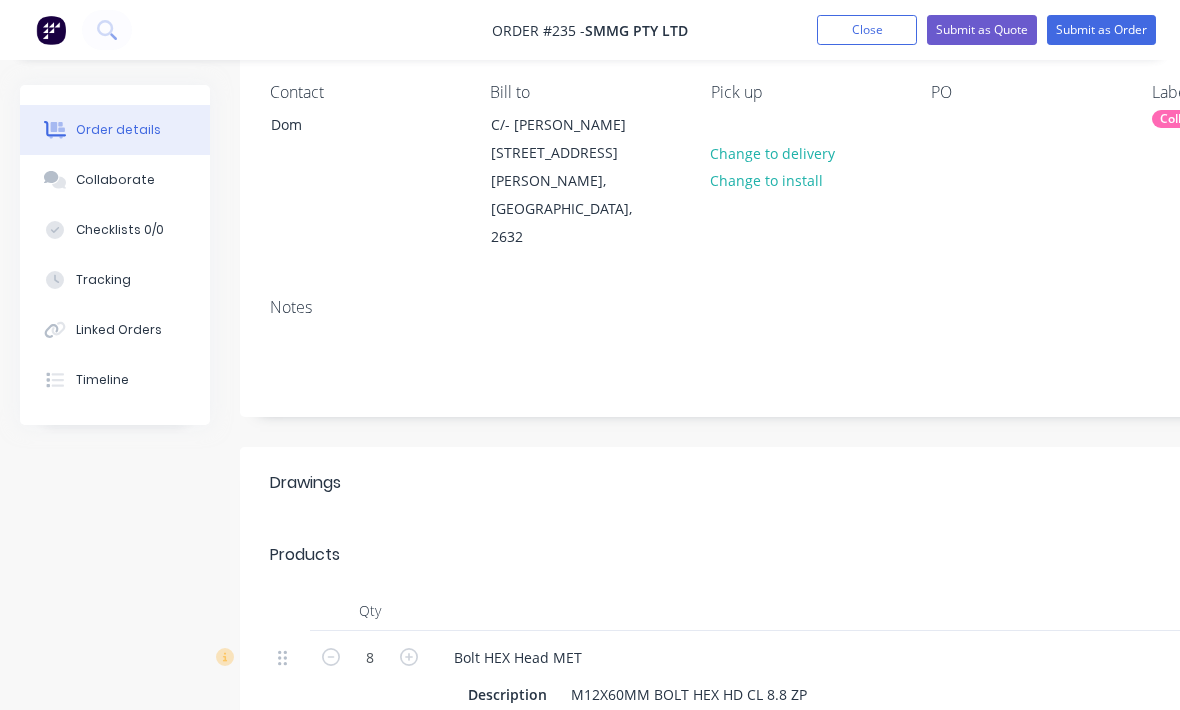 click at bounding box center [830, 611] 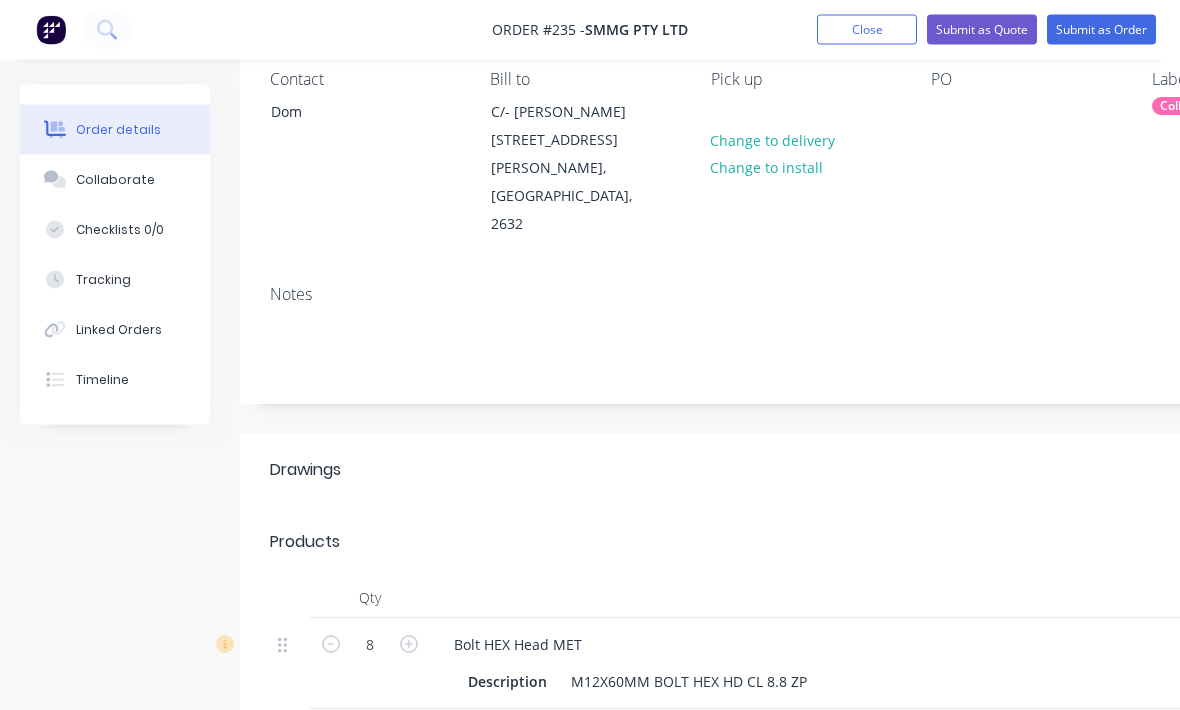 scroll, scrollTop: 141, scrollLeft: 0, axis: vertical 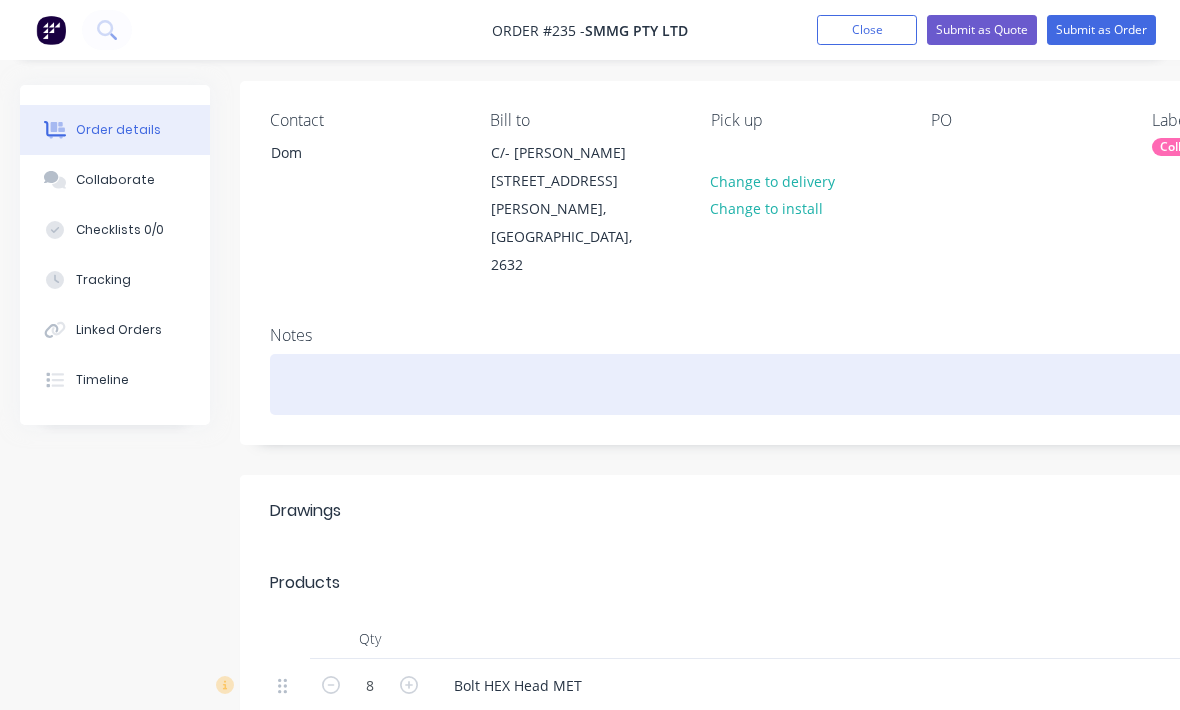 click at bounding box center [805, 384] 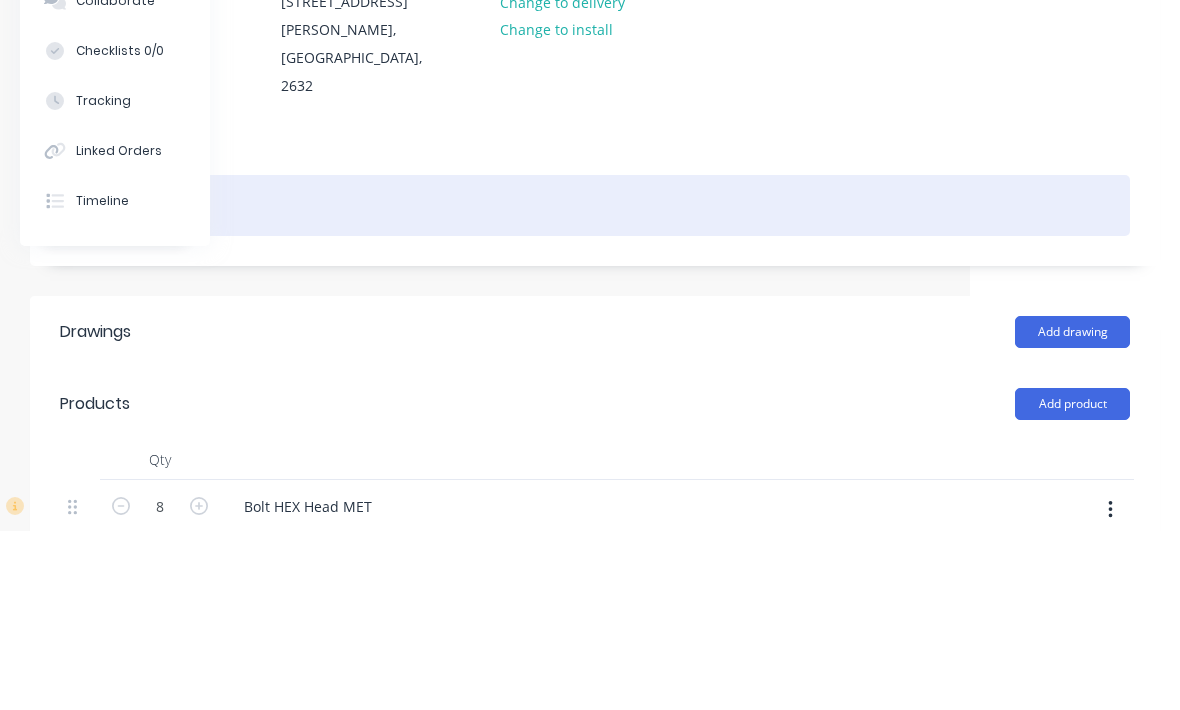 type 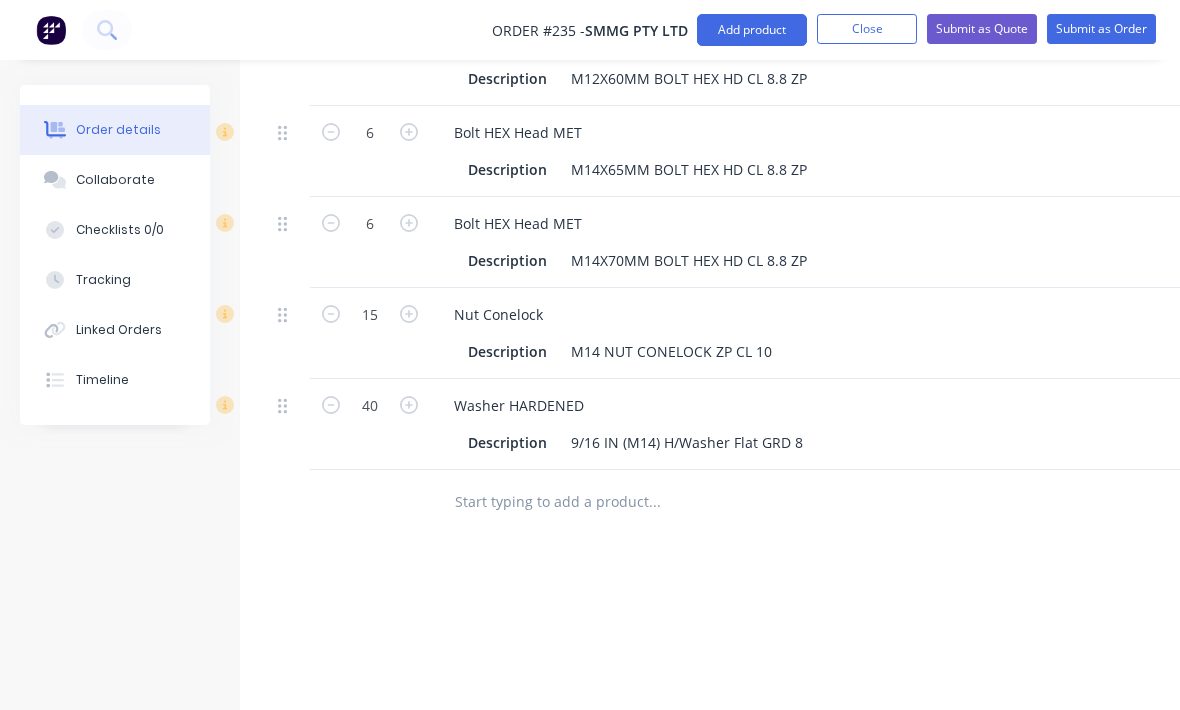 scroll, scrollTop: 813, scrollLeft: 0, axis: vertical 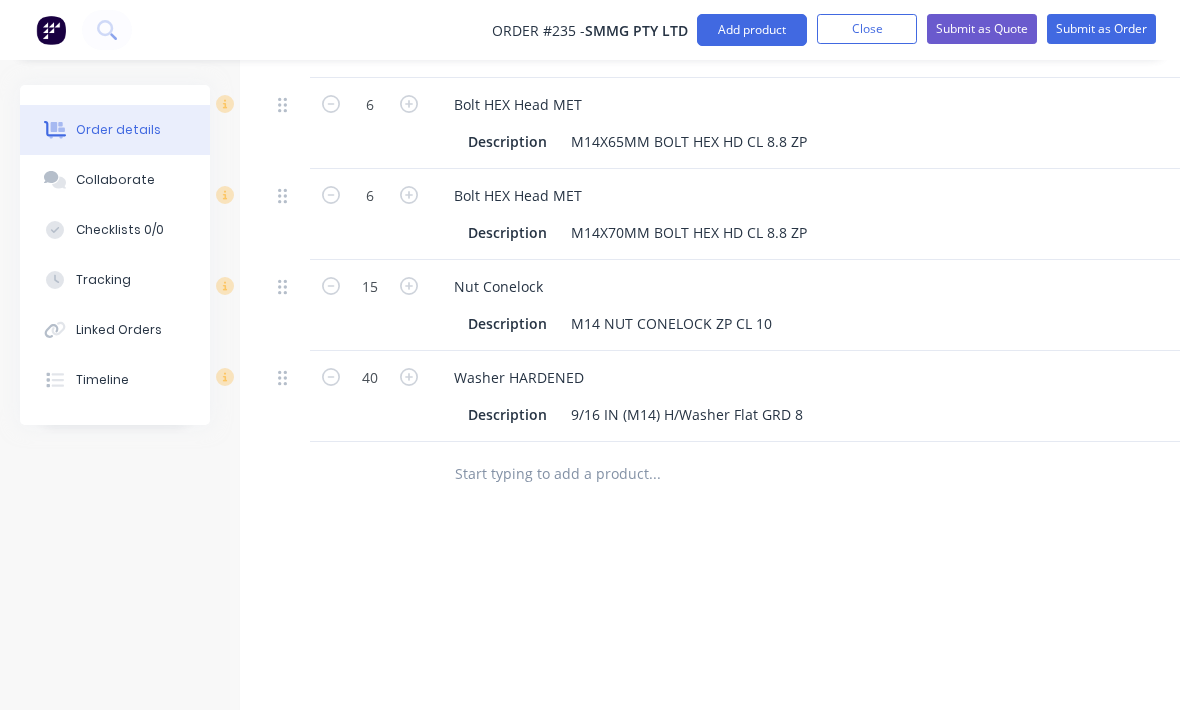 click at bounding box center (654, 474) 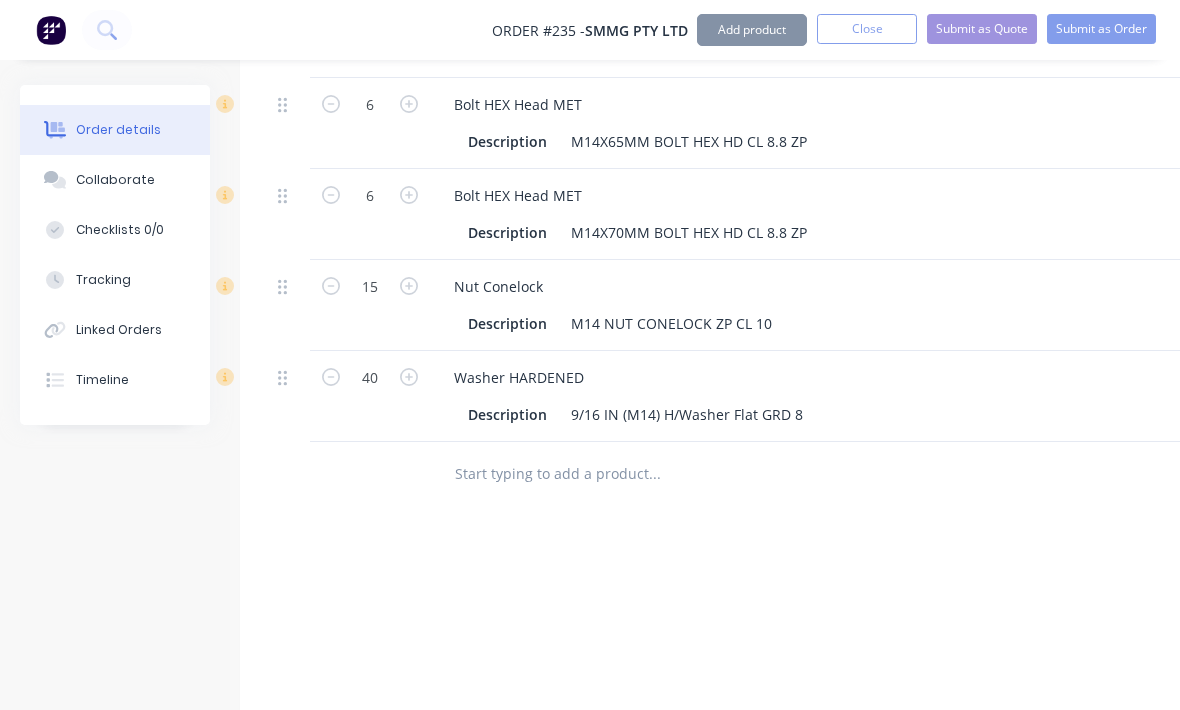 scroll, scrollTop: 813, scrollLeft: 64, axis: both 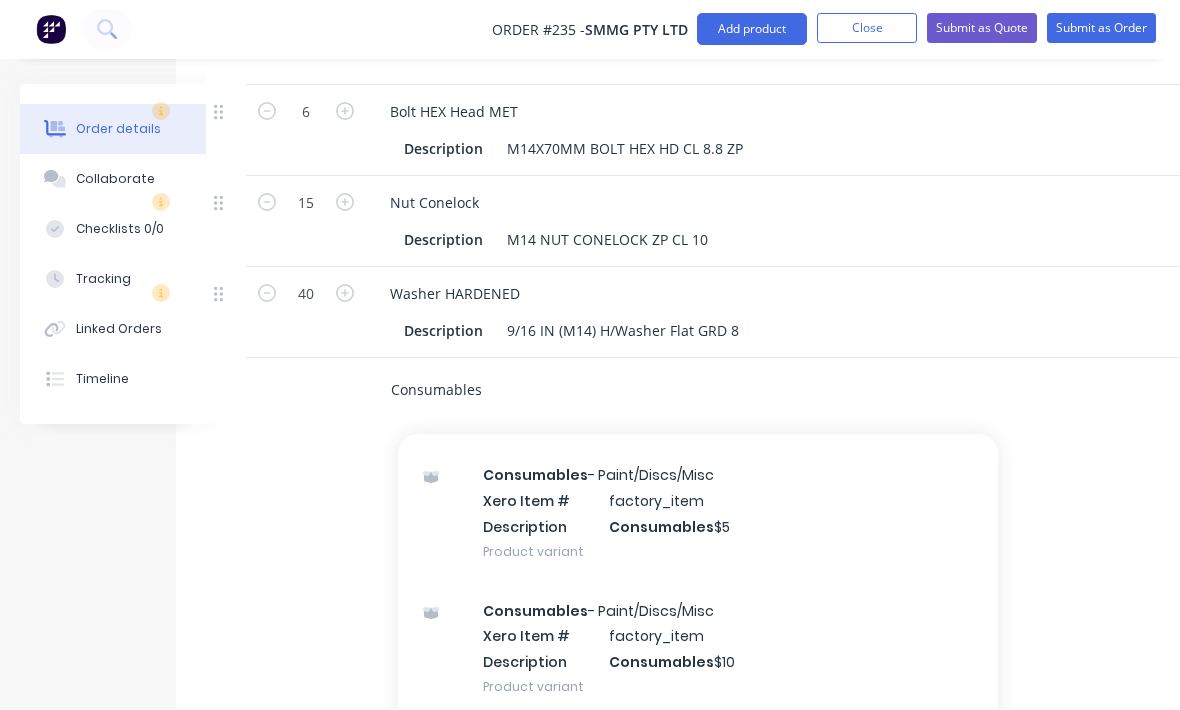 type on "Consumables" 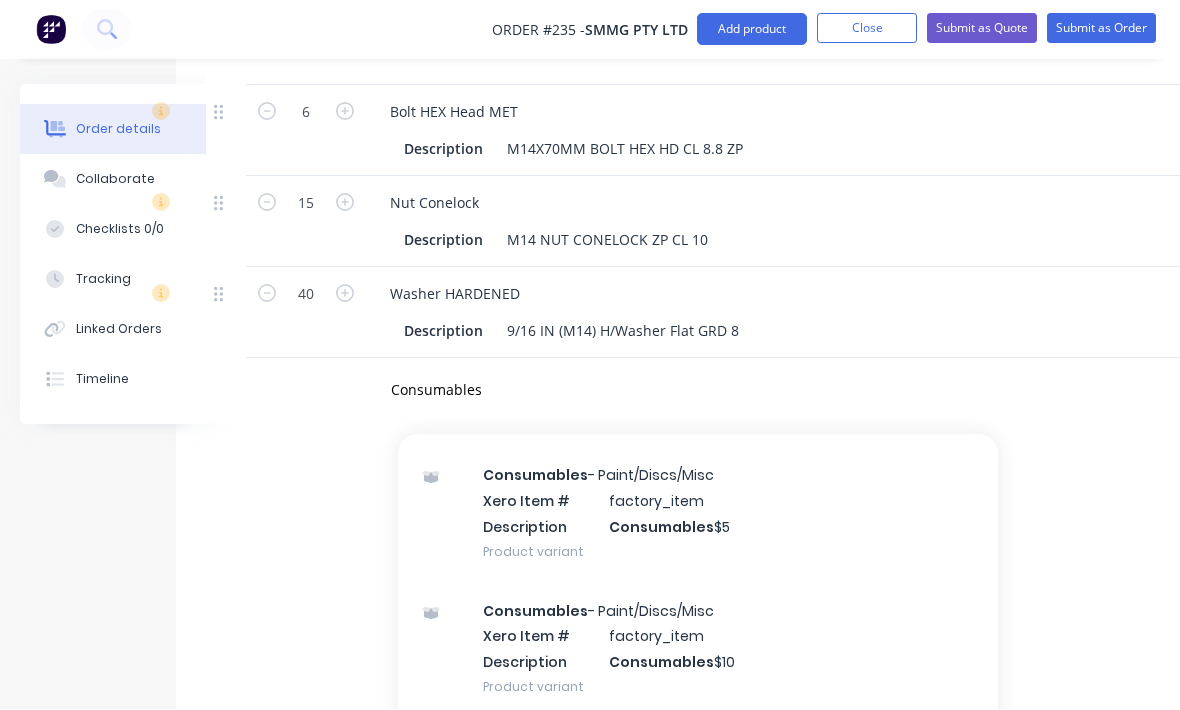 click on "Consumables  - Paint/Discs/Misc Xero   Item # factory_item Description Consumables  $10 Product variant" at bounding box center [698, 649] 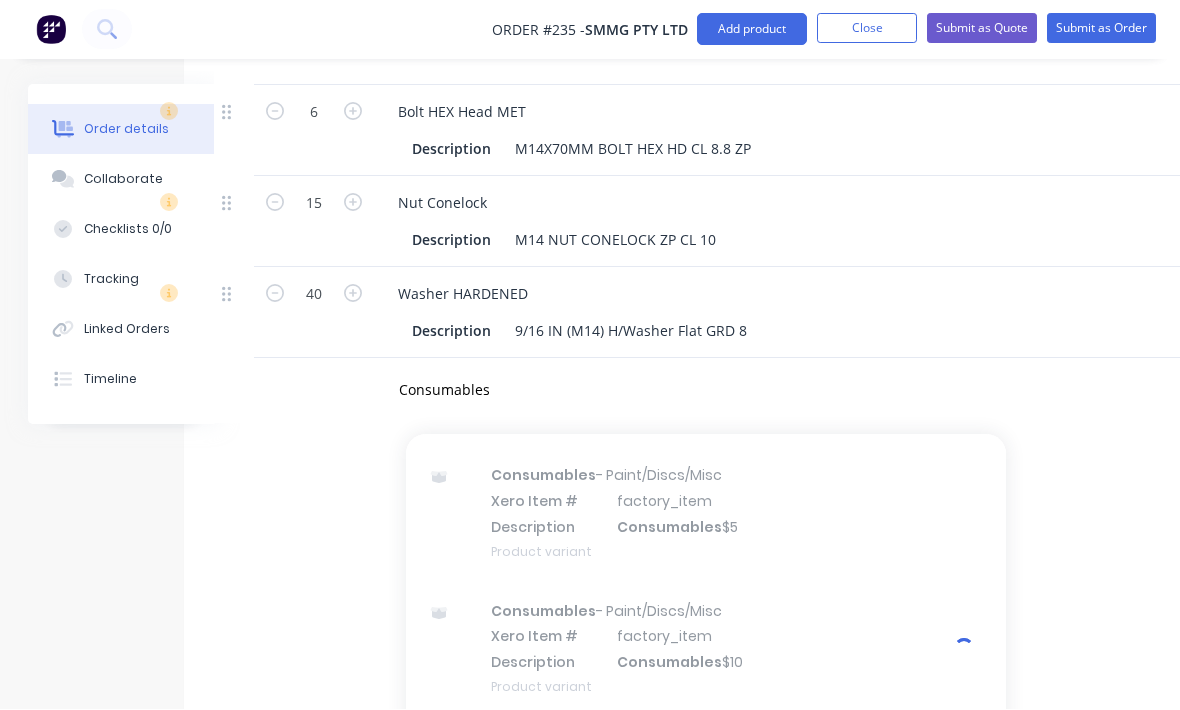 type 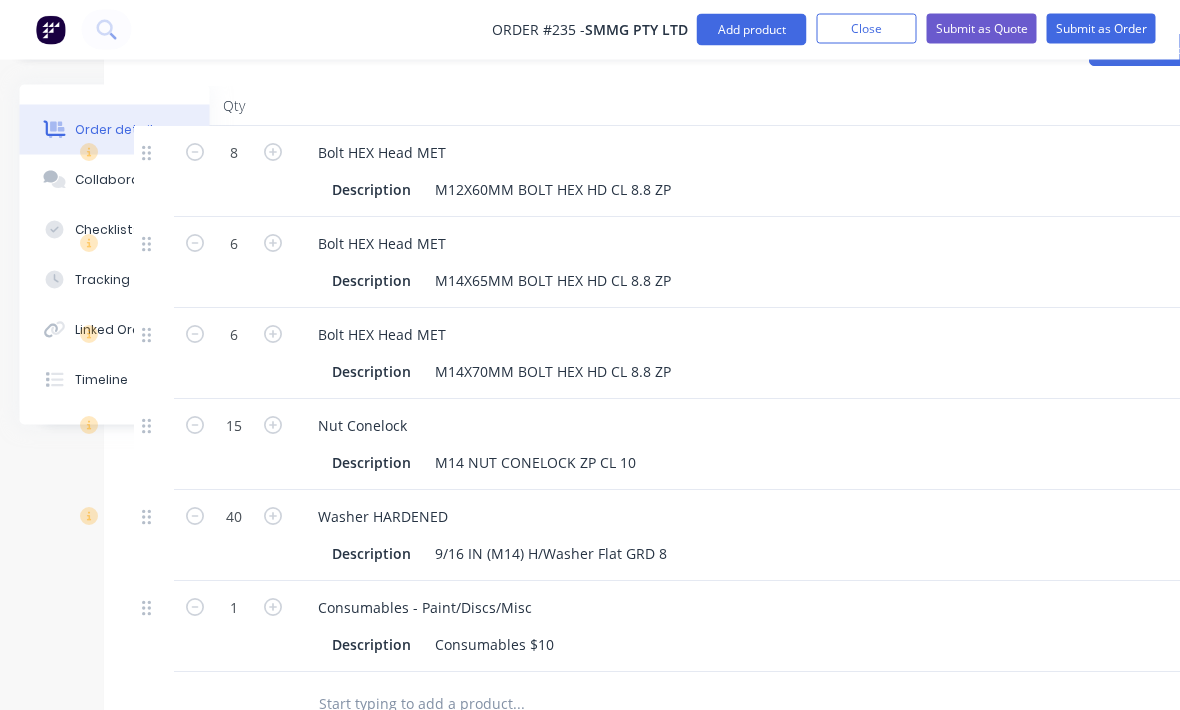 scroll, scrollTop: 674, scrollLeft: 136, axis: both 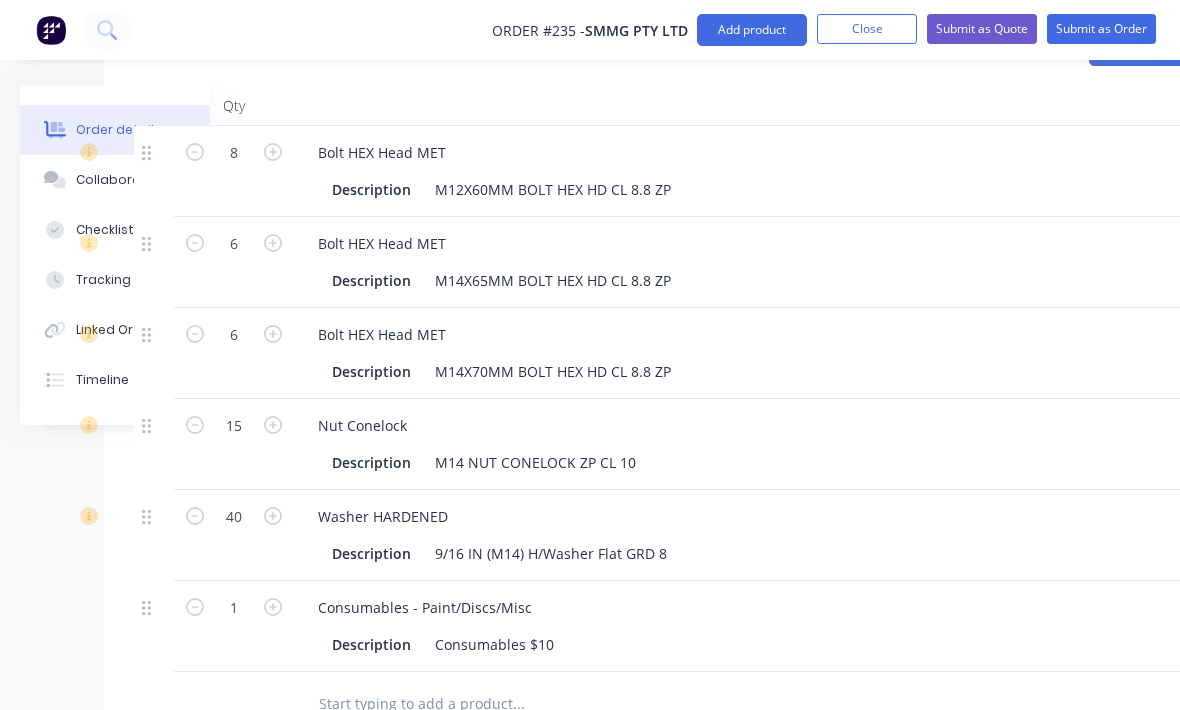 click on "Submit as Order" at bounding box center [1101, 29] 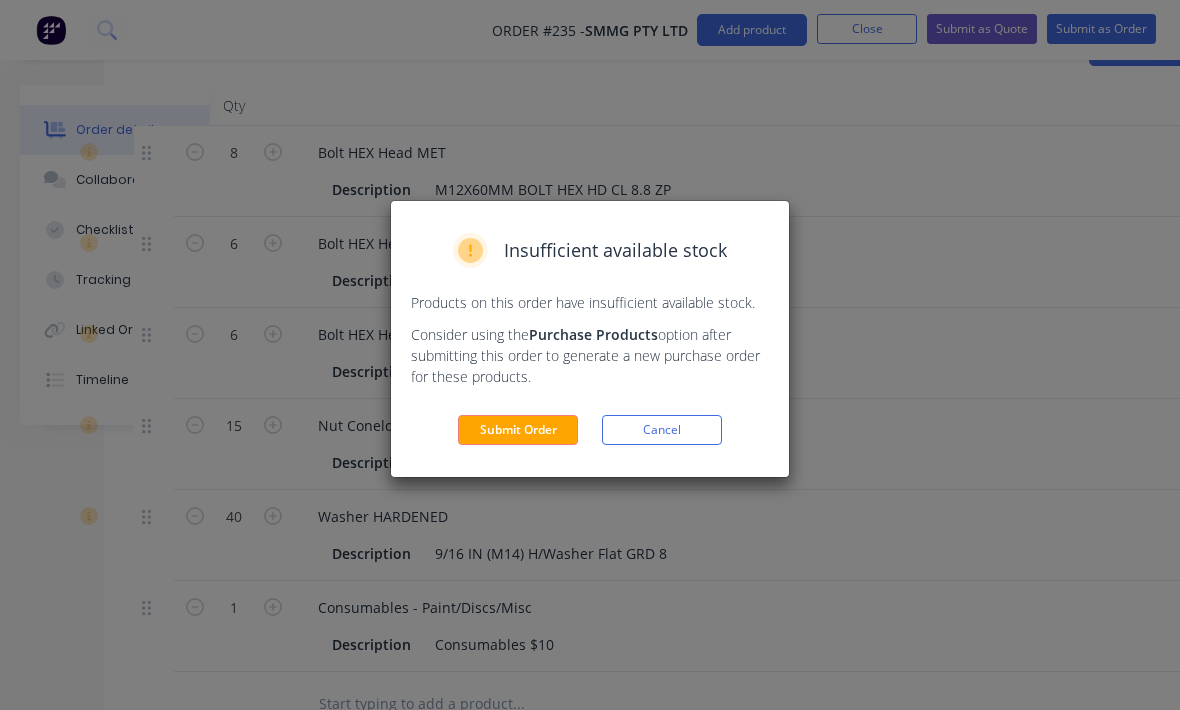 click on "Submit Order" at bounding box center (518, 430) 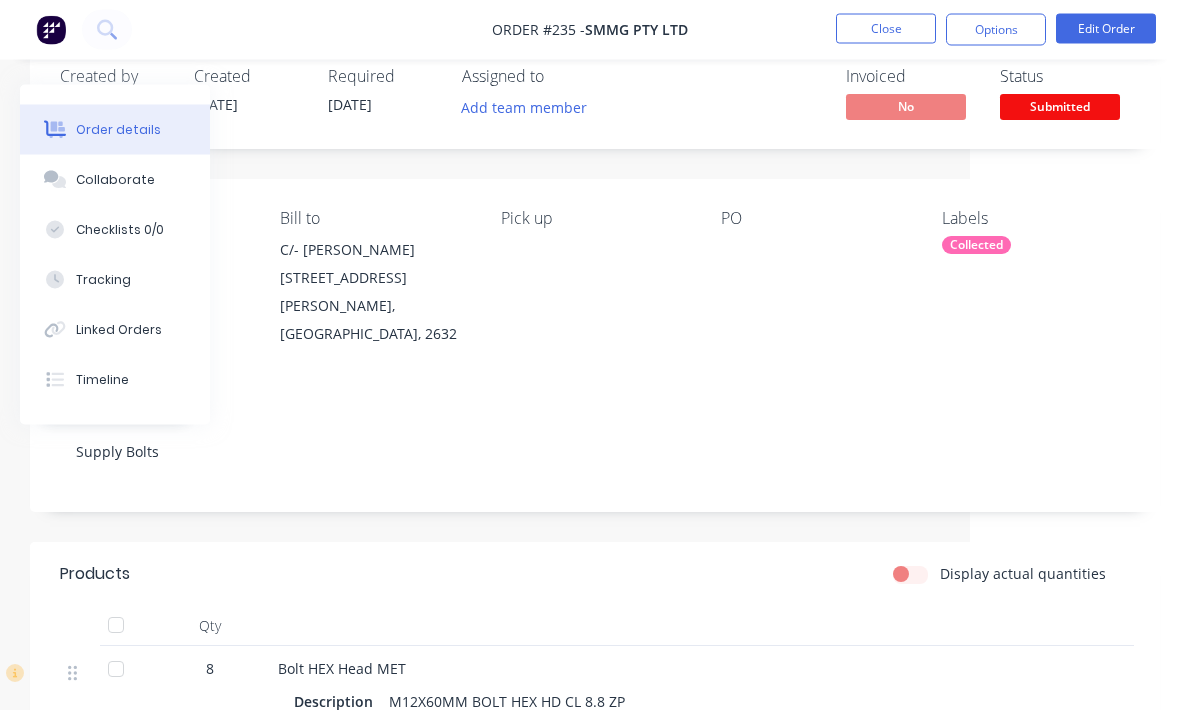 scroll, scrollTop: 42, scrollLeft: 210, axis: both 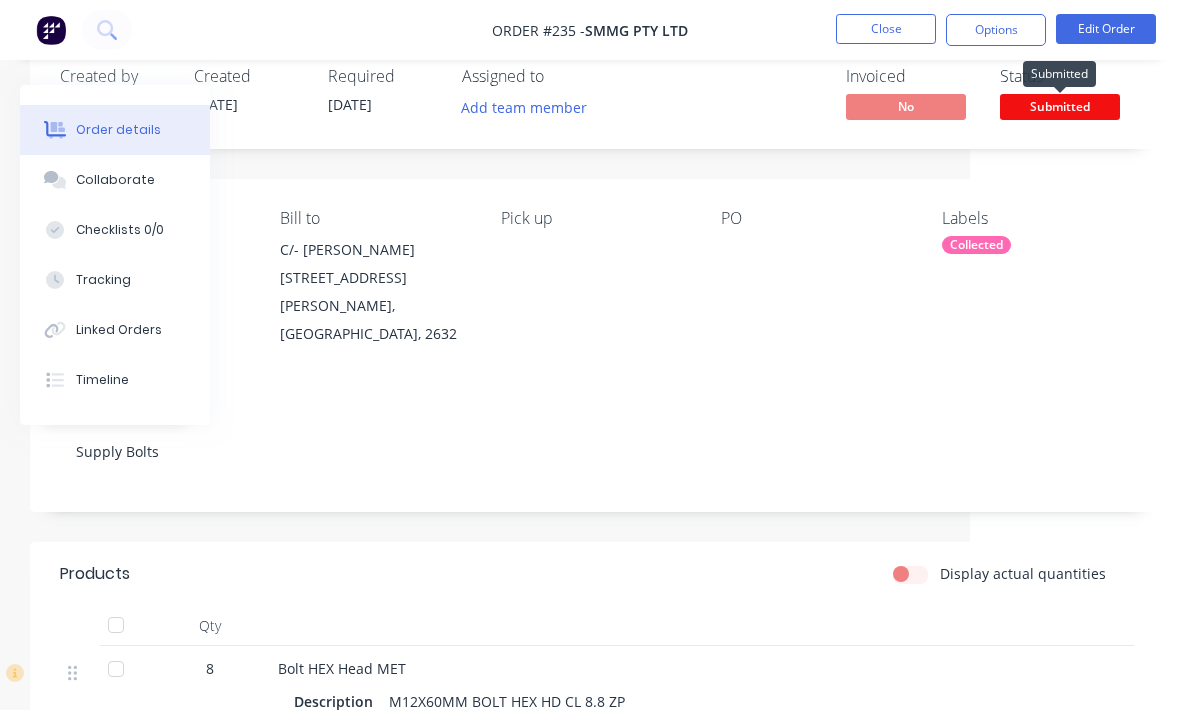 click on "Submitted" at bounding box center [1060, 106] 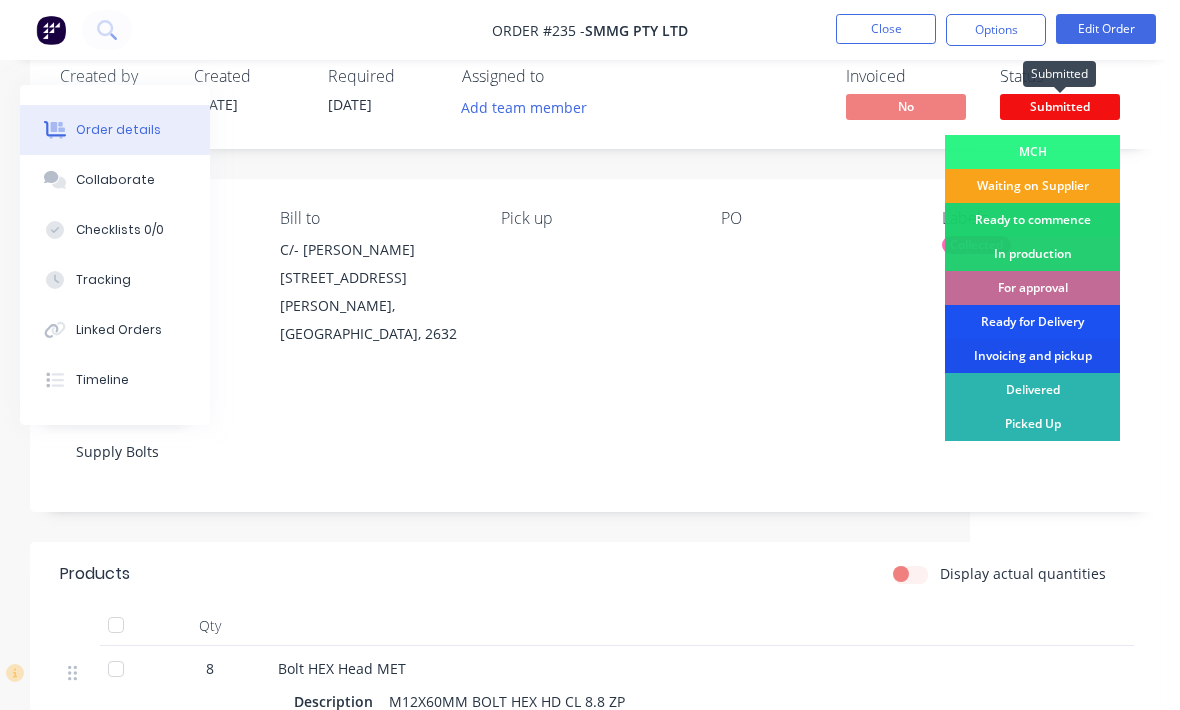 click on "For approval" at bounding box center [1032, 288] 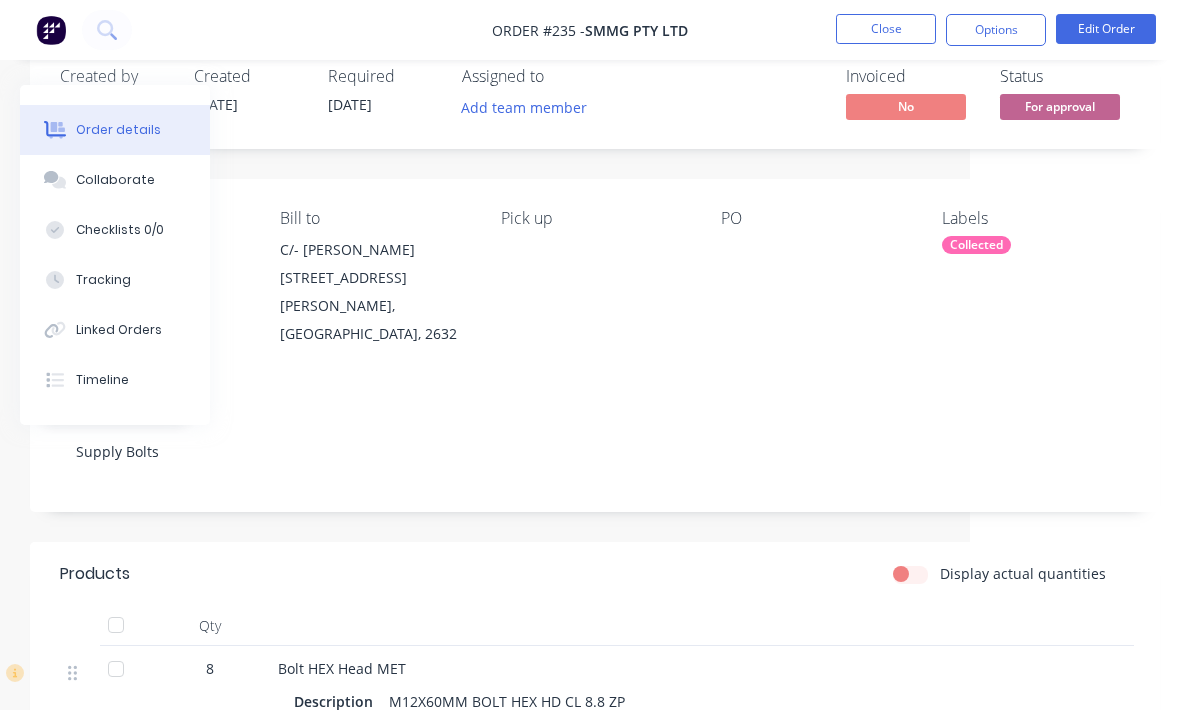 click on "Close" at bounding box center (886, 29) 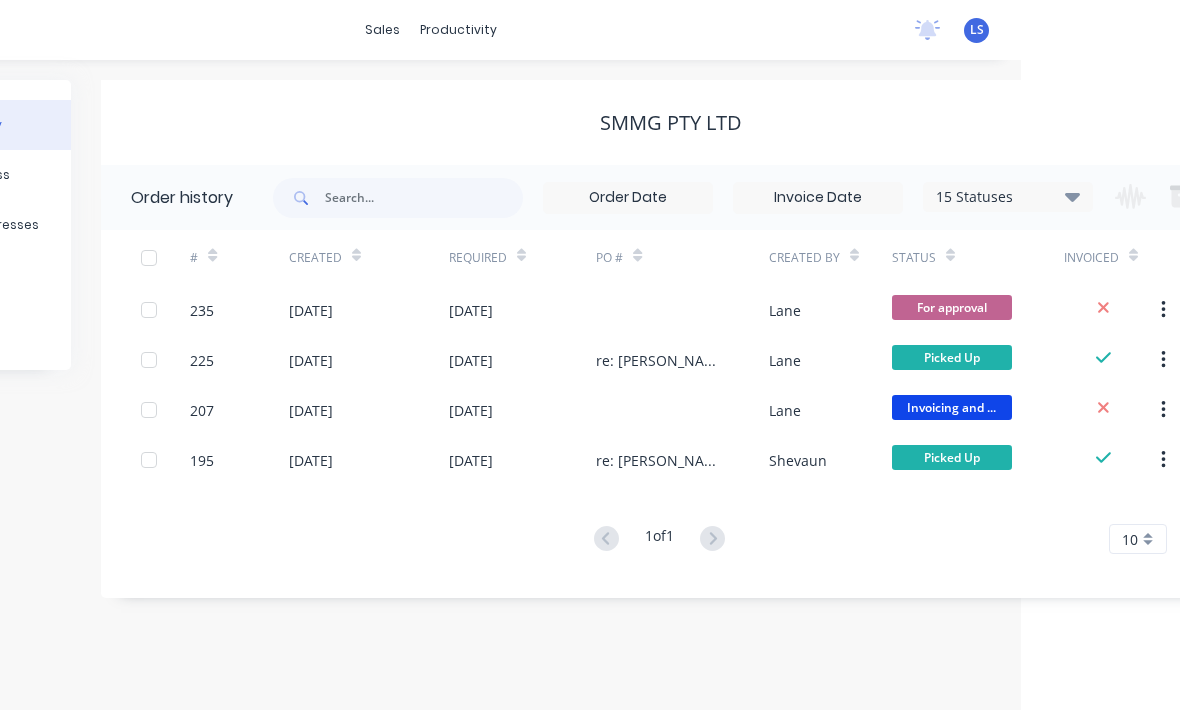 scroll, scrollTop: 0, scrollLeft: 151, axis: horizontal 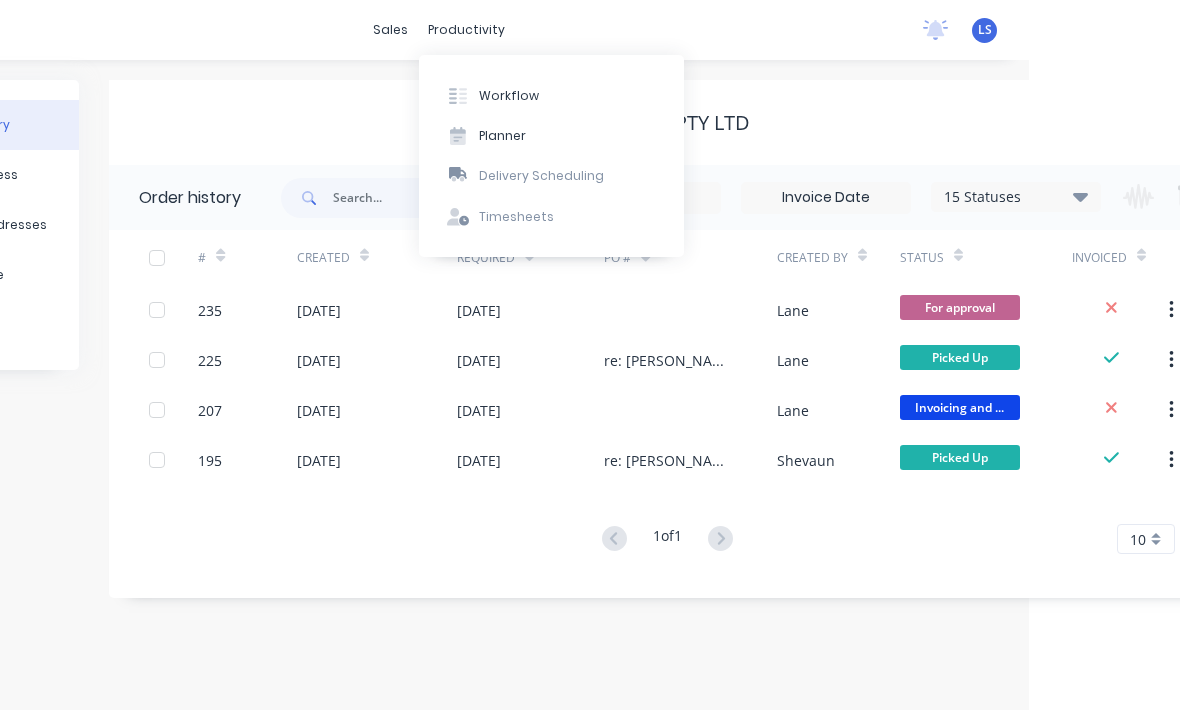 click on "Workflow" at bounding box center (509, 96) 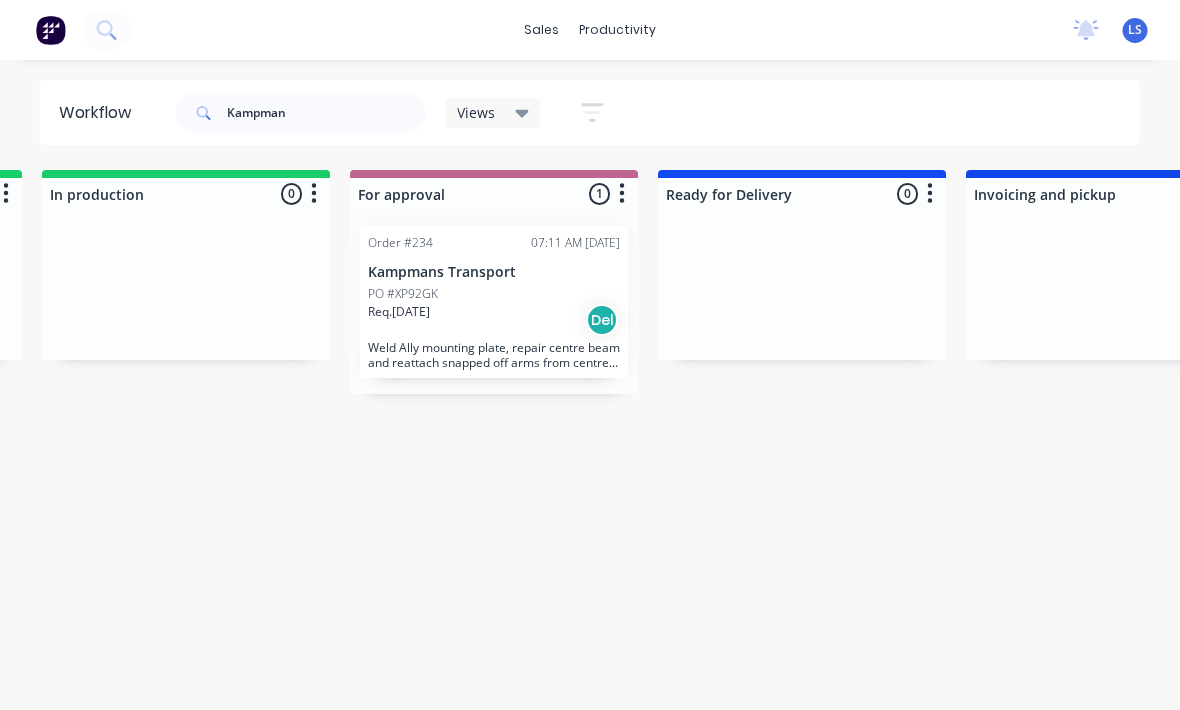 scroll, scrollTop: 0, scrollLeft: 1234, axis: horizontal 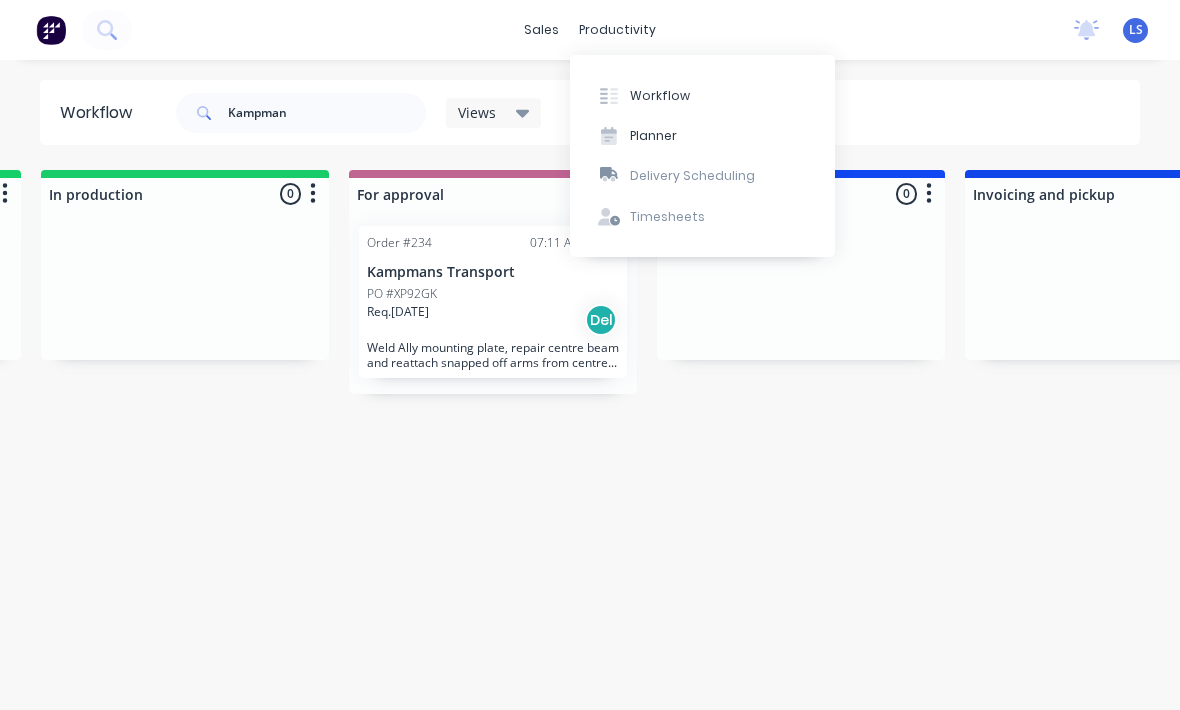 click on "Workflow" at bounding box center (660, 96) 